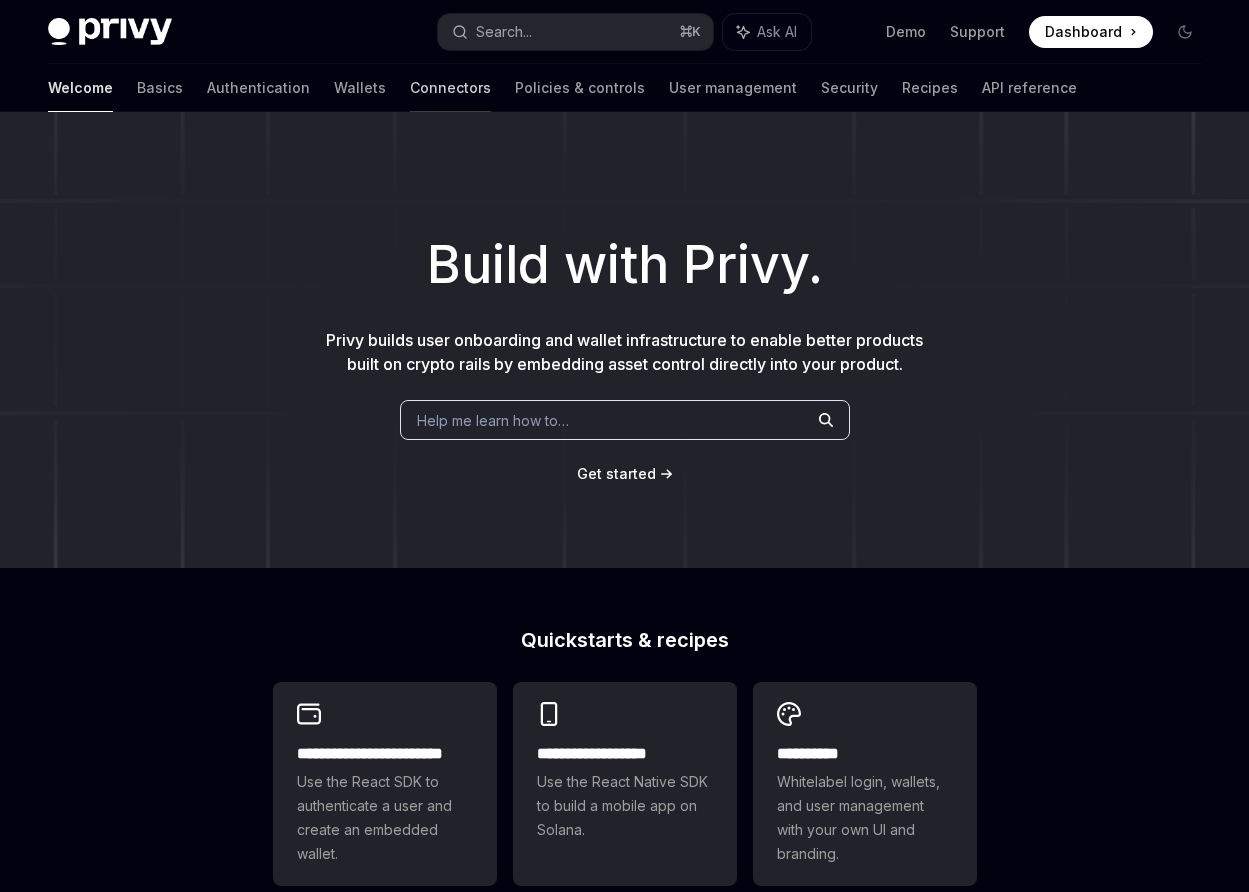 scroll, scrollTop: 0, scrollLeft: 0, axis: both 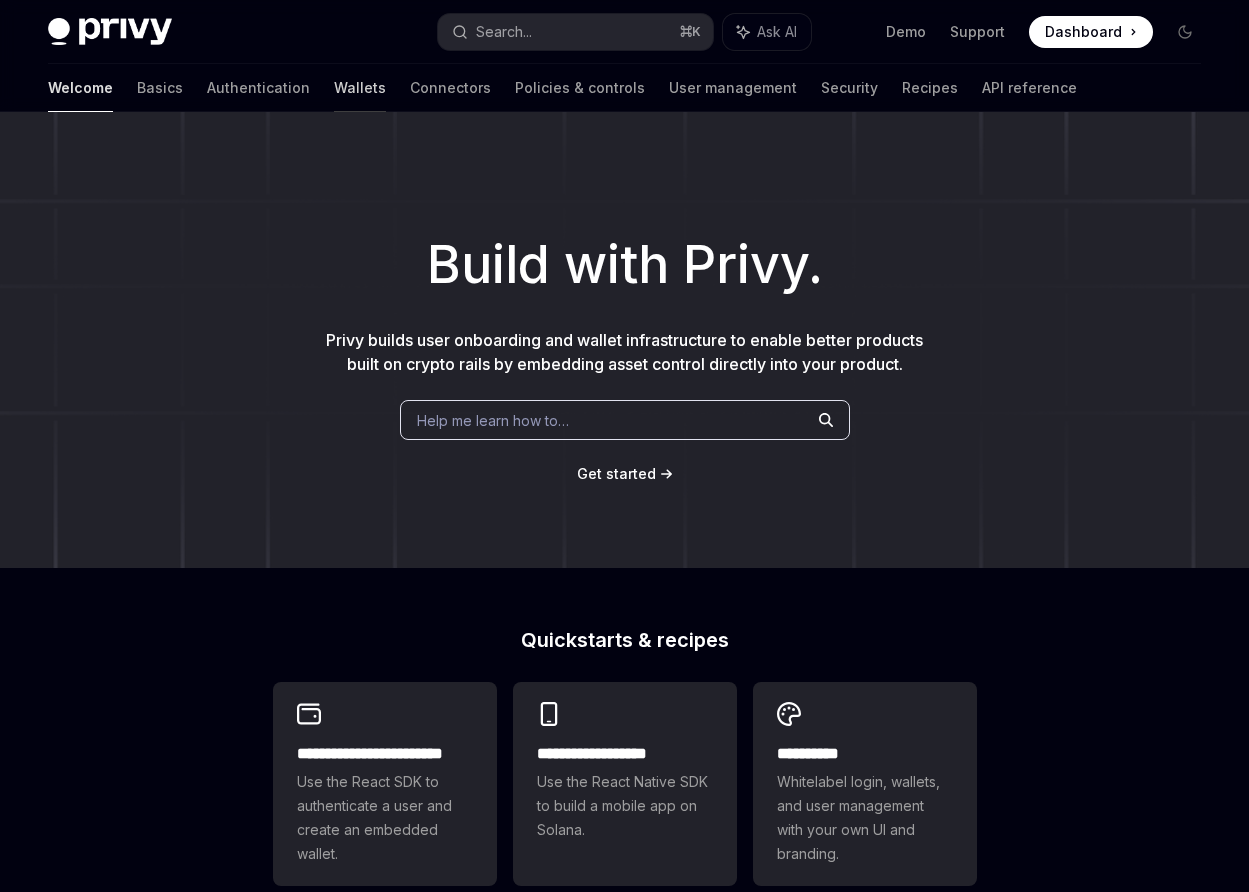 click on "Wallets" at bounding box center (360, 88) 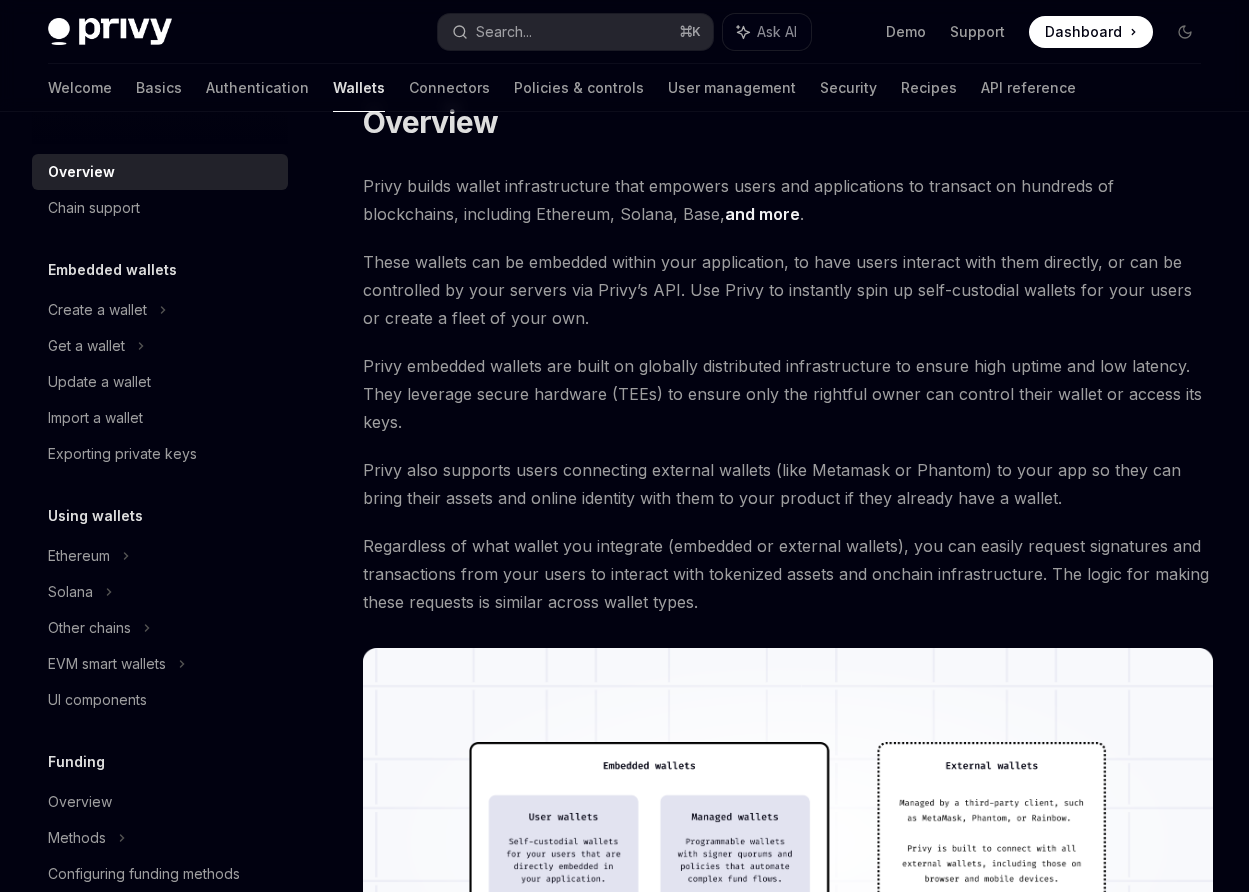 scroll, scrollTop: 83, scrollLeft: 0, axis: vertical 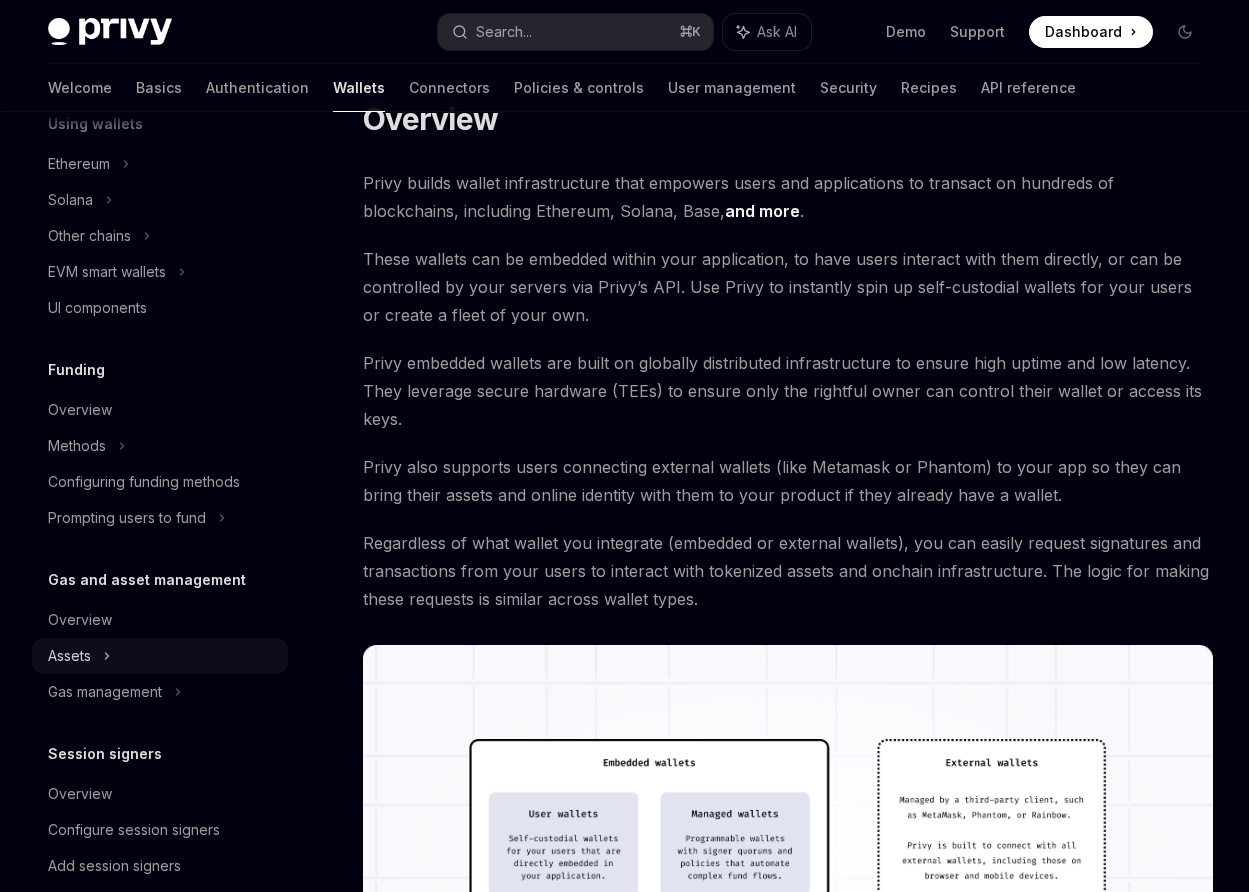 click on "Assets" at bounding box center (160, -46) 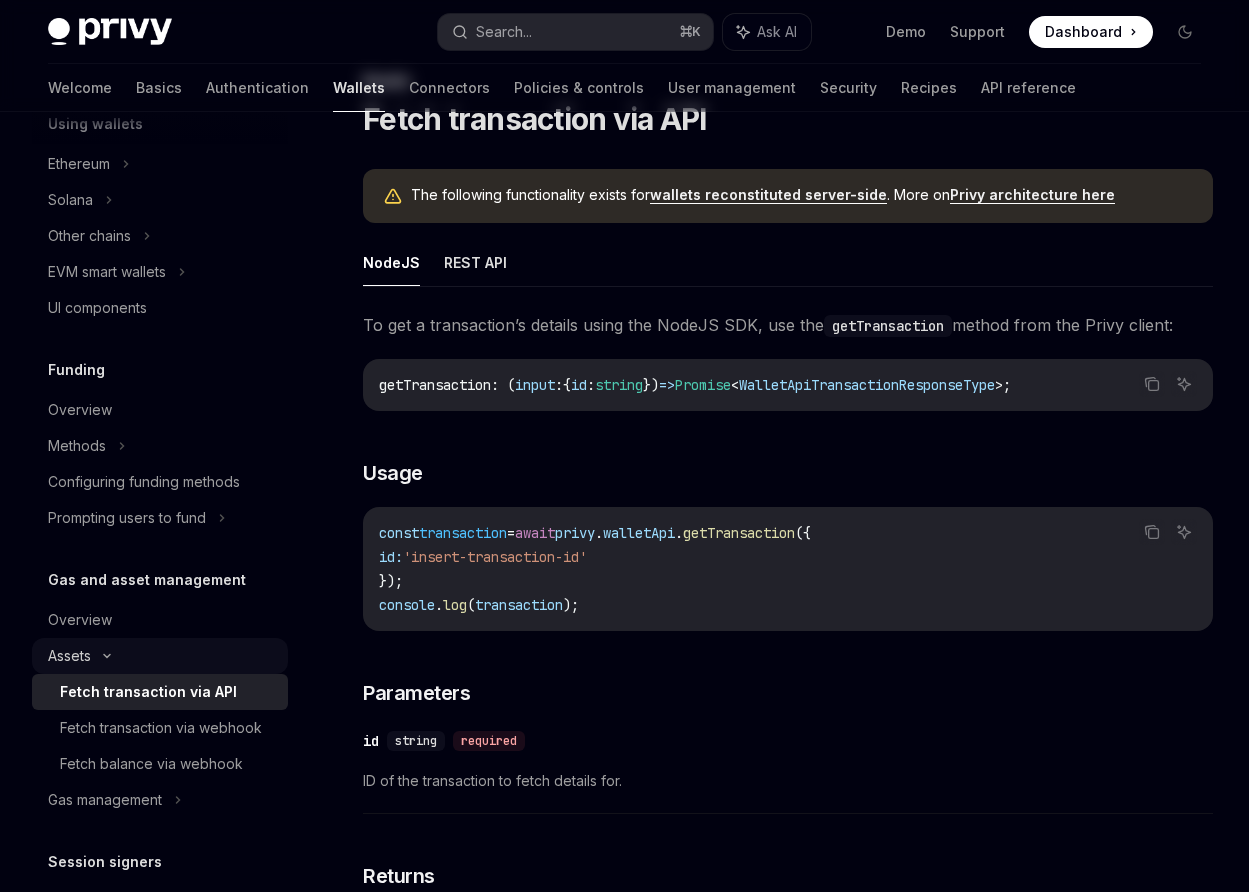 scroll, scrollTop: 0, scrollLeft: 0, axis: both 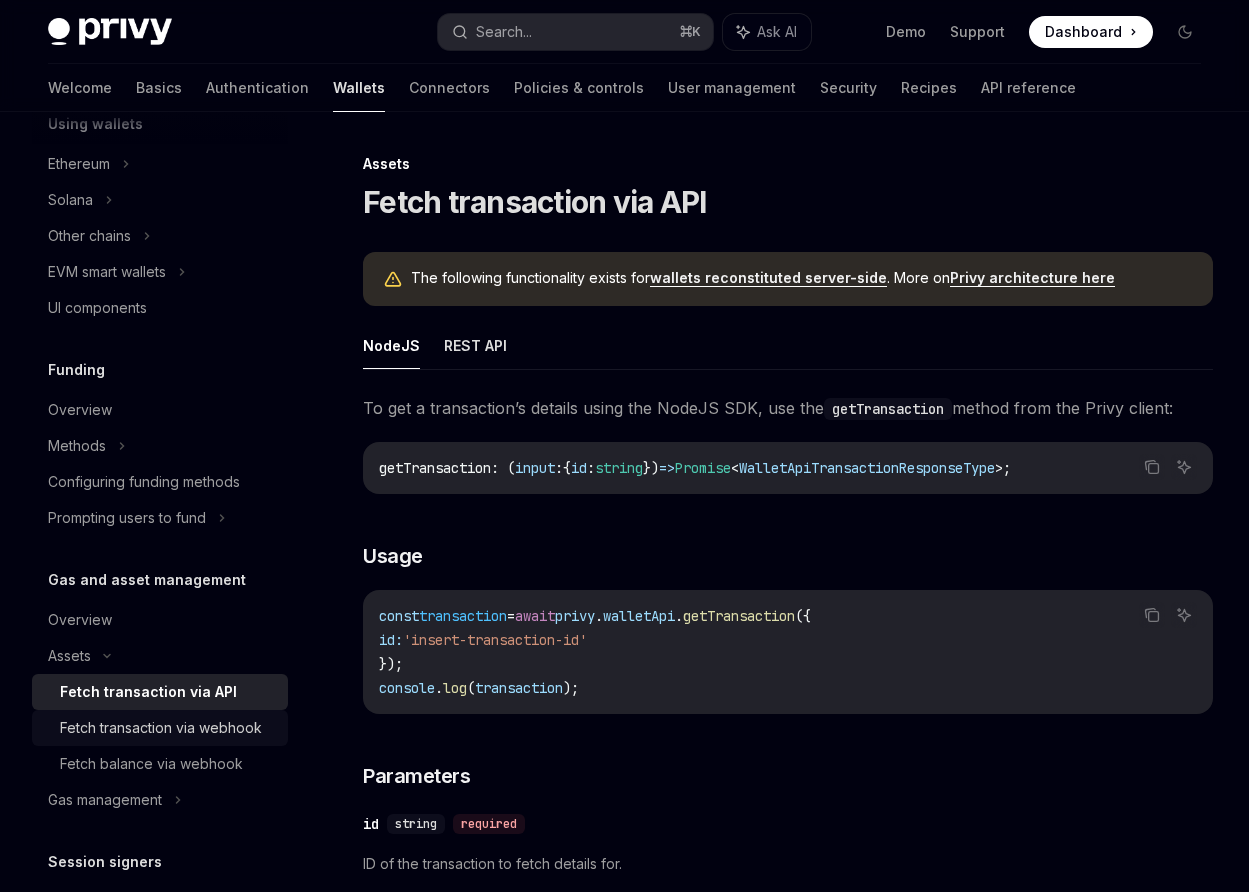 click on "Fetch transaction via webhook" at bounding box center [161, 728] 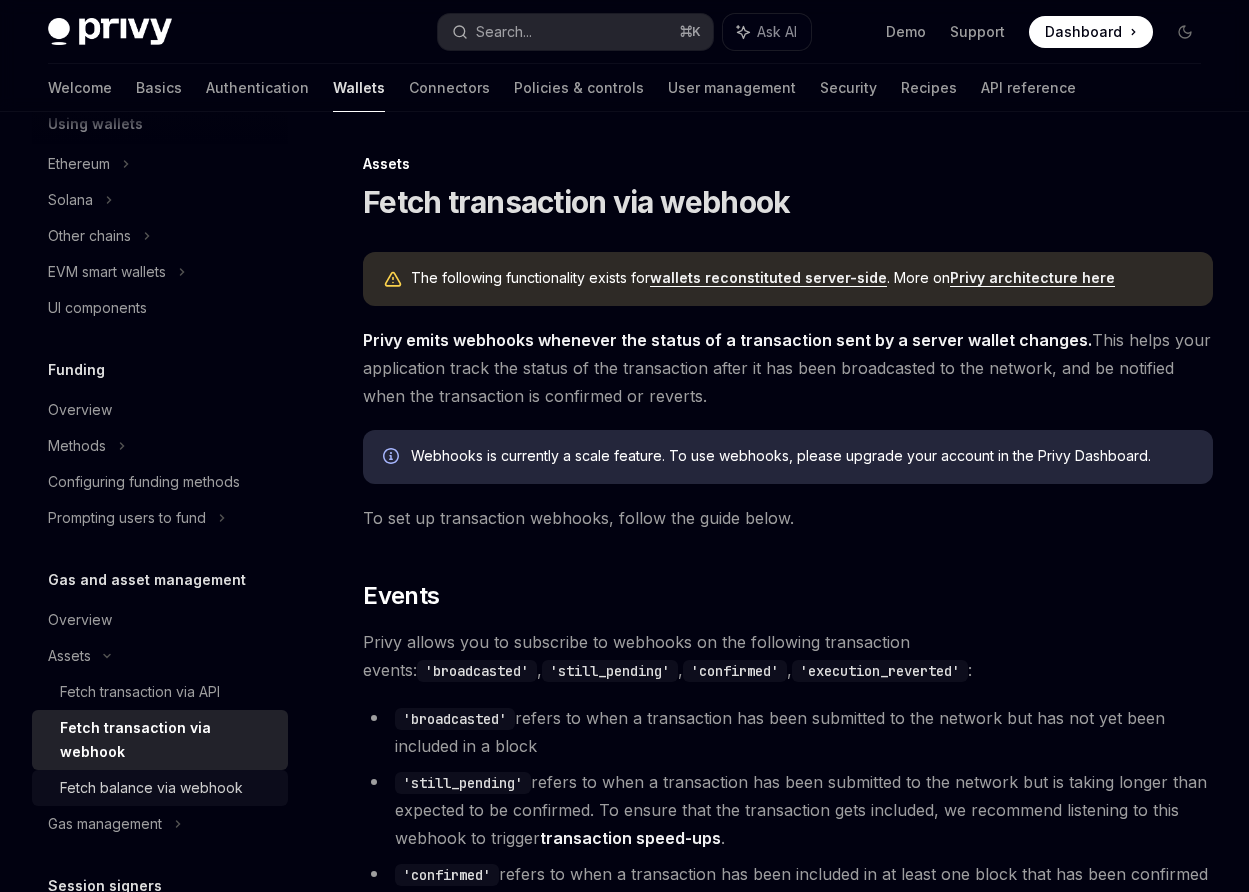 click on "Fetch balance via webhook" at bounding box center (151, 788) 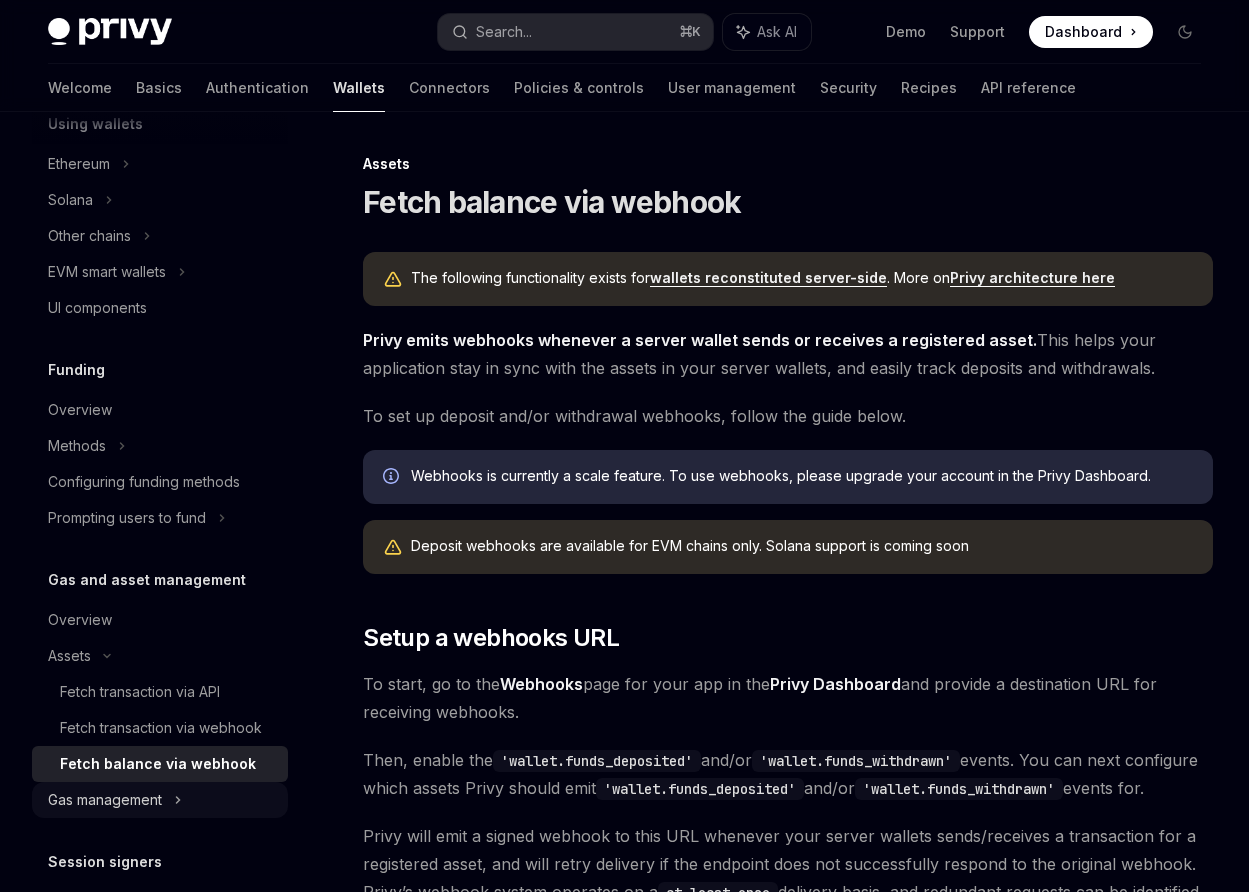 click on "Gas management" at bounding box center (89, 236) 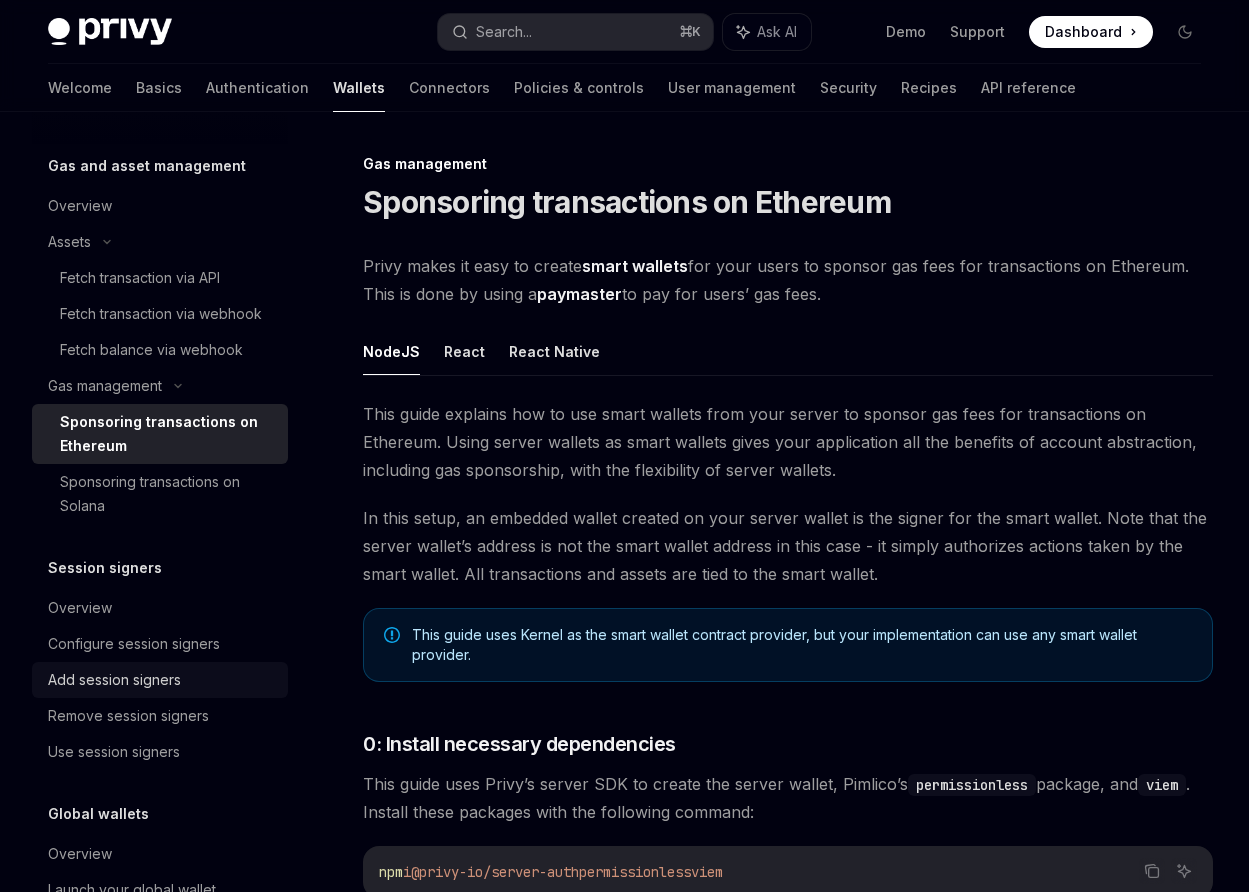 scroll, scrollTop: 898, scrollLeft: 0, axis: vertical 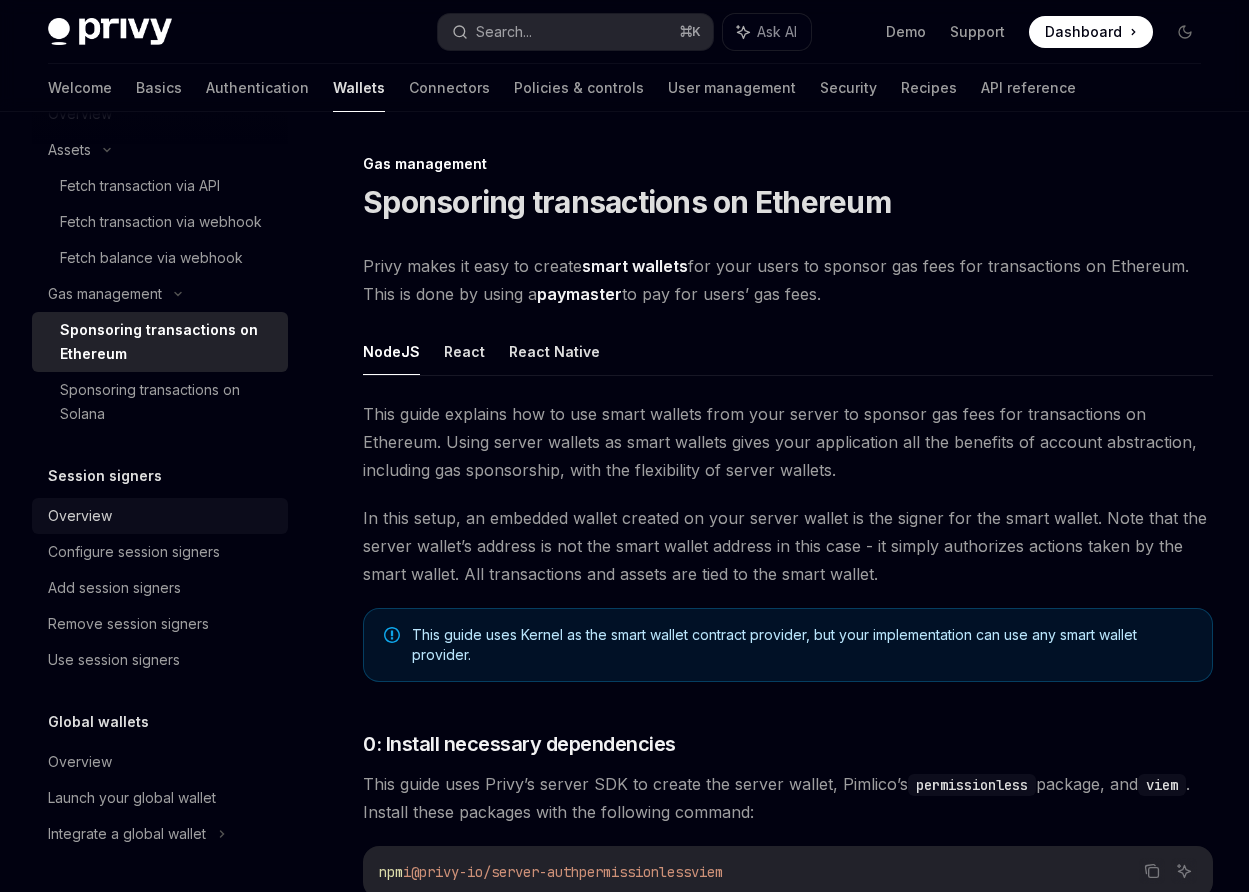 click on "Overview" at bounding box center [80, 516] 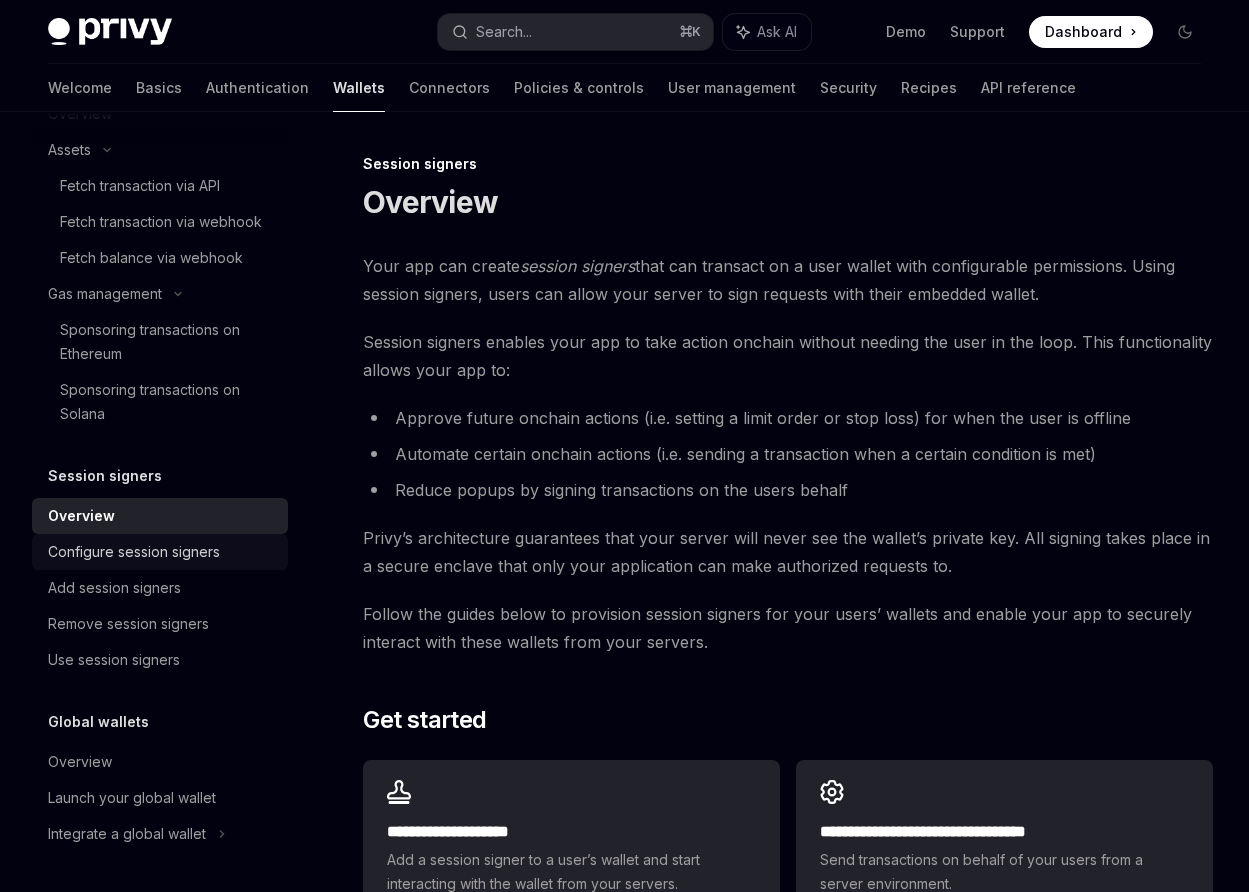 click on "Configure session signers" at bounding box center (134, 552) 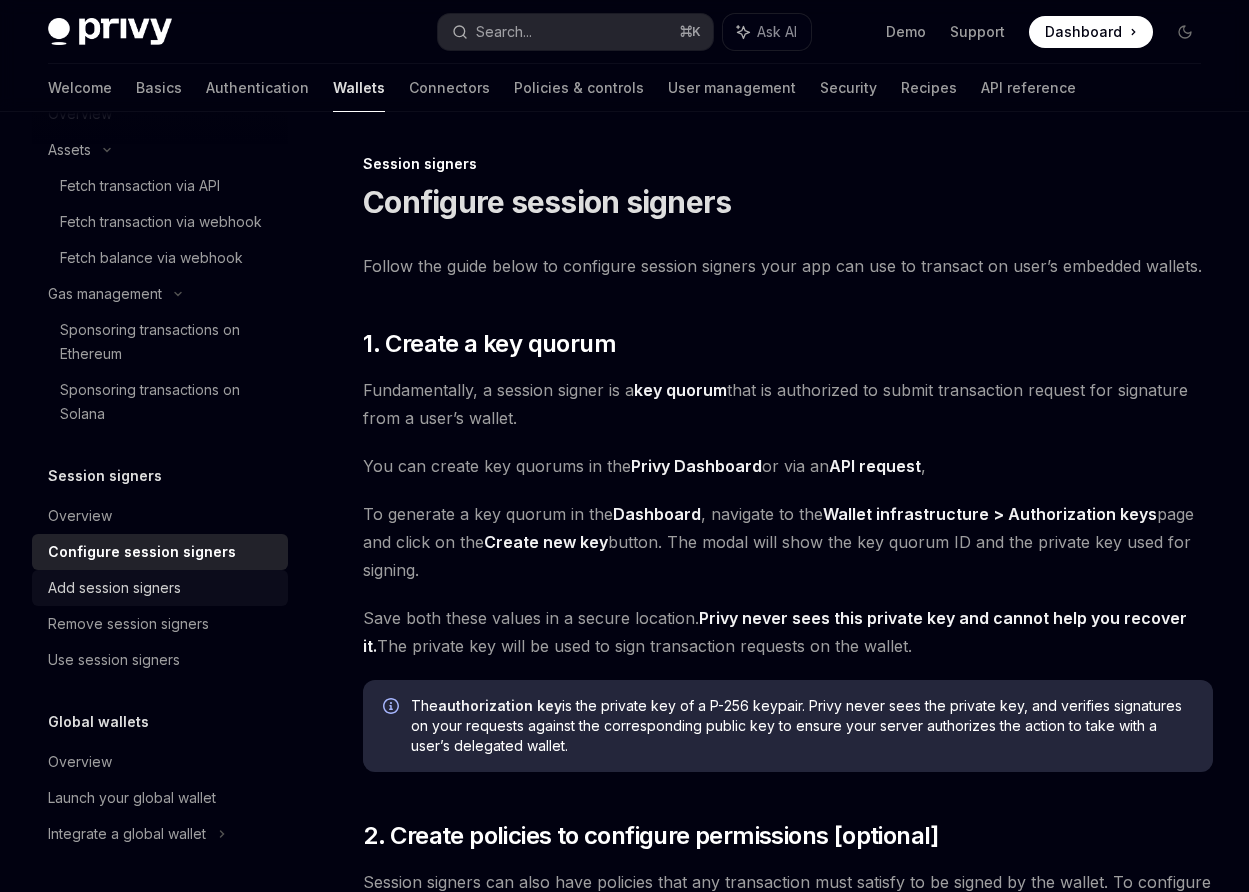 click on "Add session signers" at bounding box center [114, 588] 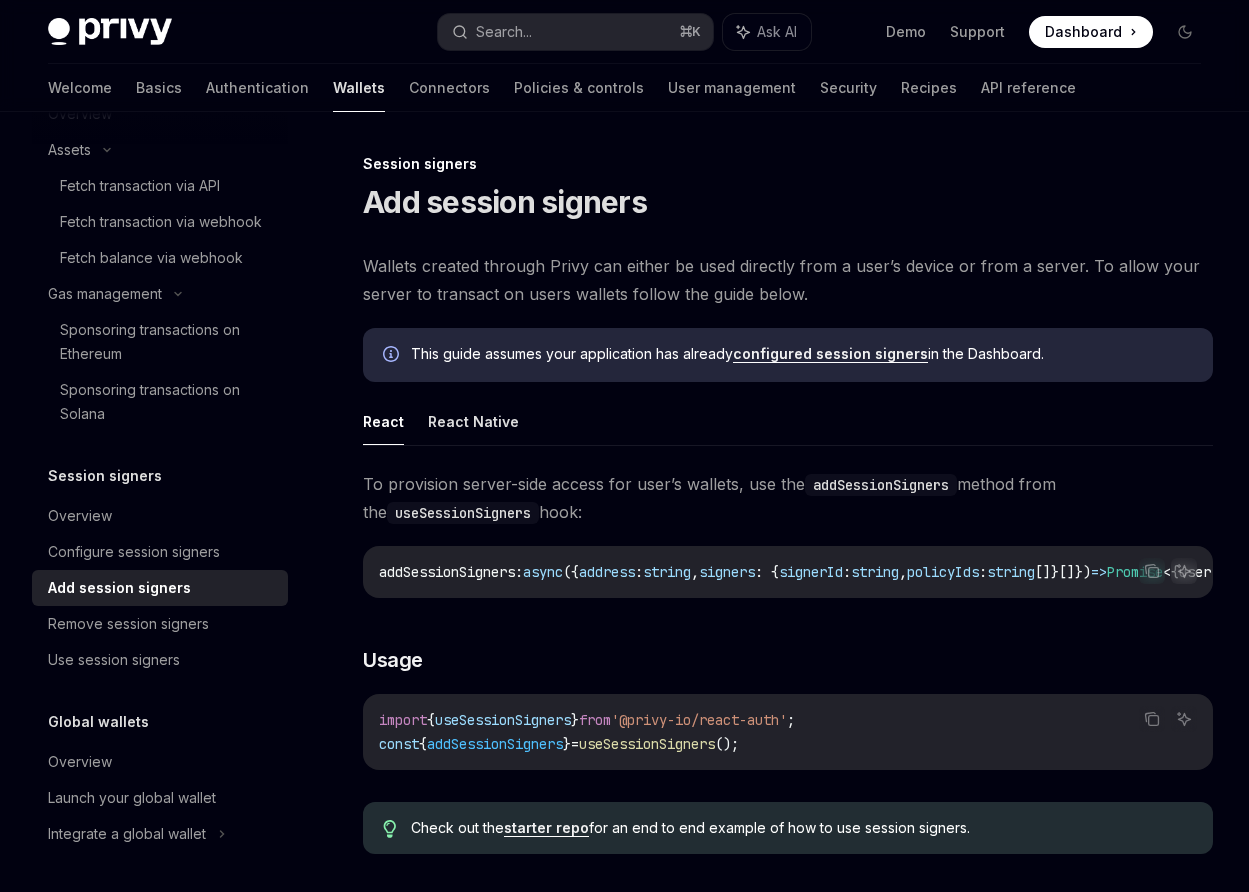 click on "This guide assumes your application has already  configured session signers  in the Dashboard." at bounding box center [788, 355] 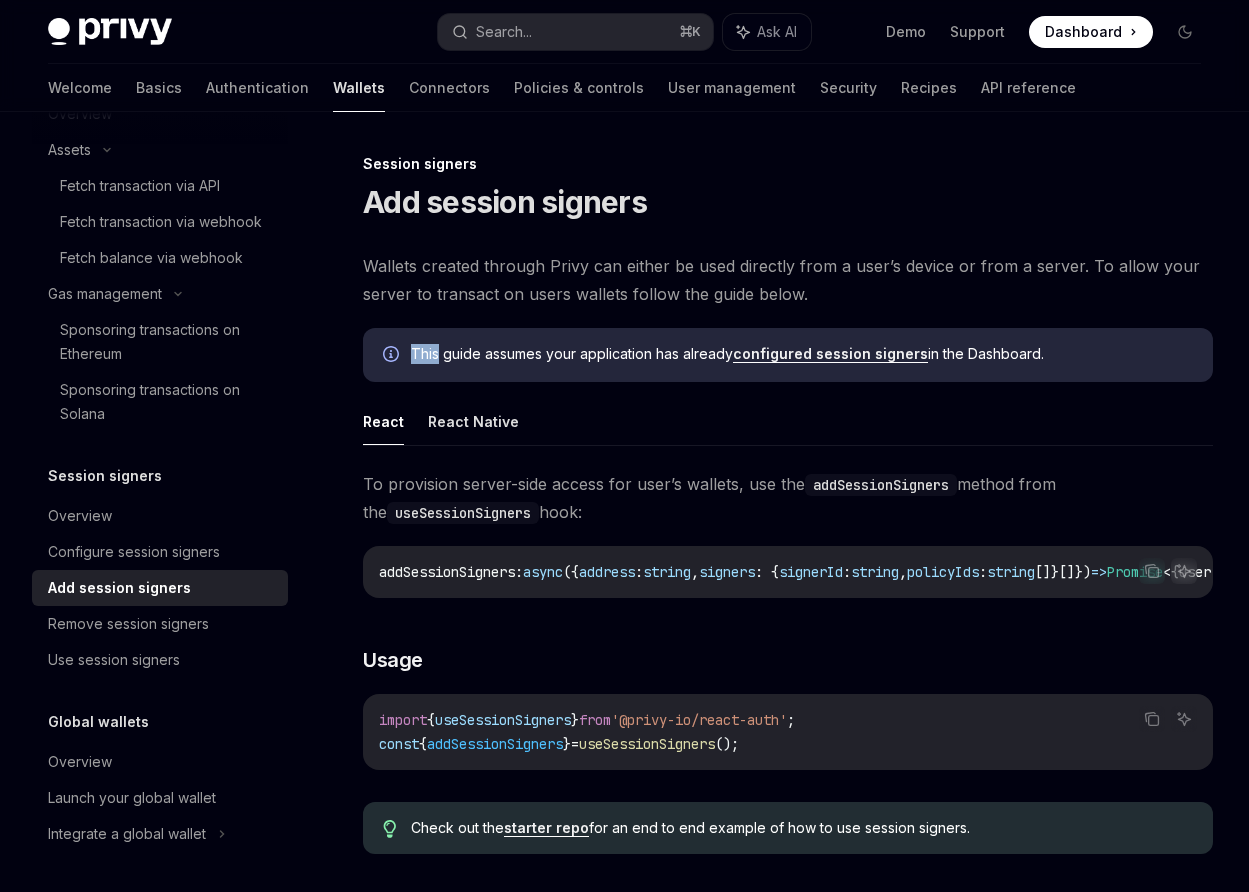 click on "This guide assumes your application has already  configured session signers  in the Dashboard." at bounding box center (788, 355) 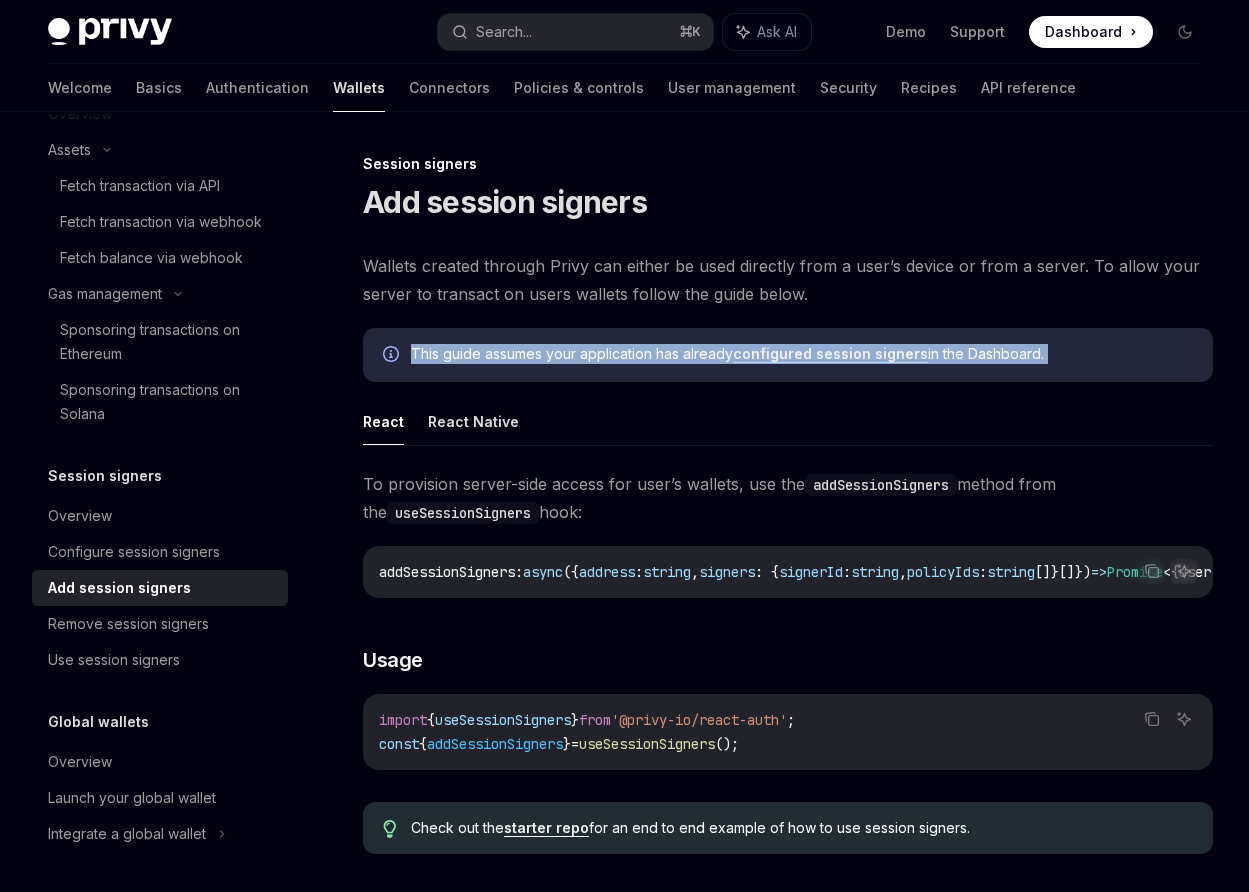 click on "This guide assumes your application has already  configured session signers  in the Dashboard." at bounding box center (788, 355) 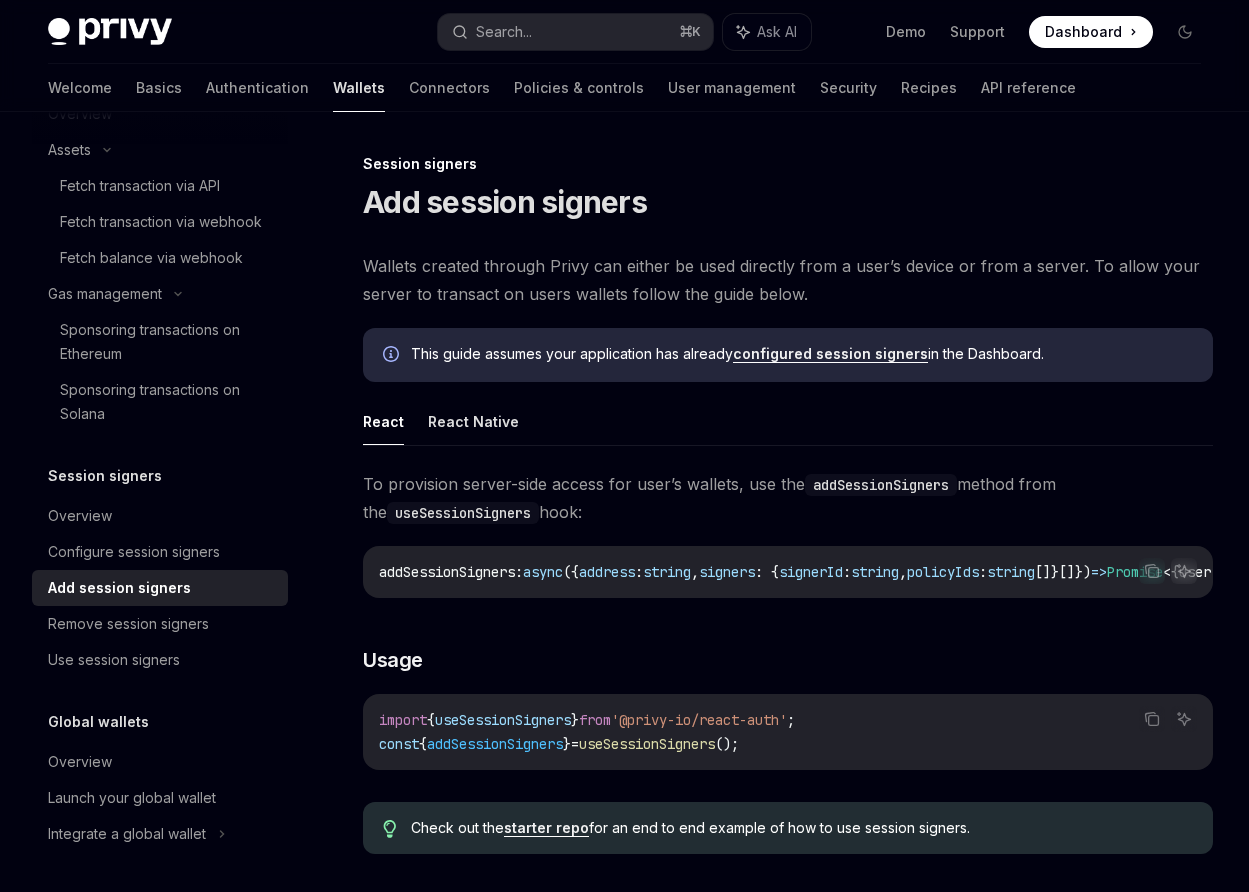 click on "To provision server-side access for user’s wallets, use the  addSessionSigners  method from the  useSessionSigners  hook:" at bounding box center [788, 498] 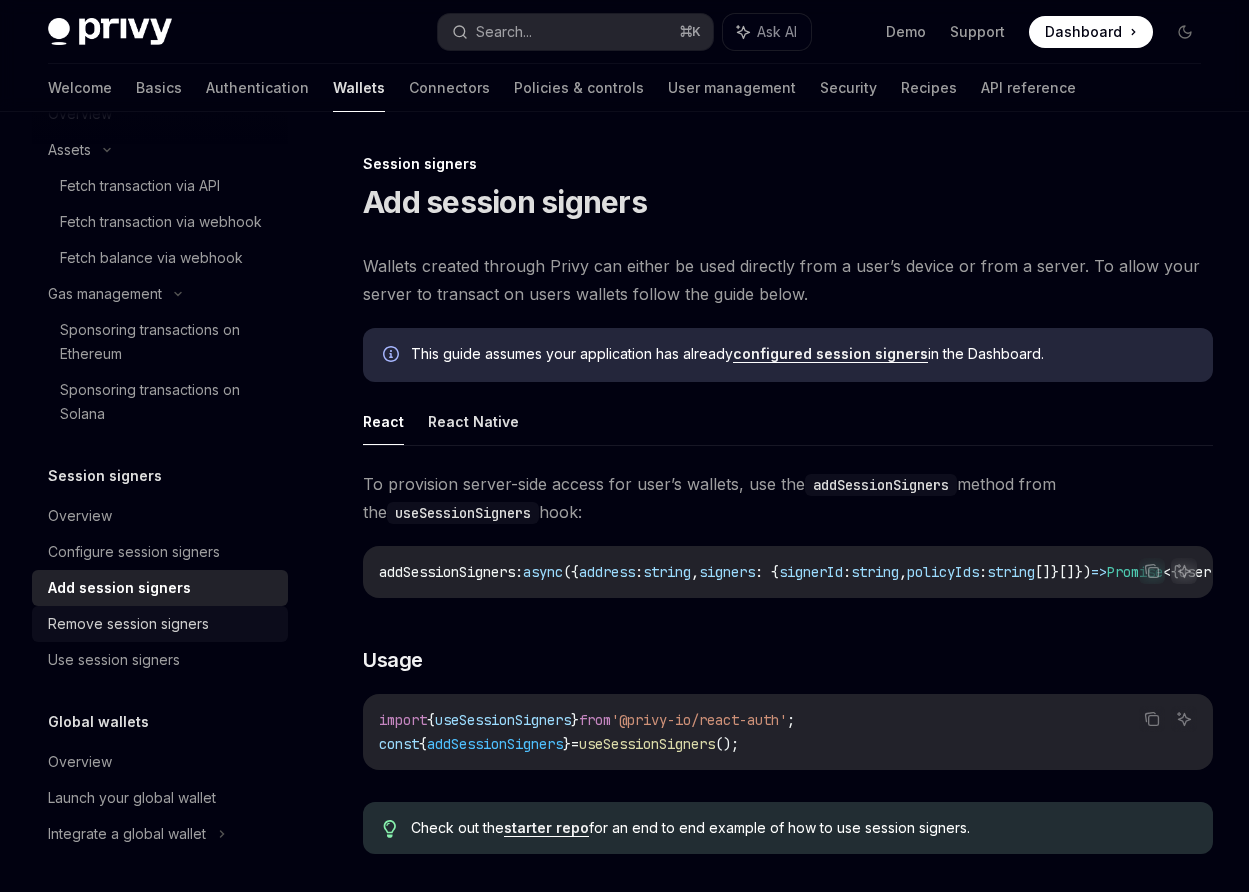 click on "Remove session signers" at bounding box center [128, 624] 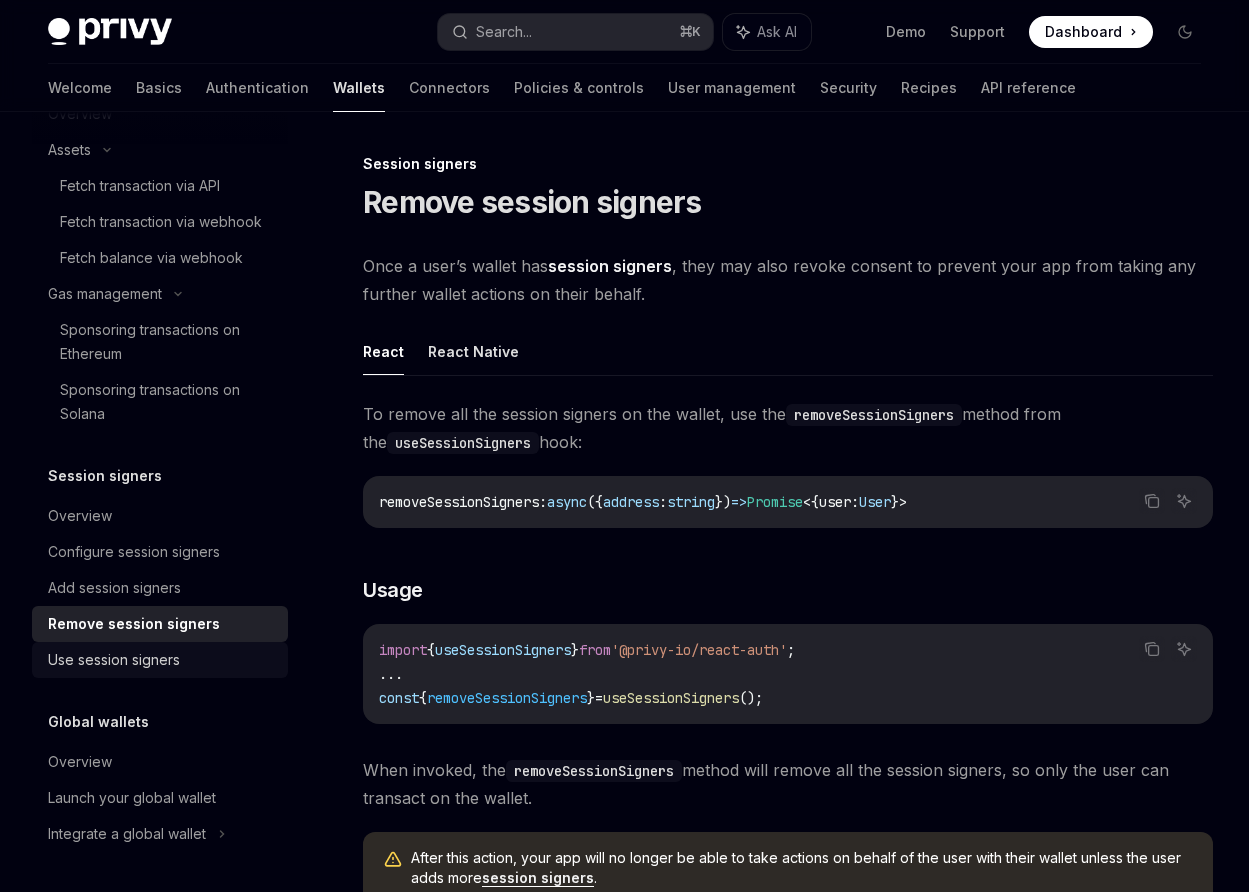 click on "Use session signers" at bounding box center (162, 660) 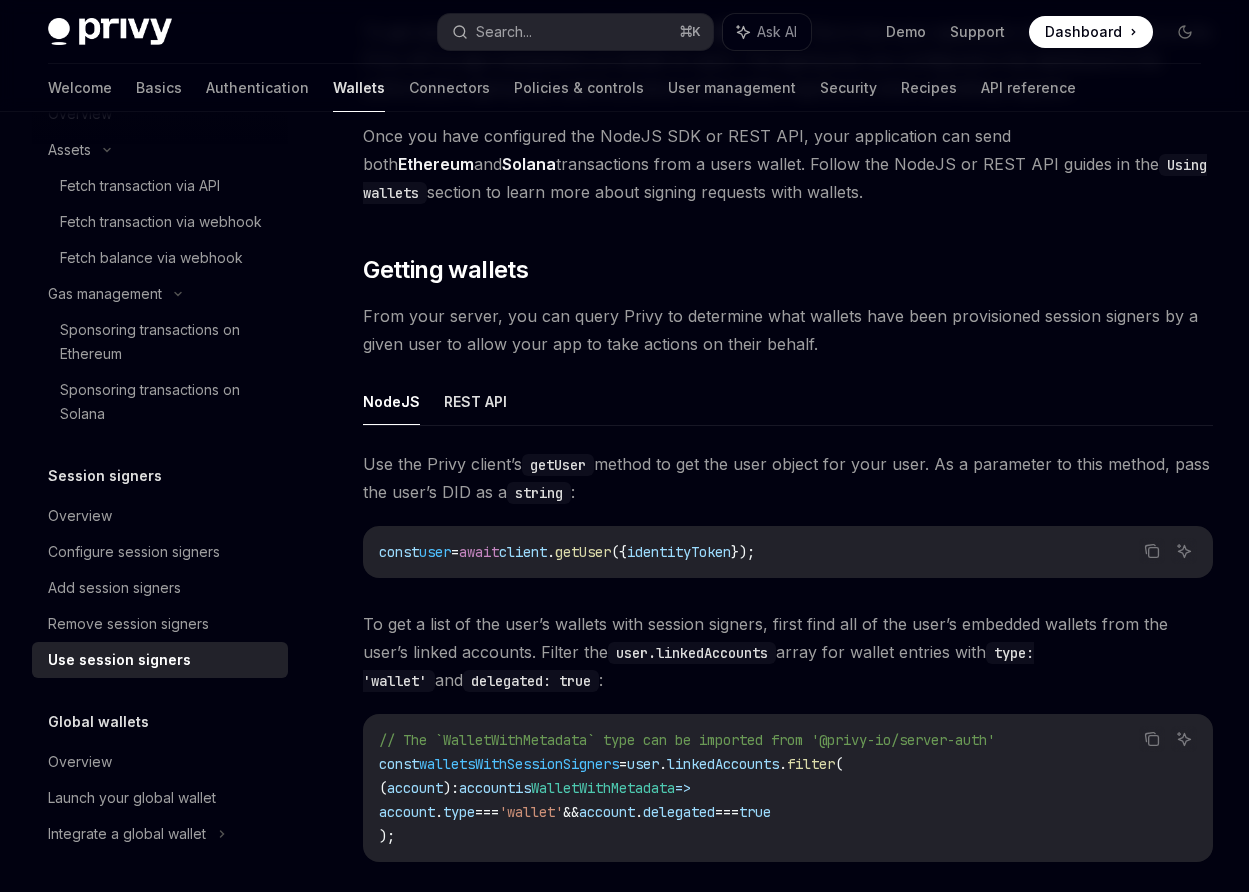 scroll, scrollTop: 581, scrollLeft: 0, axis: vertical 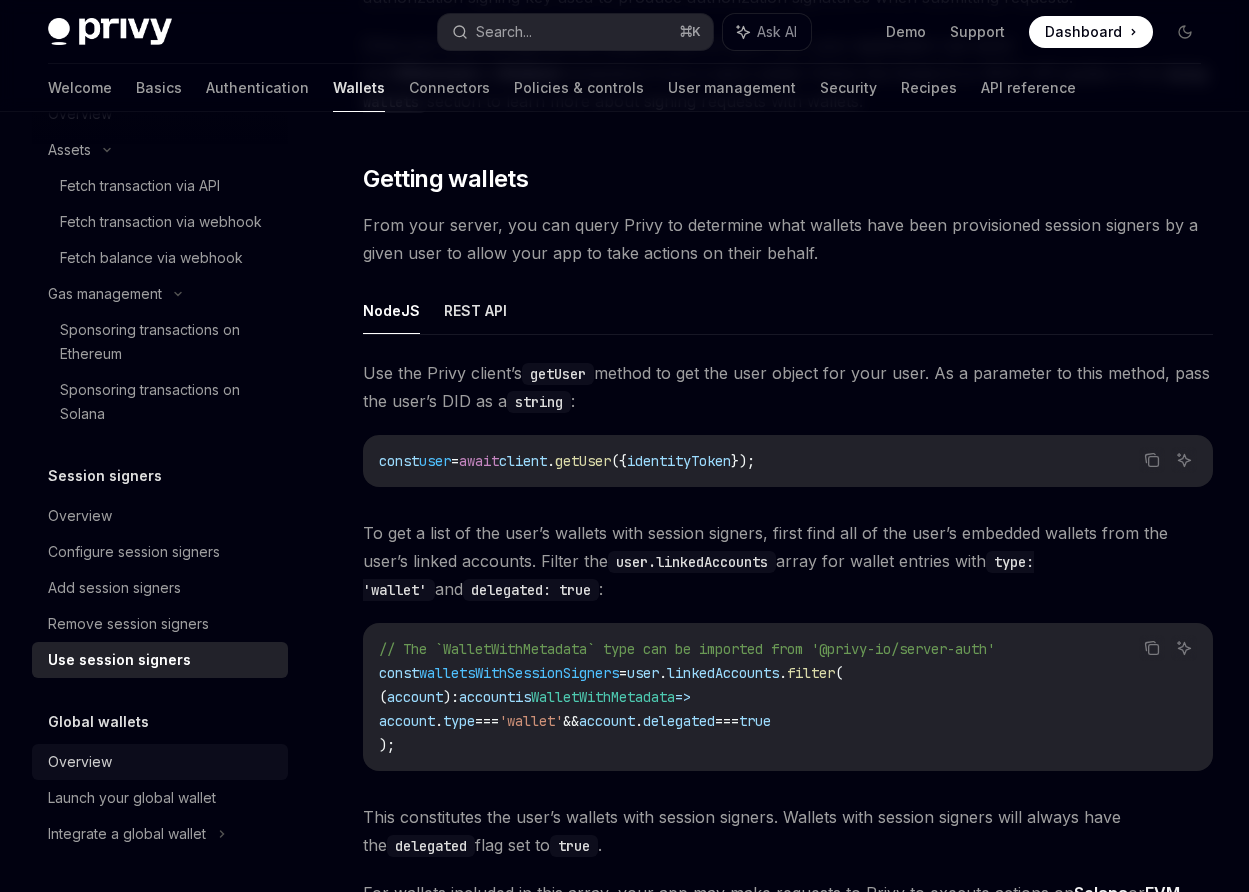 click on "Overview" at bounding box center (80, 762) 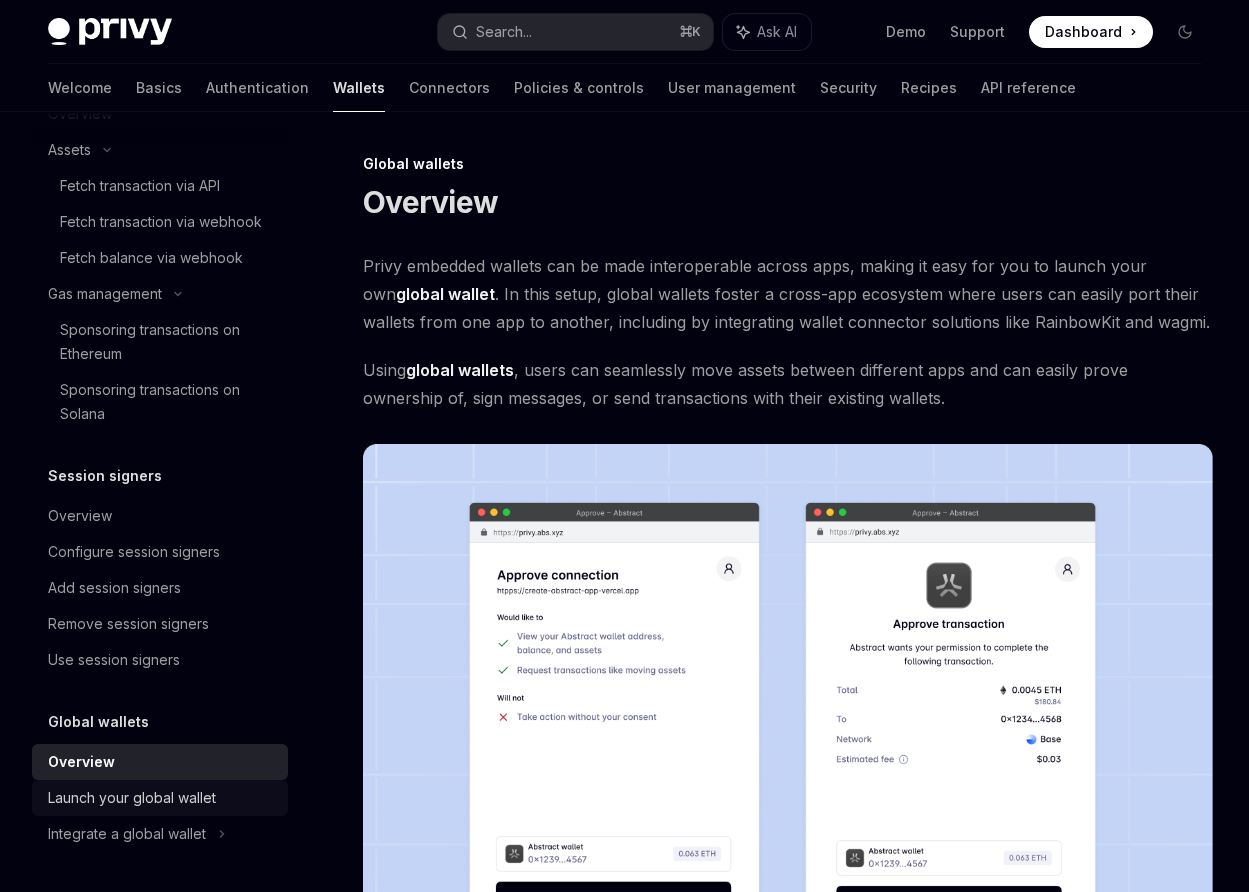click on "Launch your global wallet" at bounding box center [132, 798] 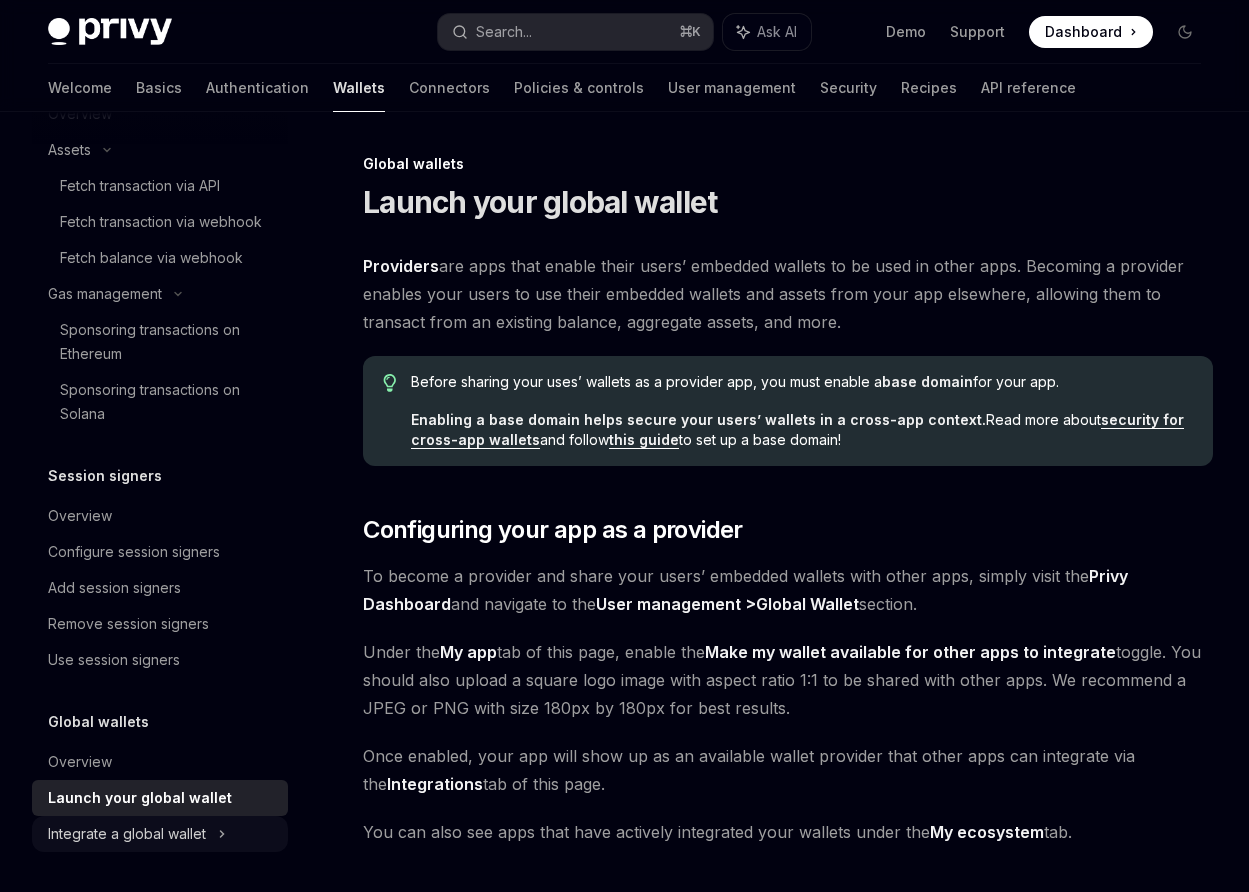 click on "Integrate a global wallet" at bounding box center [89, -270] 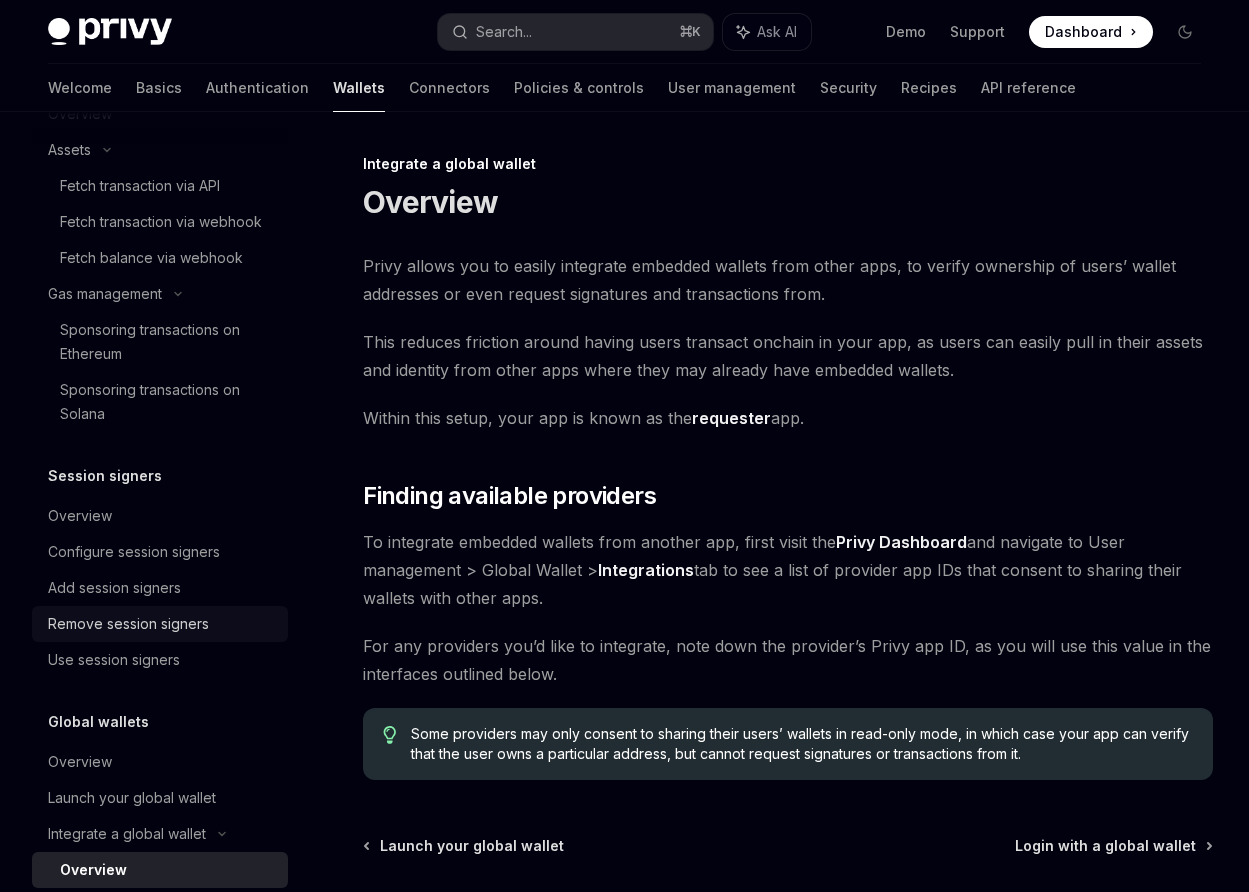 scroll, scrollTop: 1114, scrollLeft: 0, axis: vertical 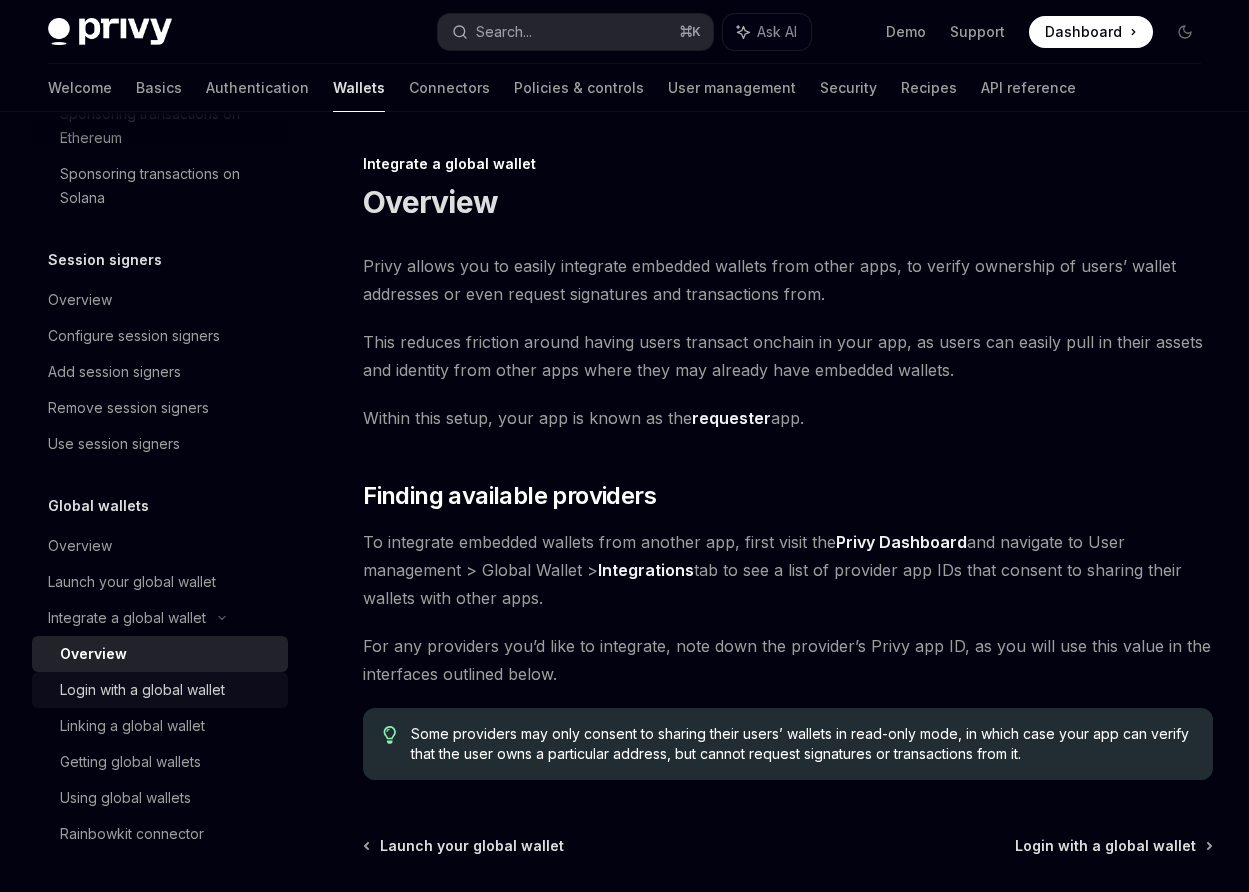 click on "Login with a global wallet" at bounding box center [142, 690] 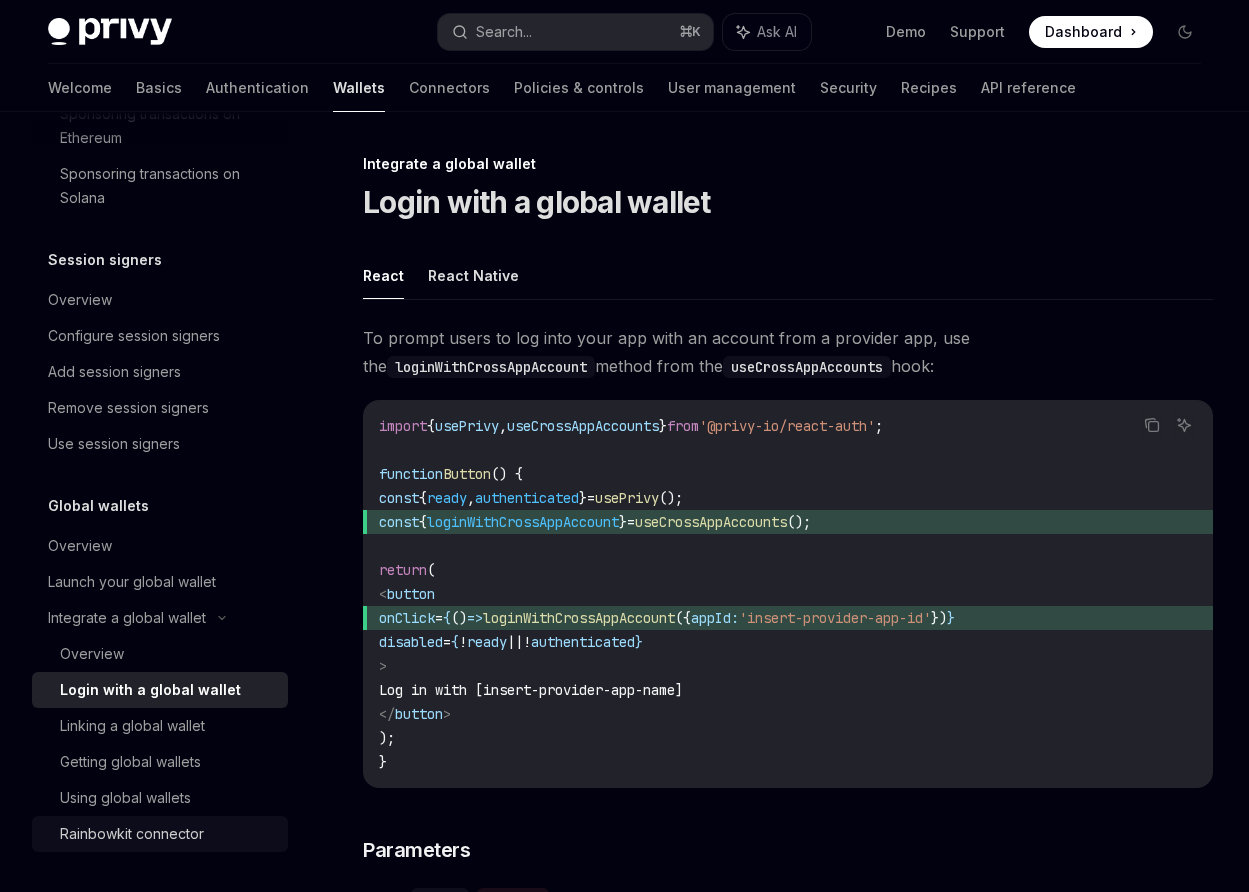 click on "Rainbowkit connector" at bounding box center [132, 834] 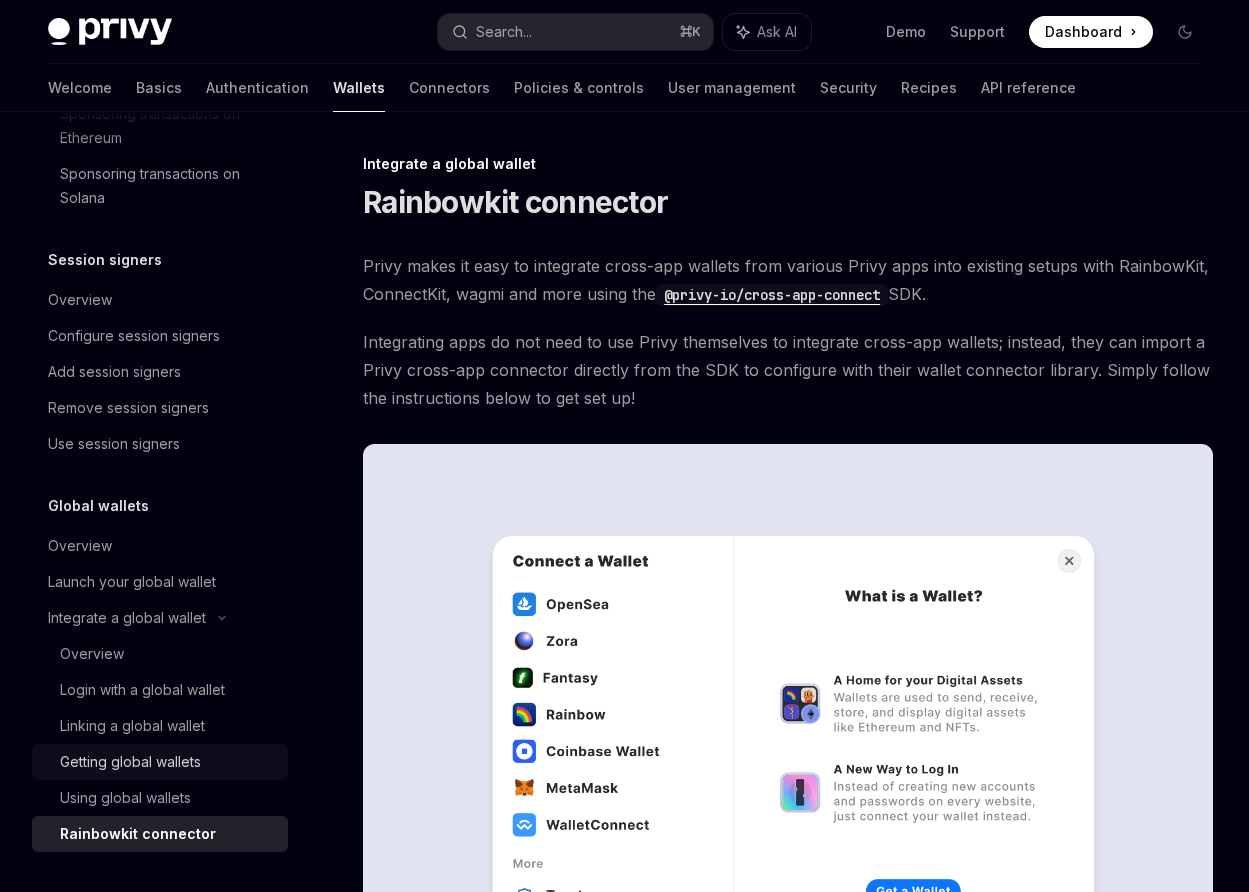 click on "Getting global wallets" at bounding box center [160, 762] 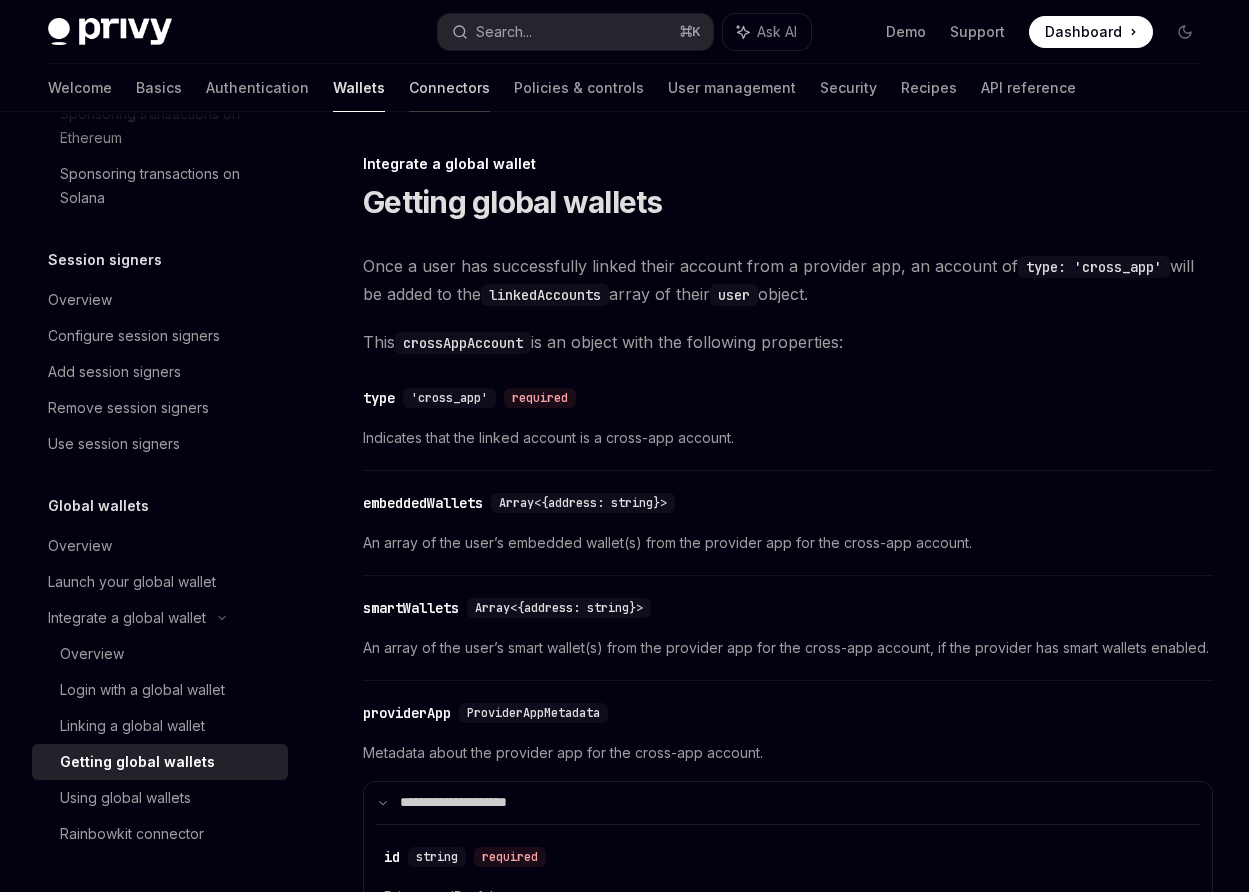 click on "Connectors" at bounding box center (449, 88) 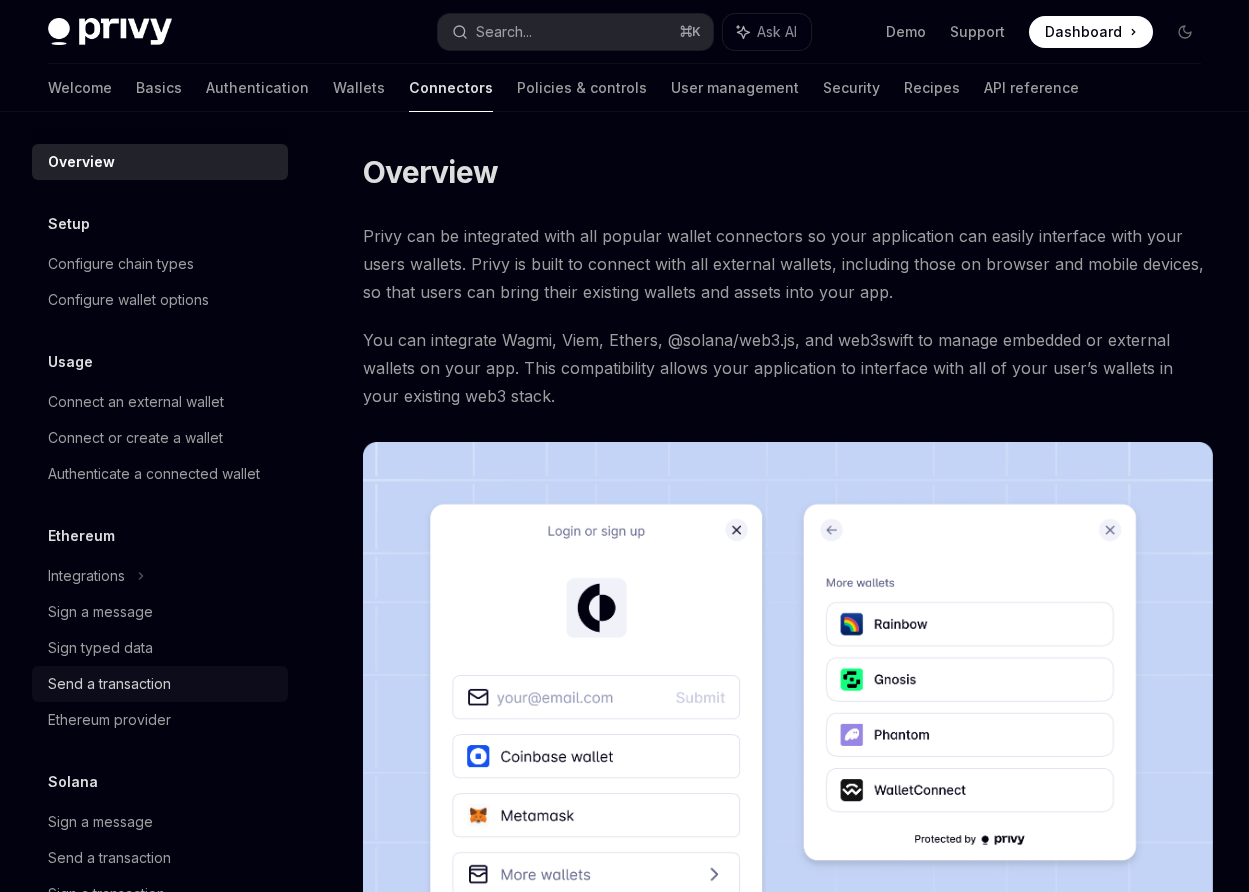 scroll, scrollTop: 96, scrollLeft: 0, axis: vertical 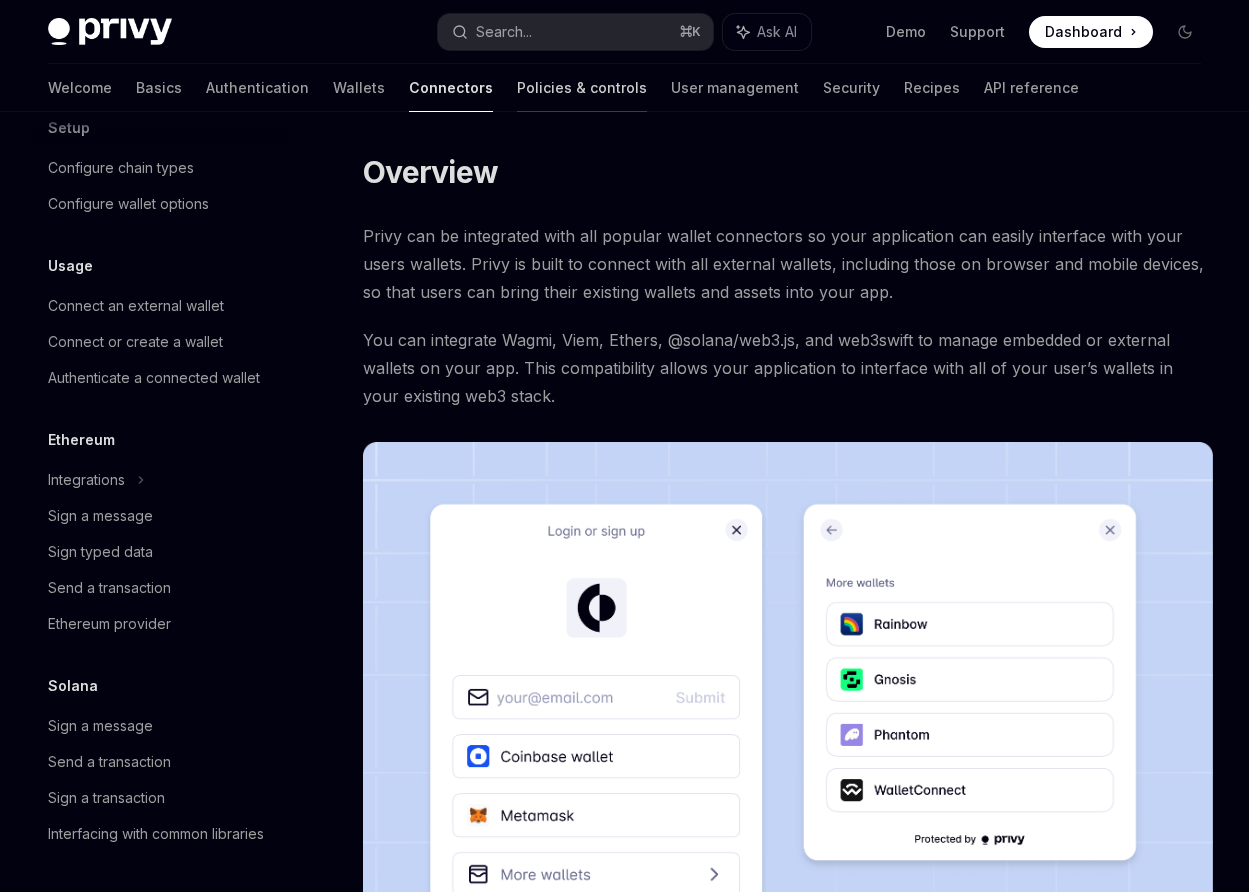 click on "Policies & controls" at bounding box center (582, 88) 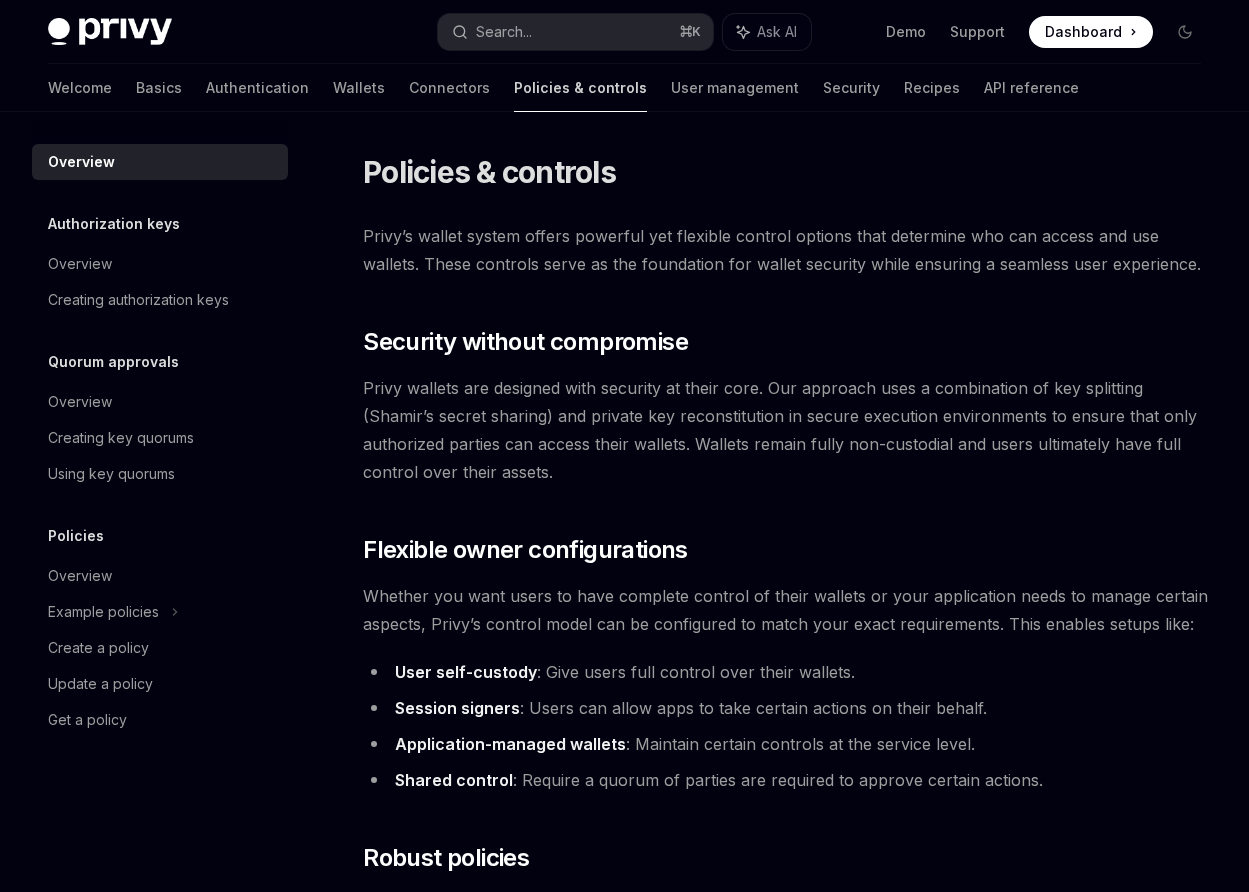 scroll, scrollTop: 0, scrollLeft: 0, axis: both 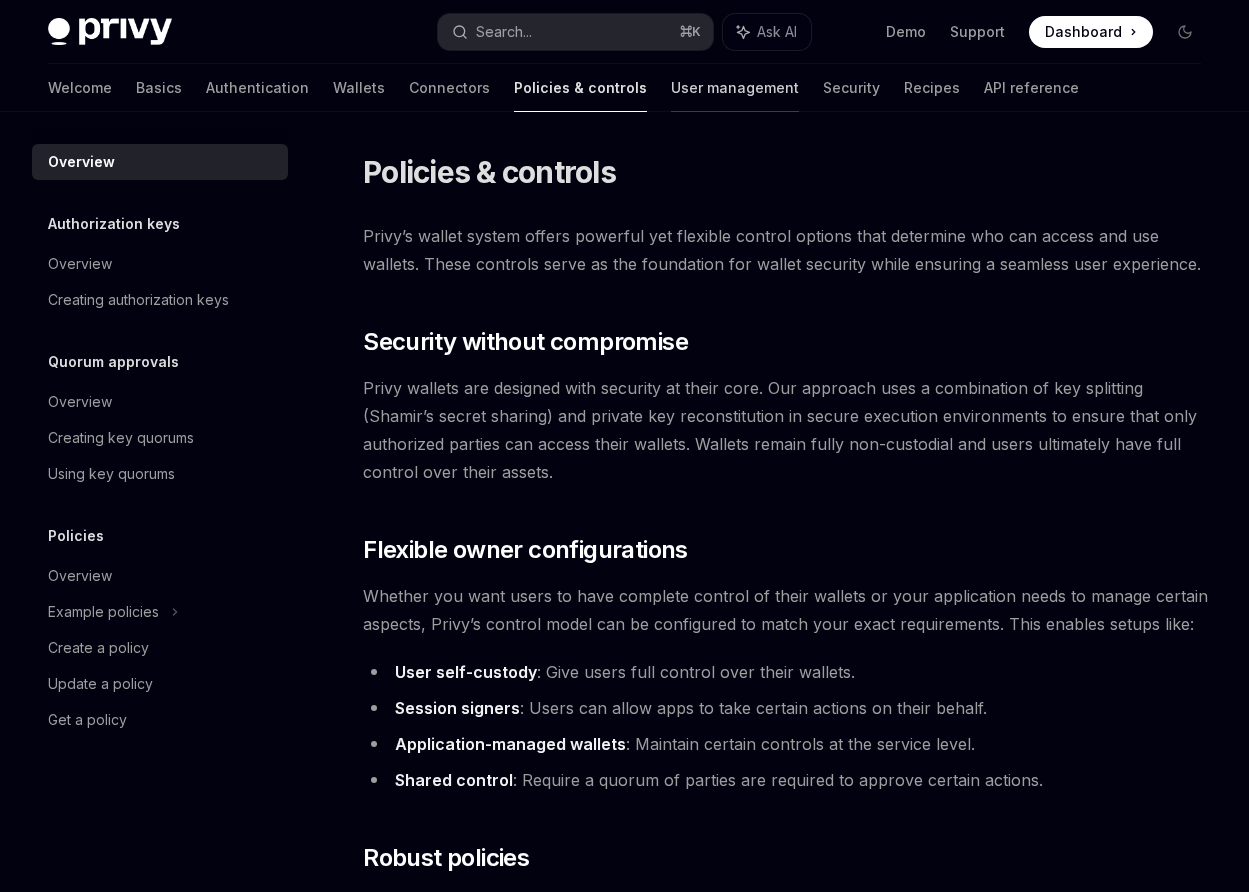 click on "User management" at bounding box center [735, 88] 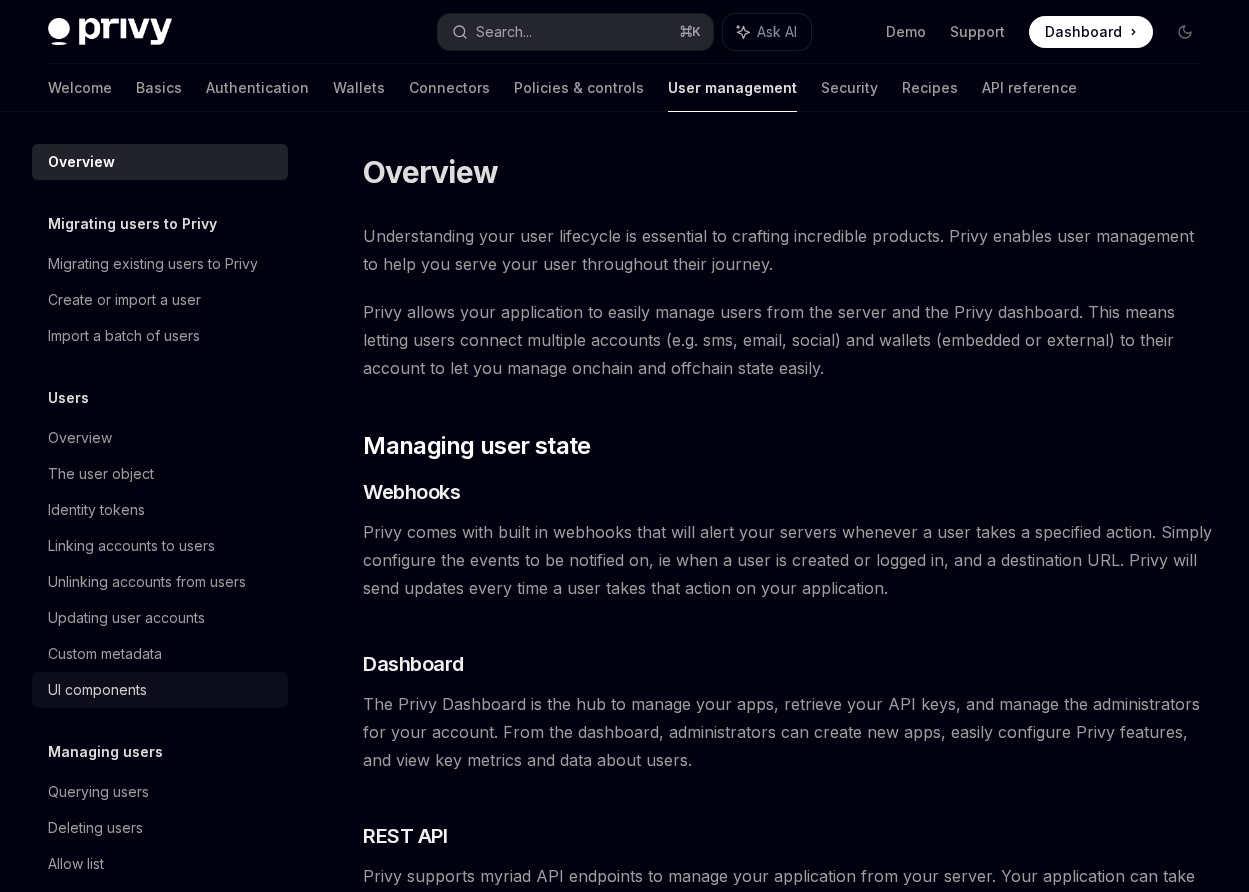 scroll, scrollTop: 204, scrollLeft: 0, axis: vertical 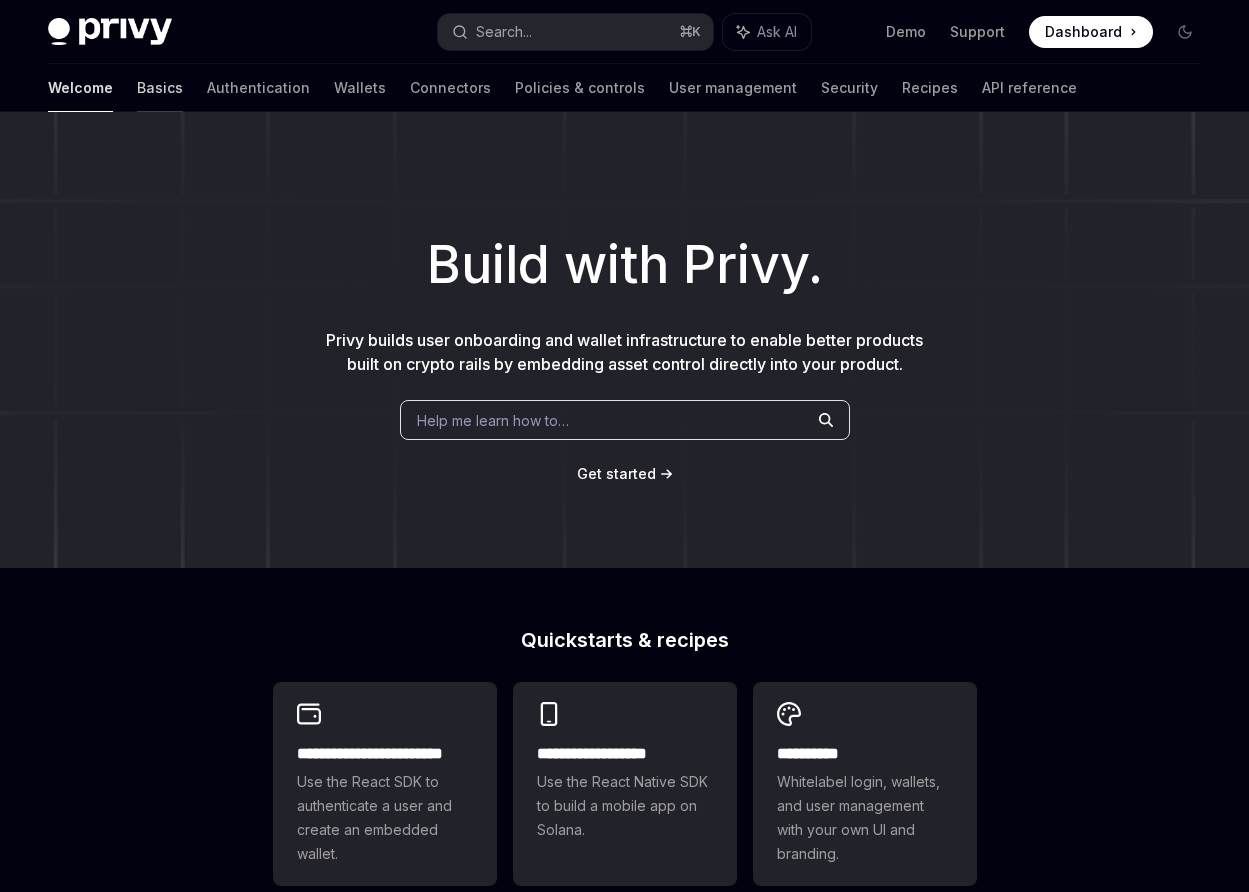 click on "Basics" at bounding box center [160, 88] 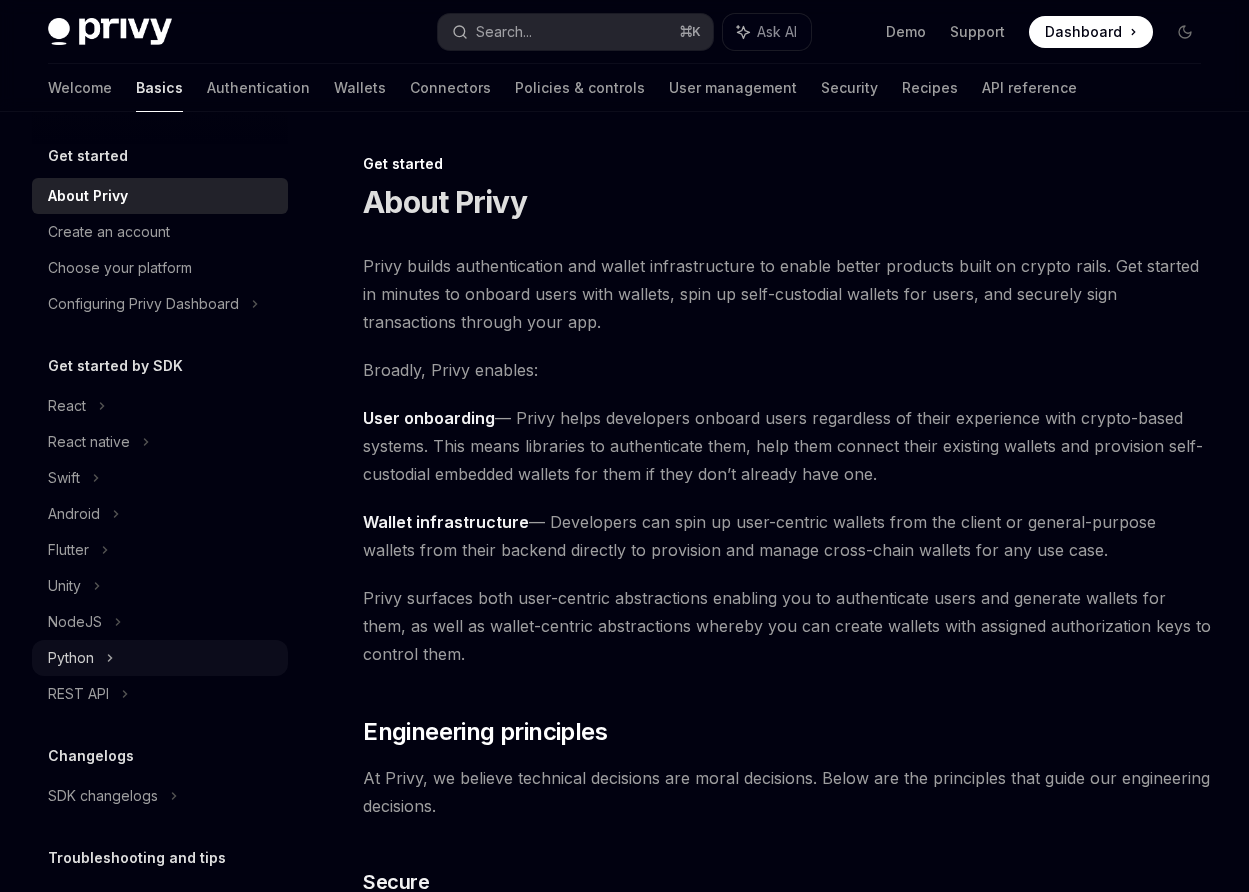 scroll, scrollTop: 100, scrollLeft: 0, axis: vertical 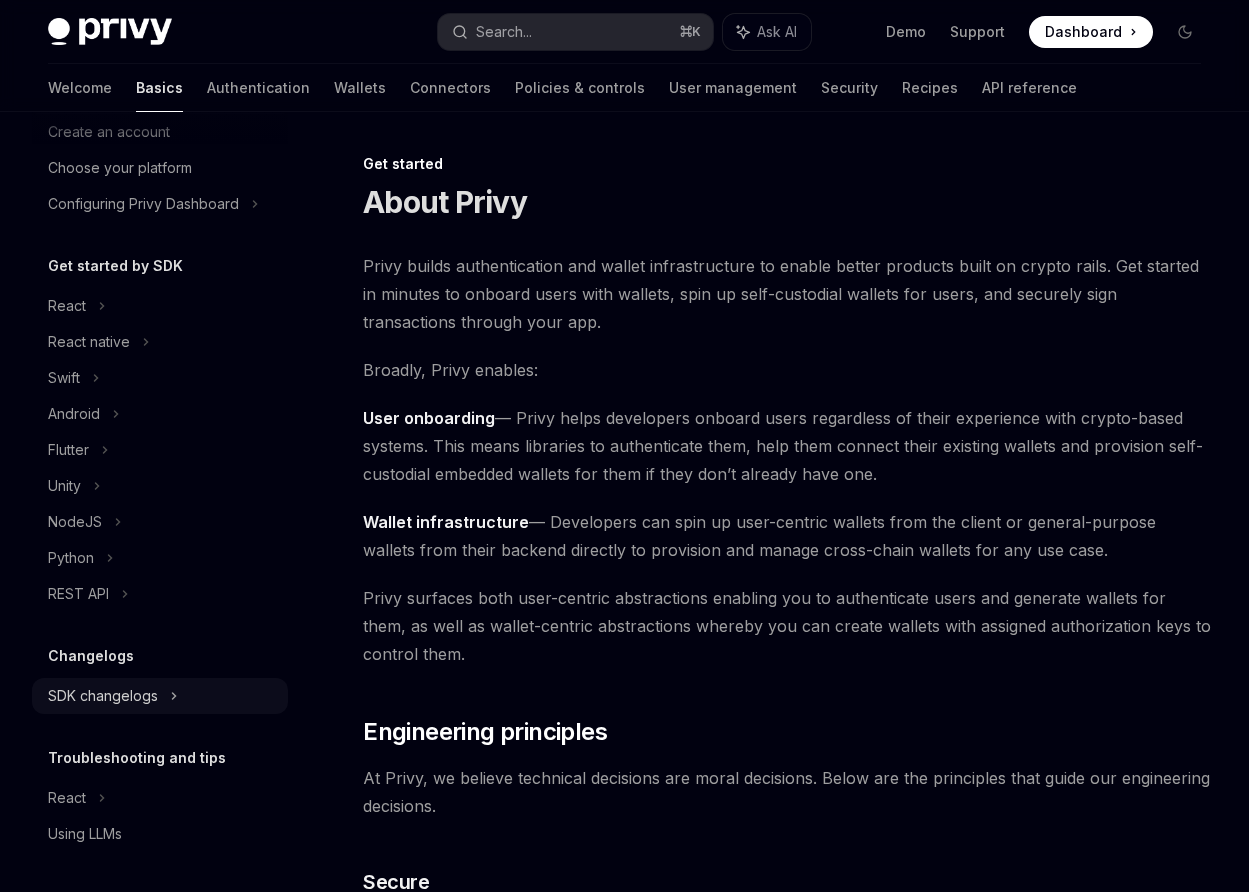 click on "SDK changelogs" at bounding box center (67, 306) 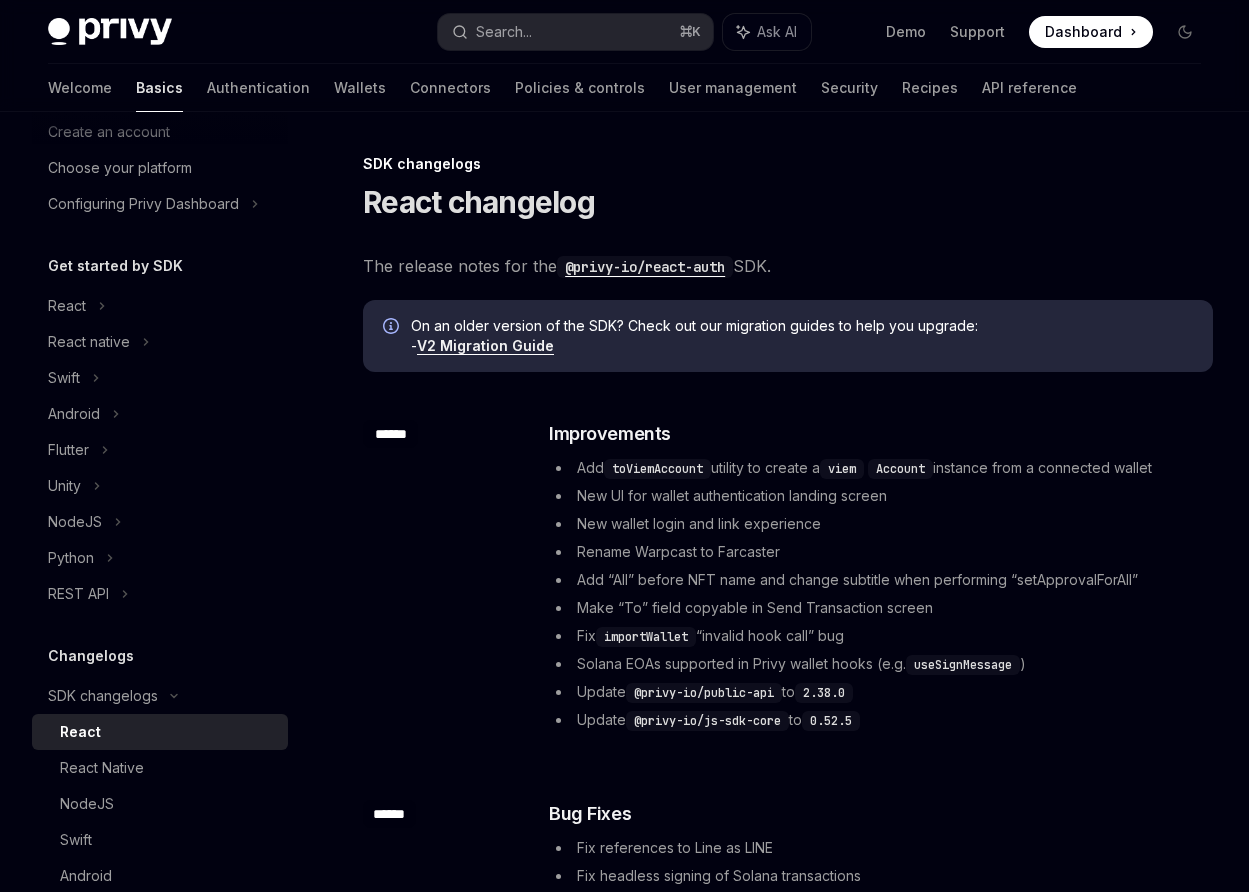 scroll, scrollTop: 447, scrollLeft: 0, axis: vertical 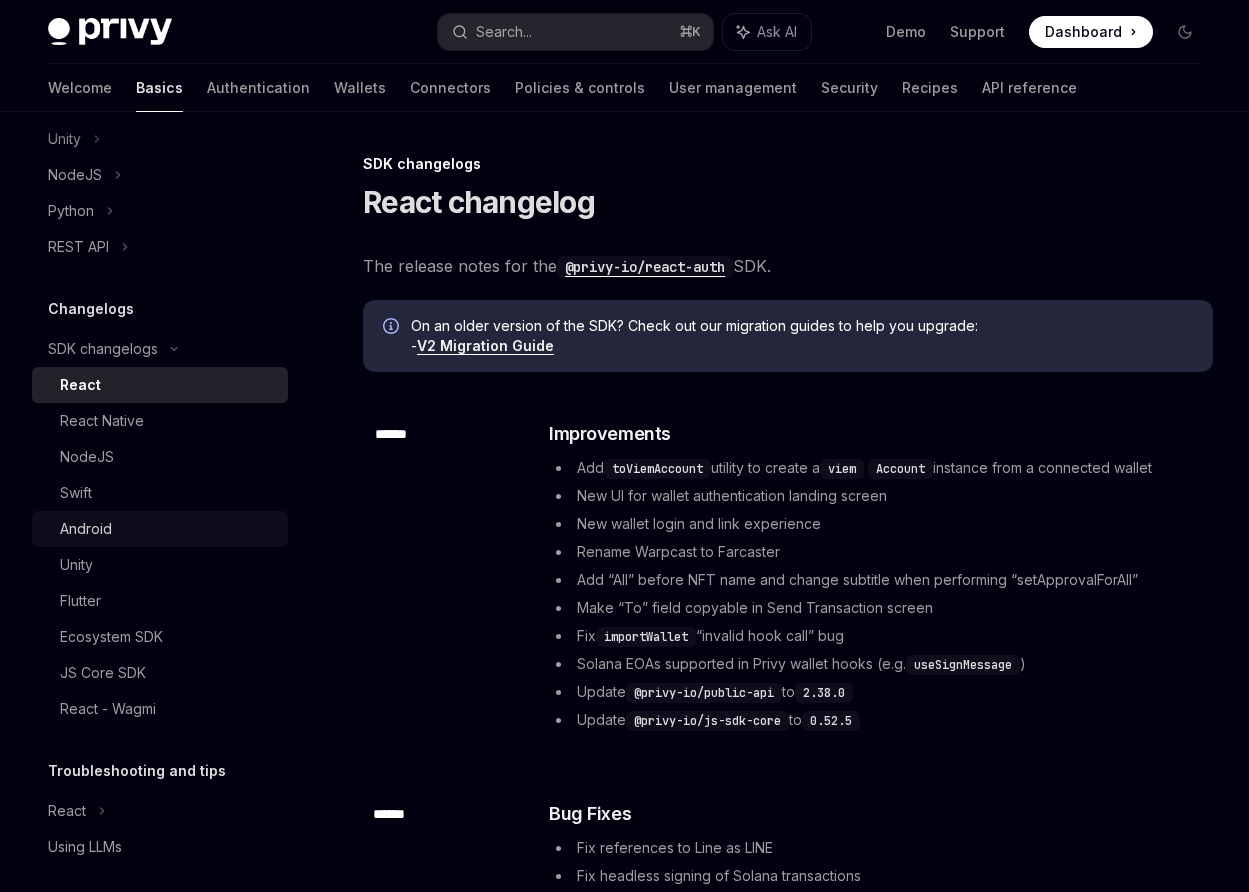 click on "Android" at bounding box center [86, 529] 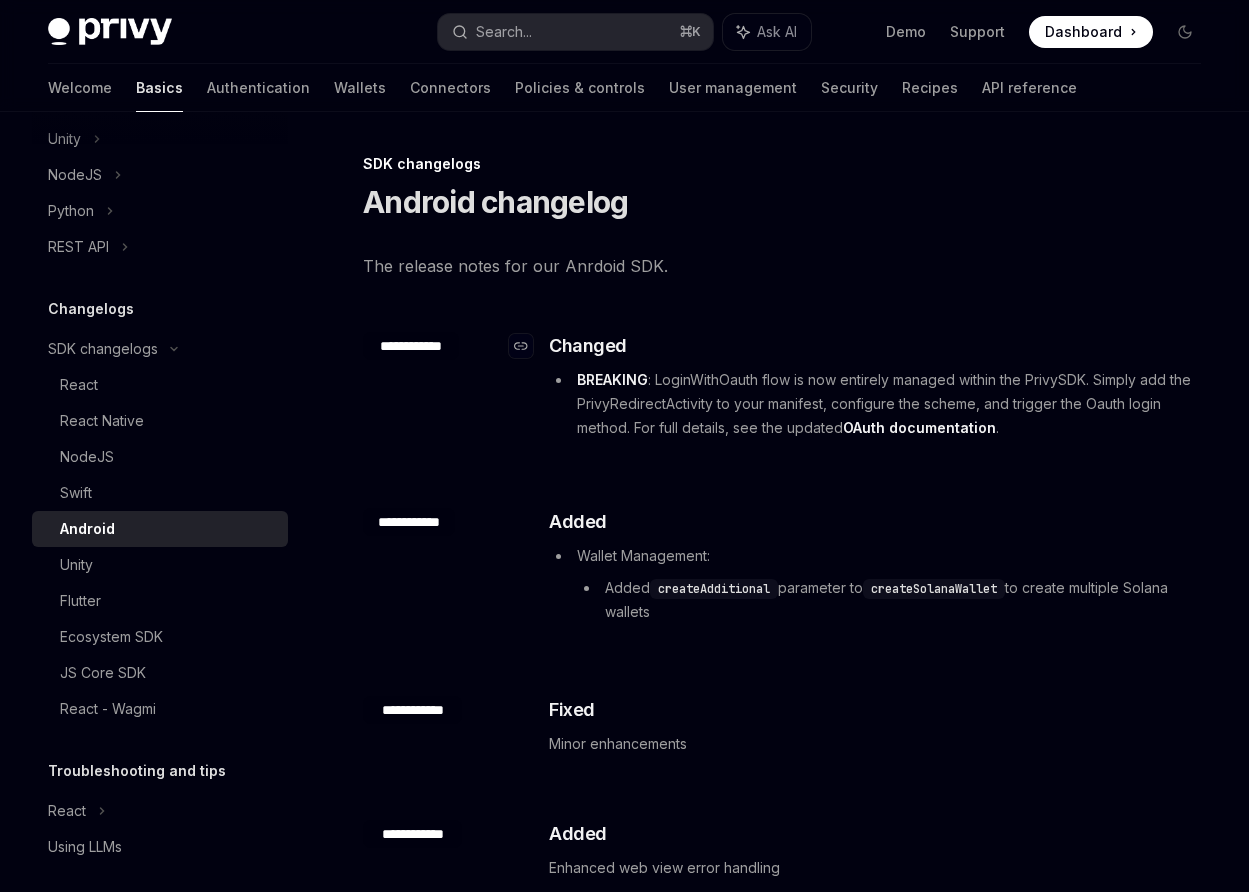 click on "Changed" at bounding box center [588, 346] 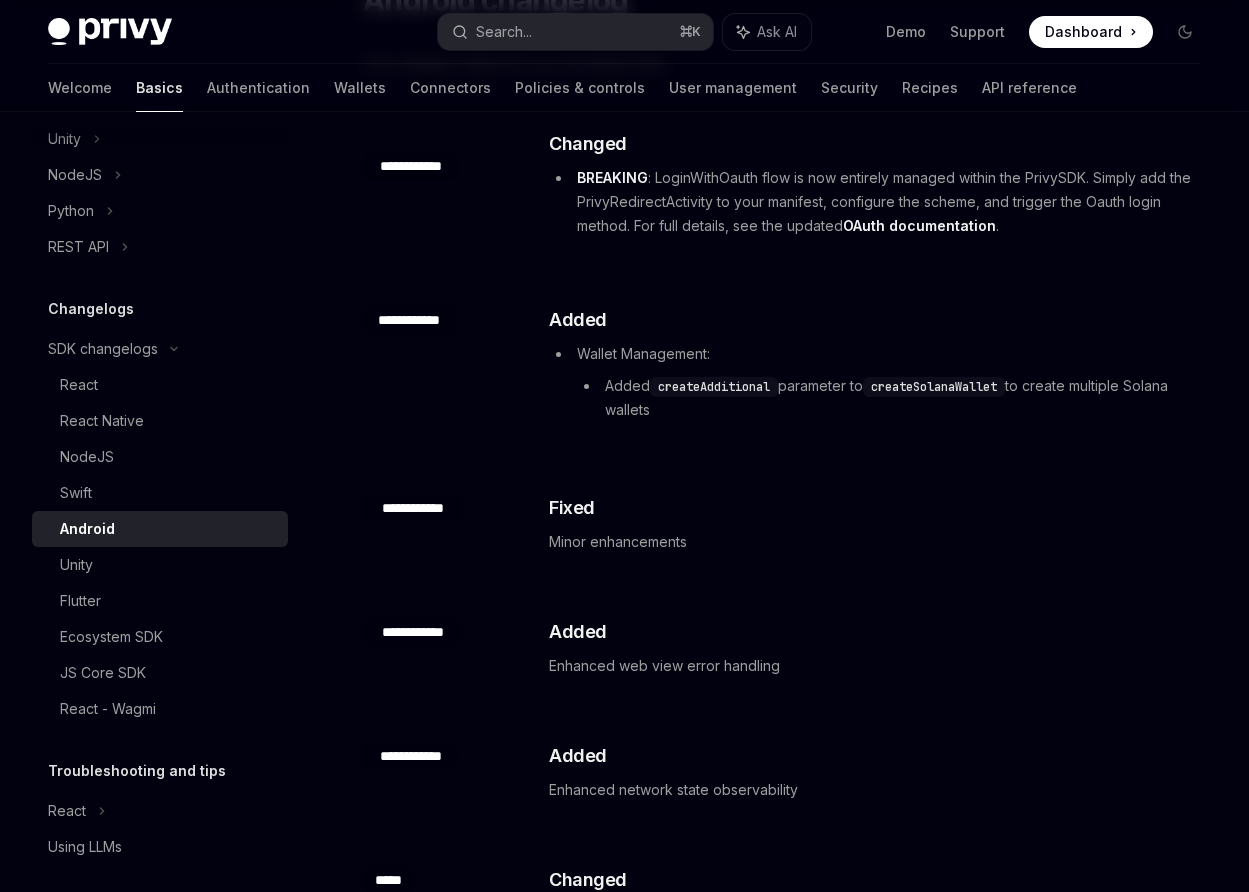 scroll, scrollTop: 204, scrollLeft: 0, axis: vertical 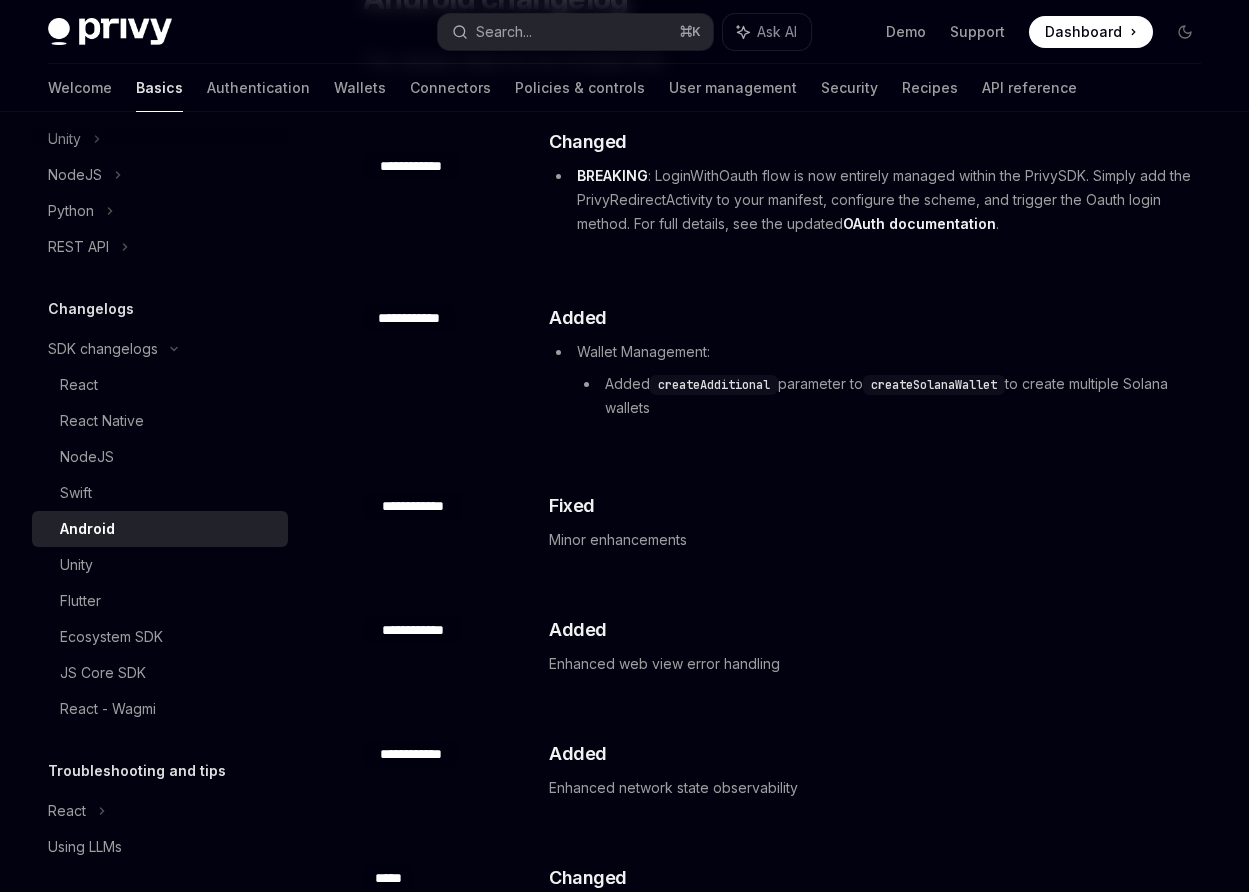 click on "BREAKING : LoginWithOauth flow is now entirely managed within the PrivySDK.
Simply add the PrivyRedirectActivity to your manifest, configure the scheme, and trigger the Oauth login method.
For full details, see the updated  OAuth documentation ." at bounding box center (880, 200) 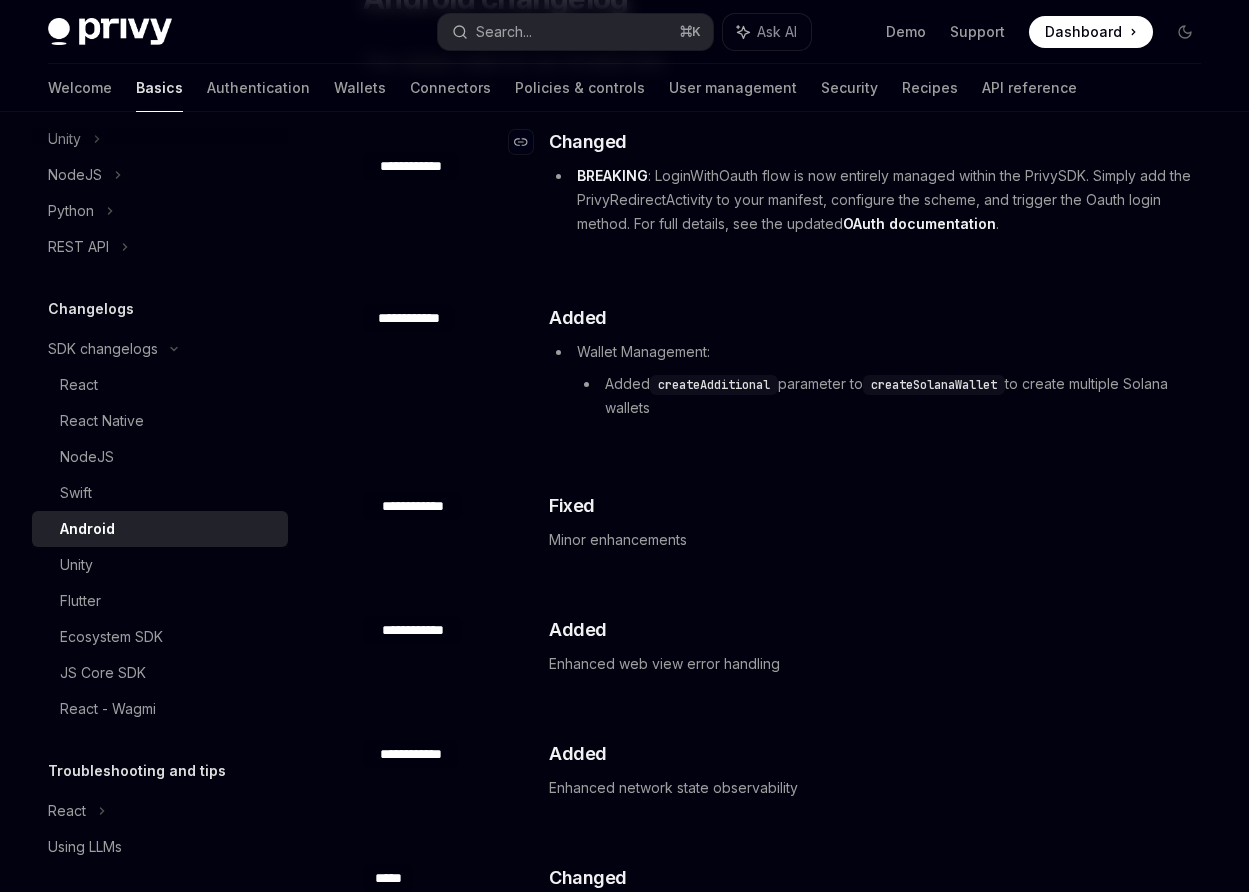 click on "Changed" at bounding box center [588, 142] 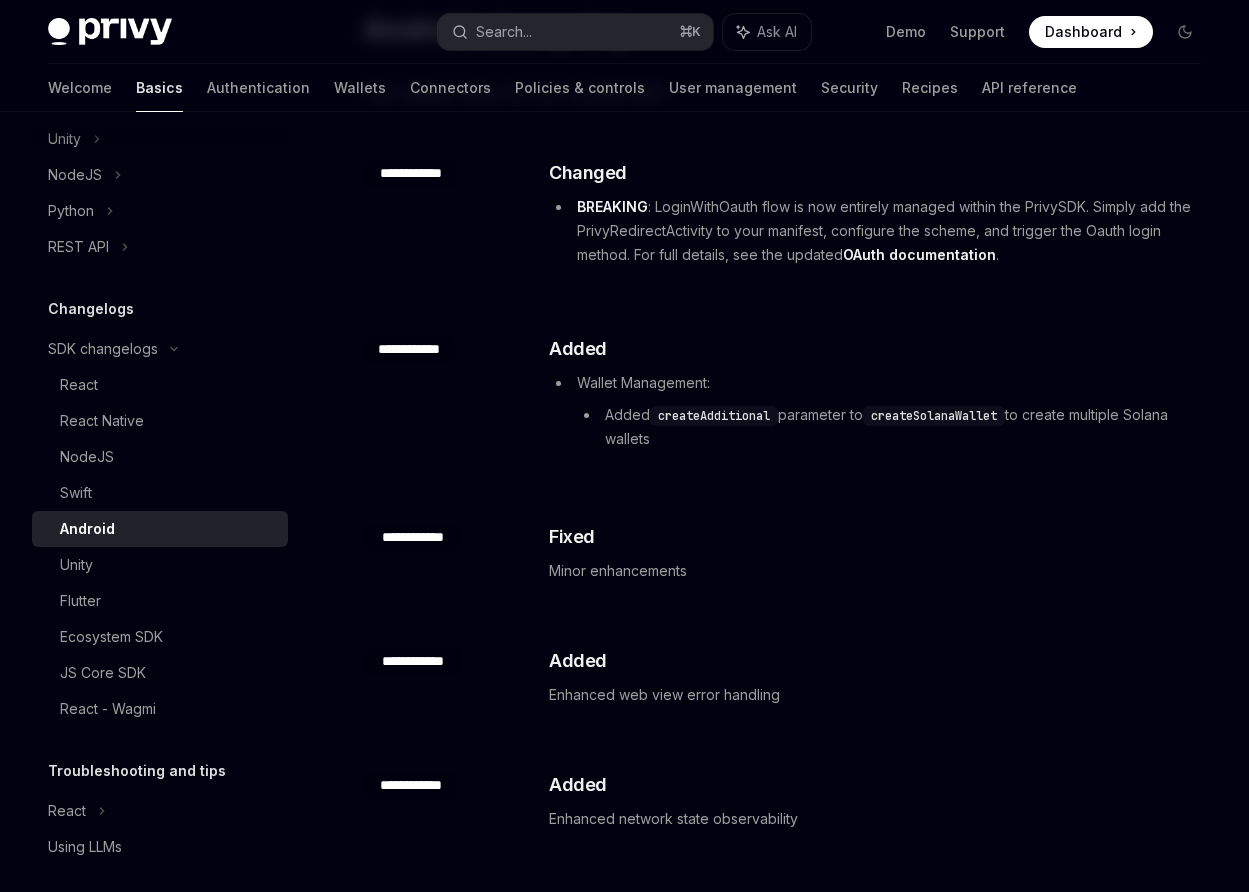 scroll, scrollTop: 96, scrollLeft: 0, axis: vertical 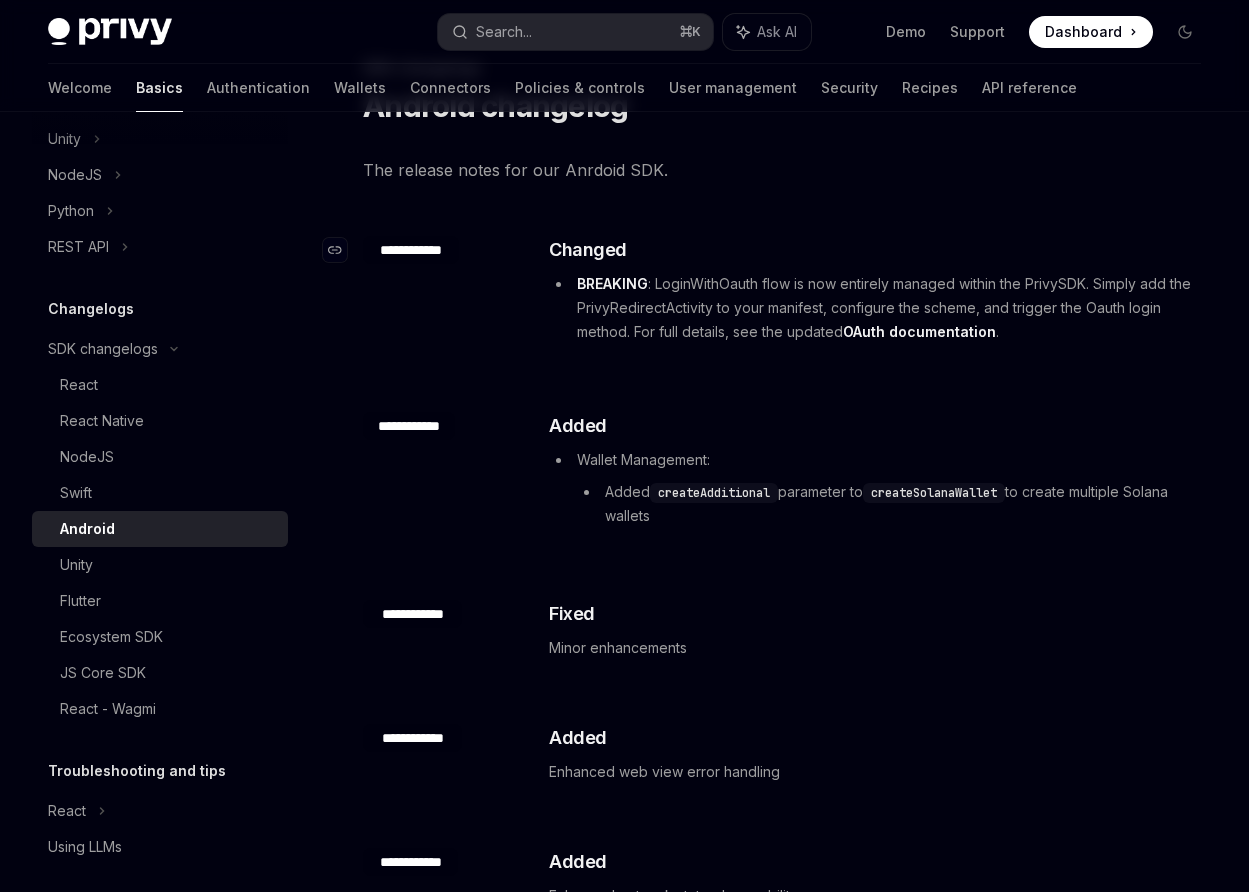 click on "**********" at bounding box center (410, 250) 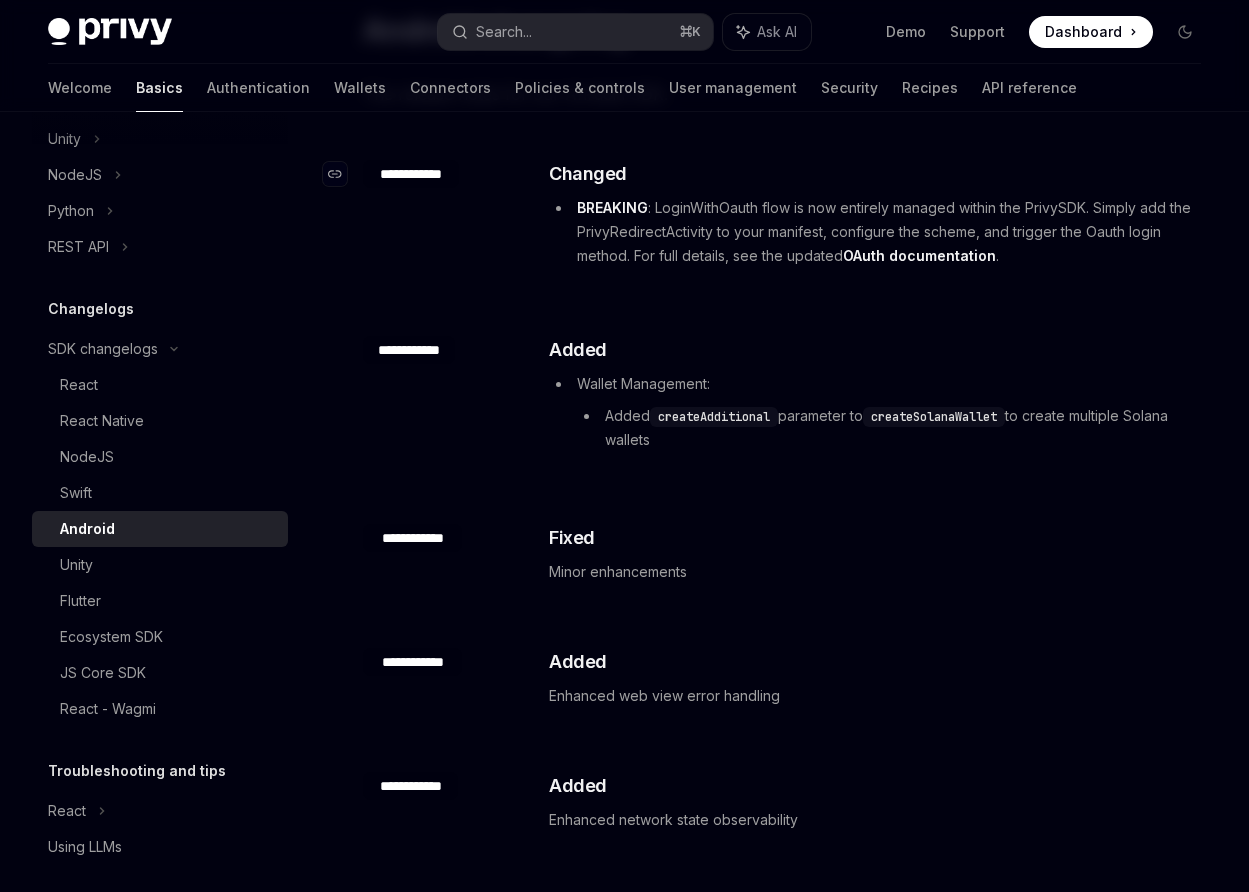 scroll, scrollTop: 180, scrollLeft: 0, axis: vertical 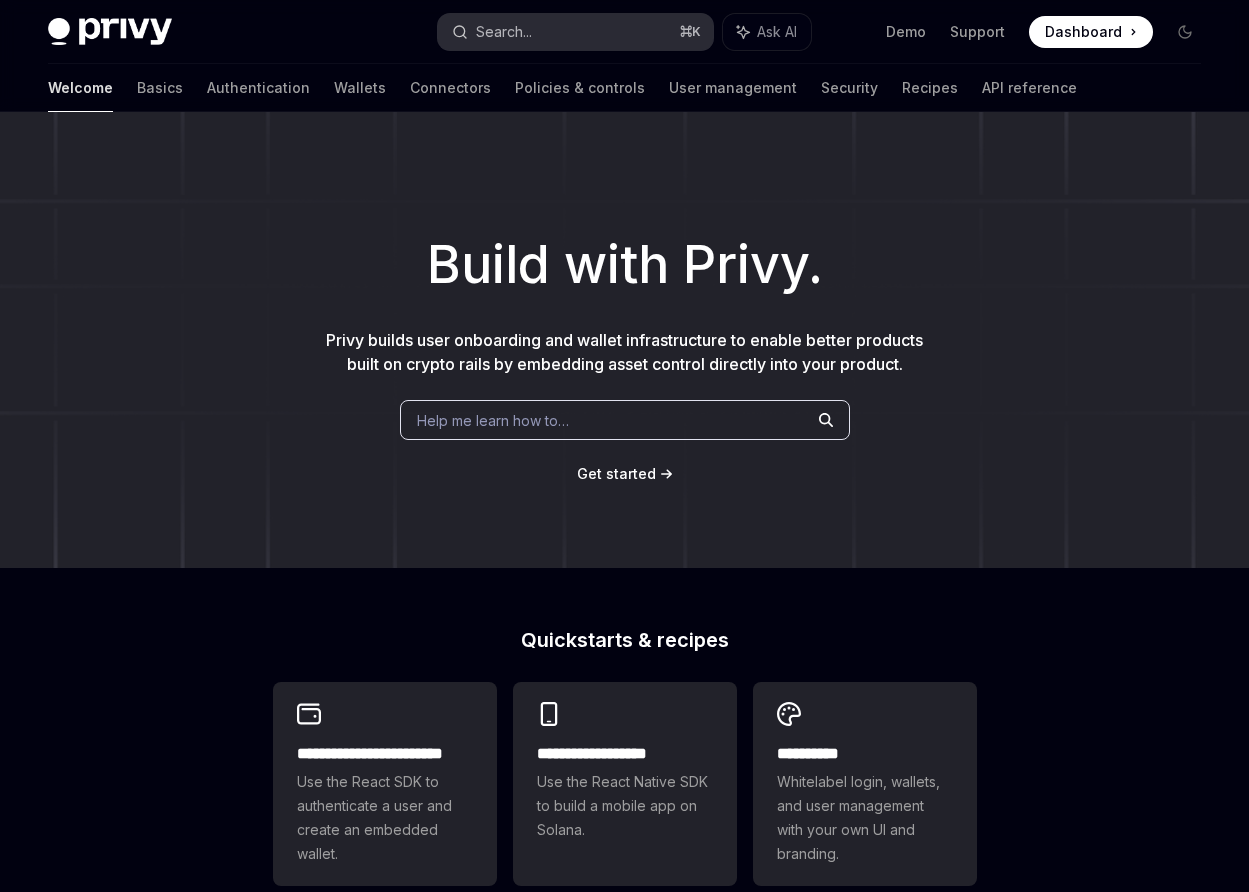 click on "Search..." at bounding box center (504, 32) 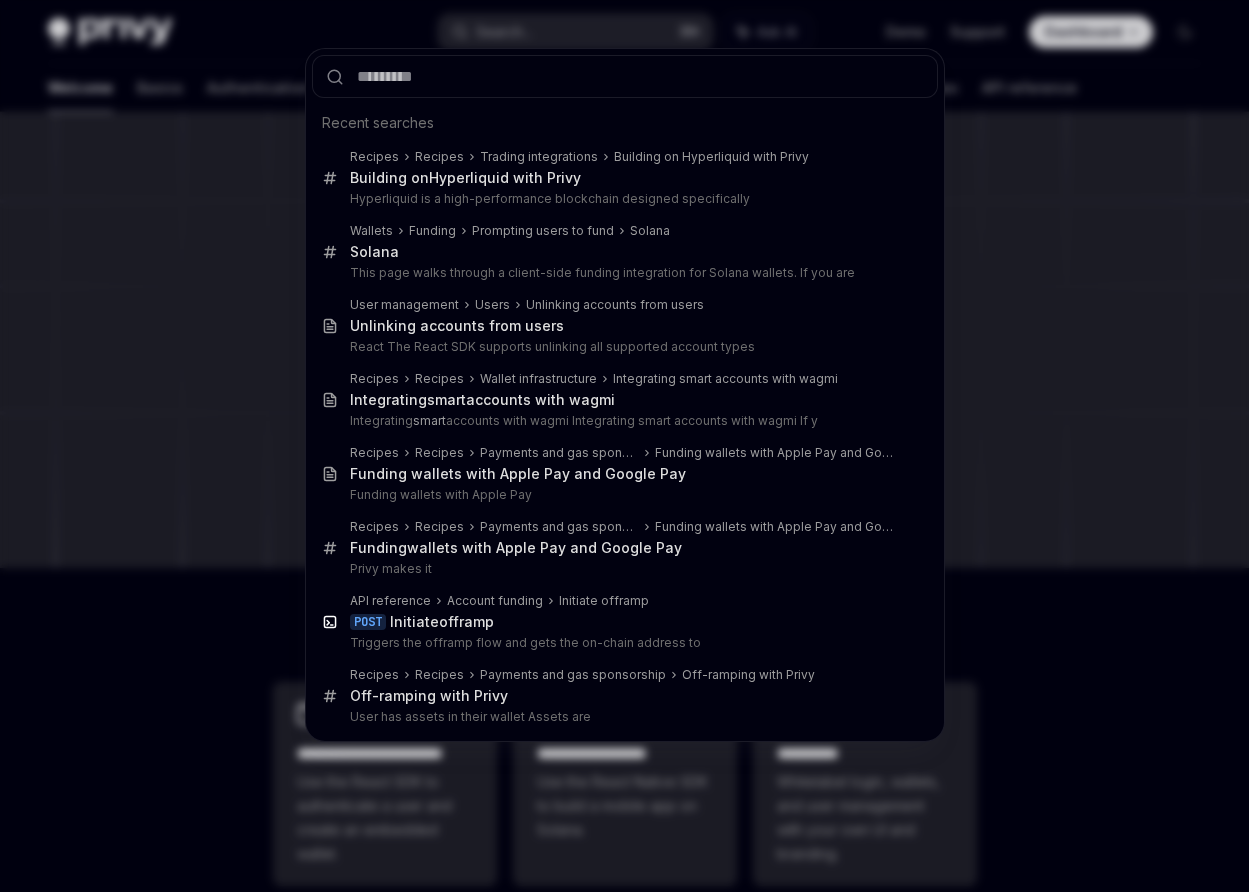type on "**********" 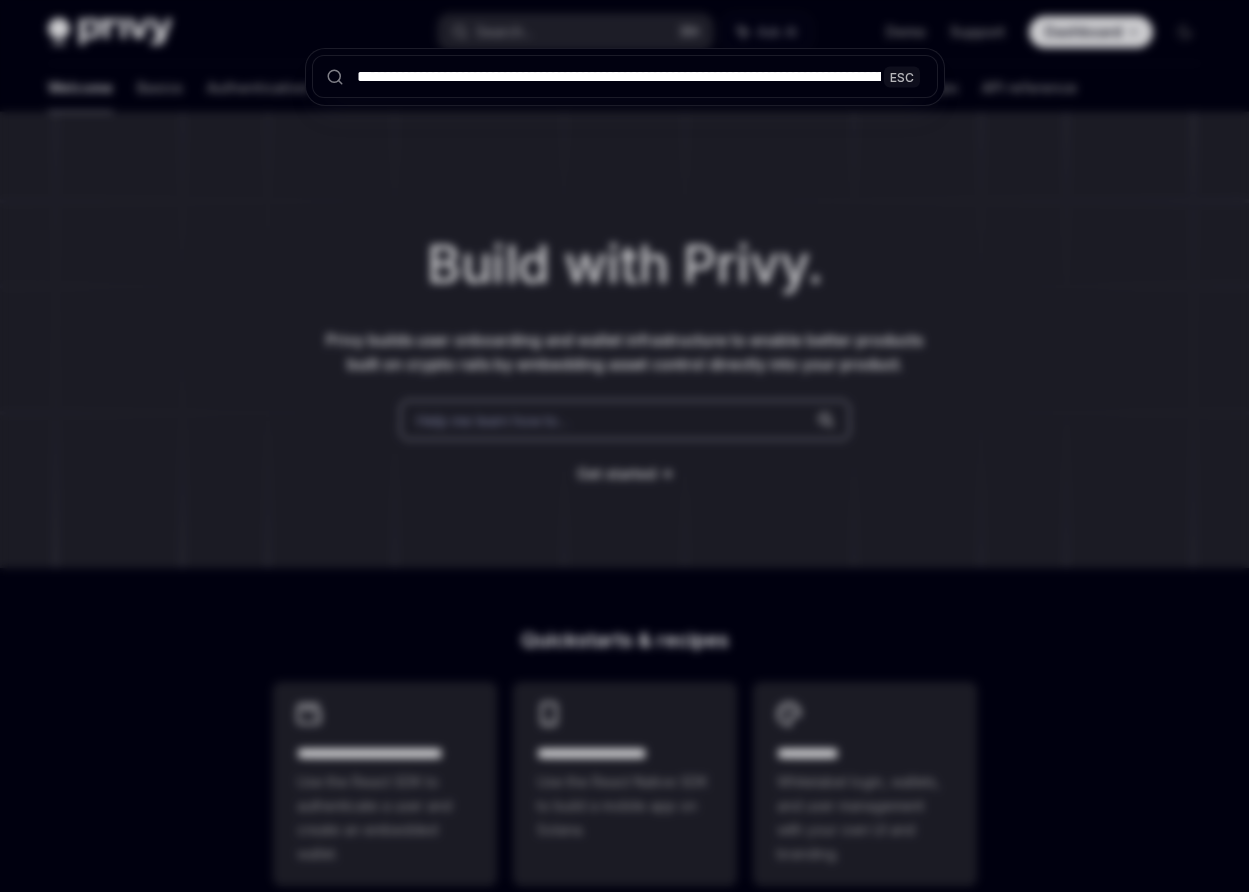 scroll, scrollTop: 0, scrollLeft: 5839, axis: horizontal 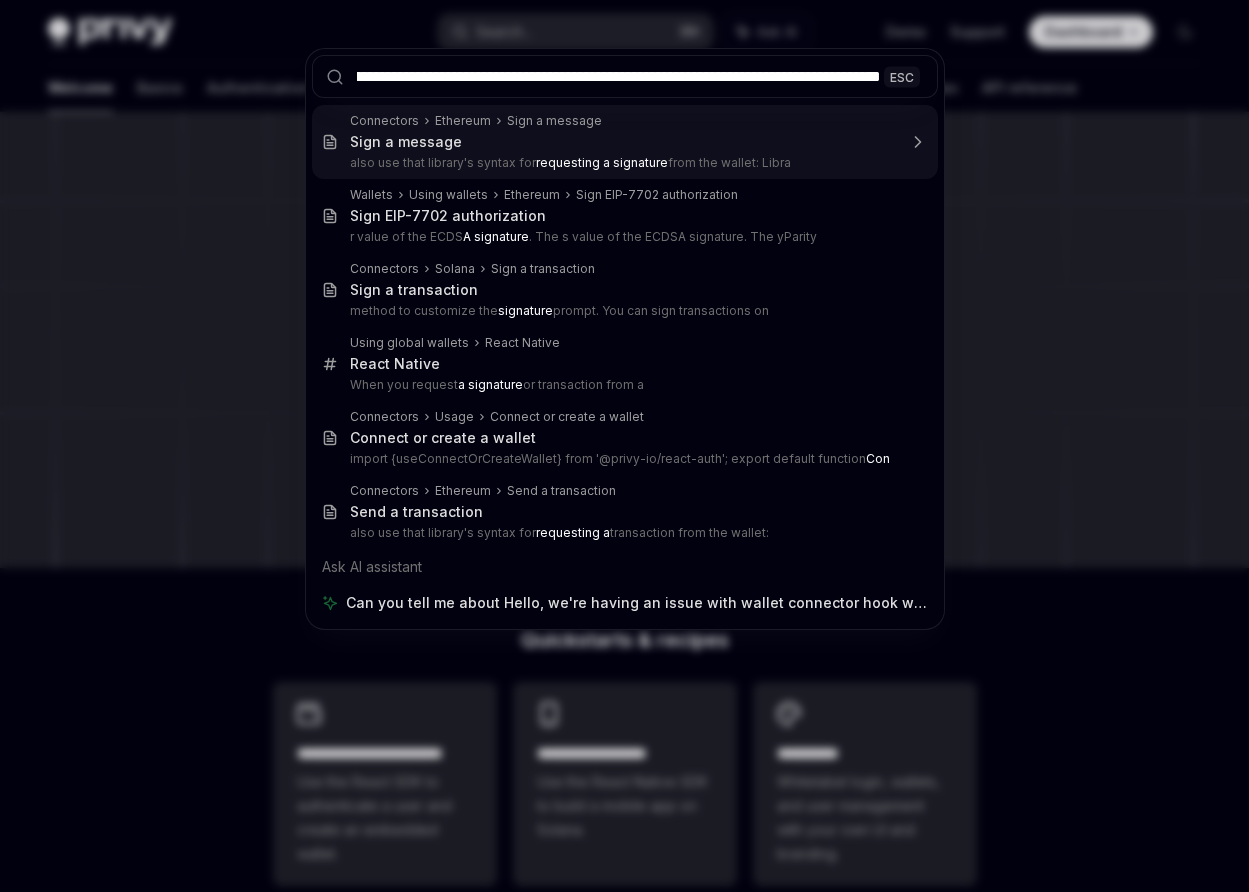 type on "*" 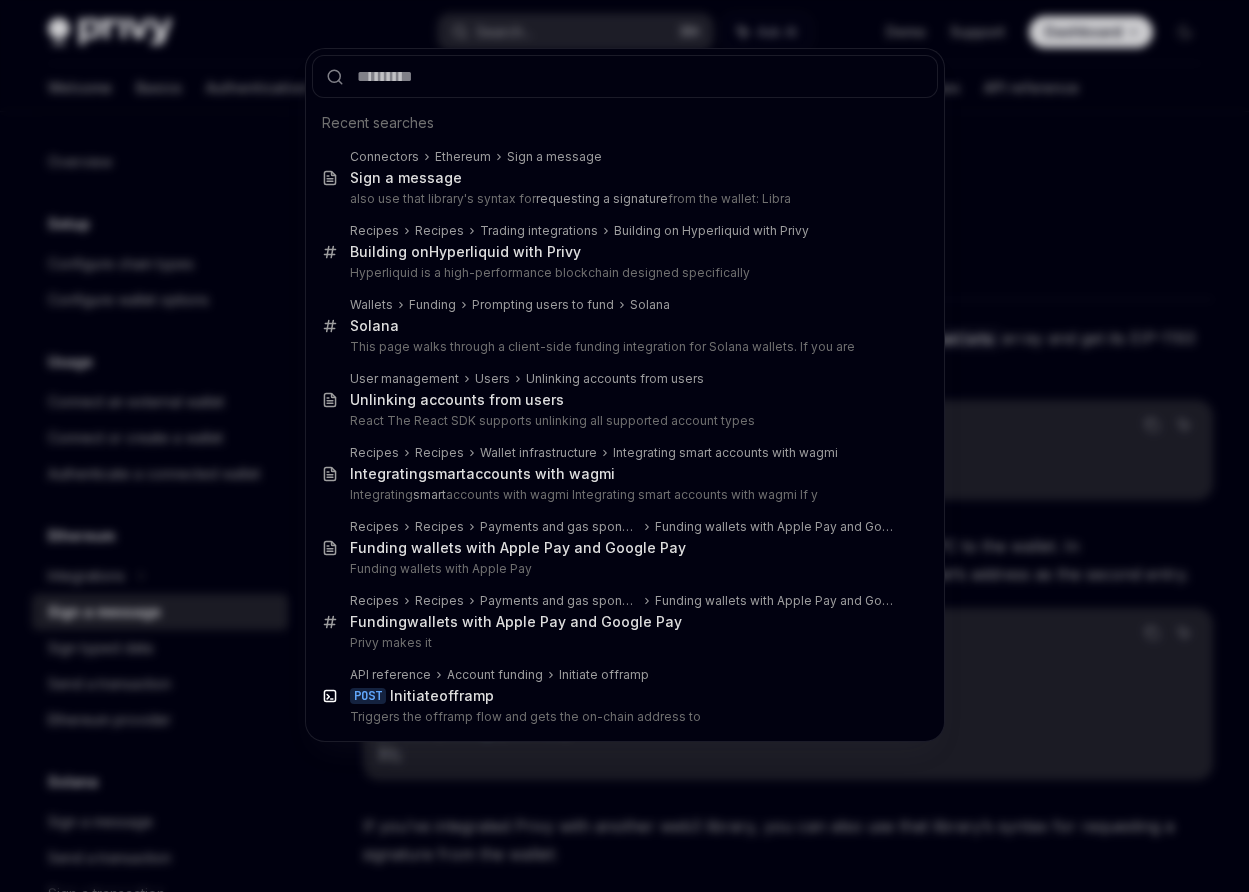 scroll, scrollTop: 0, scrollLeft: 0, axis: both 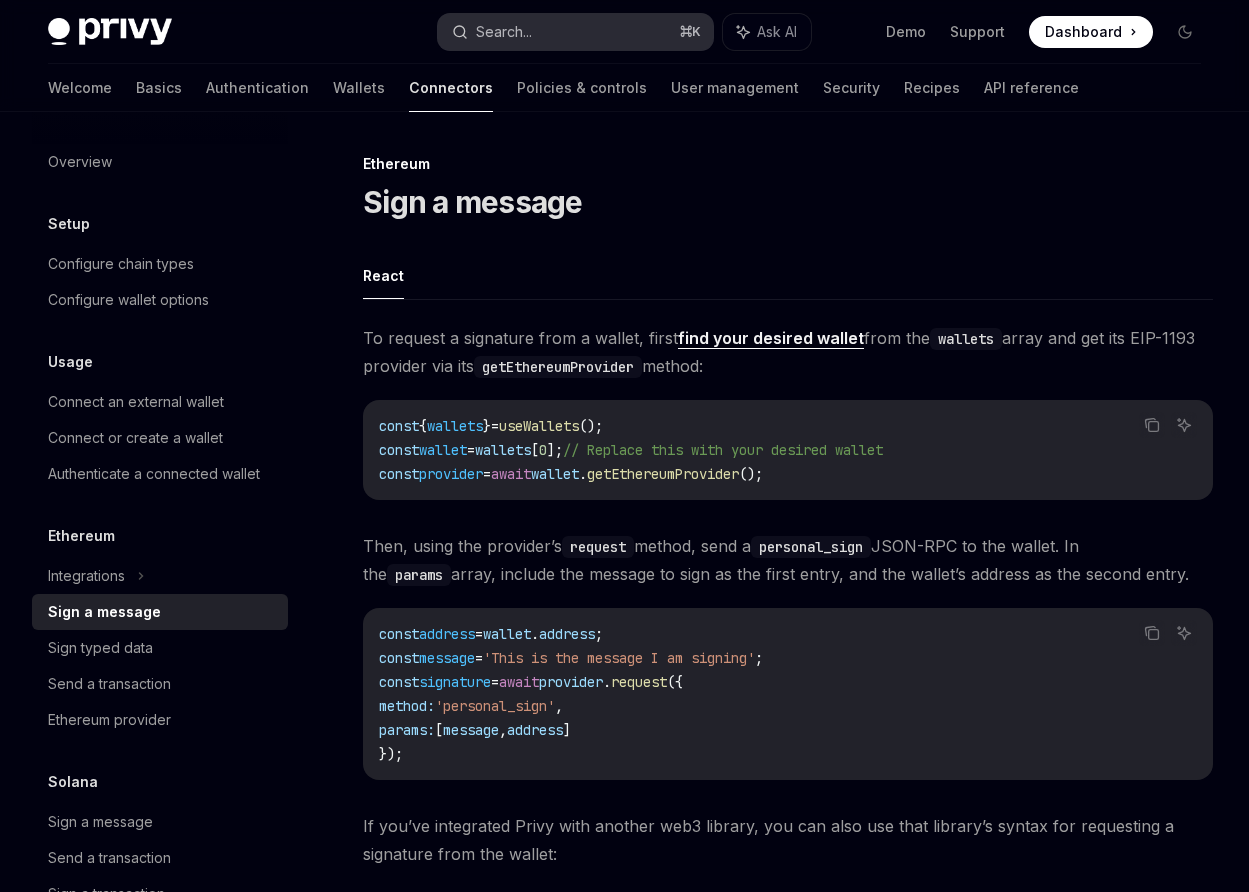 click on "Search... ⌘ K" at bounding box center (576, 32) 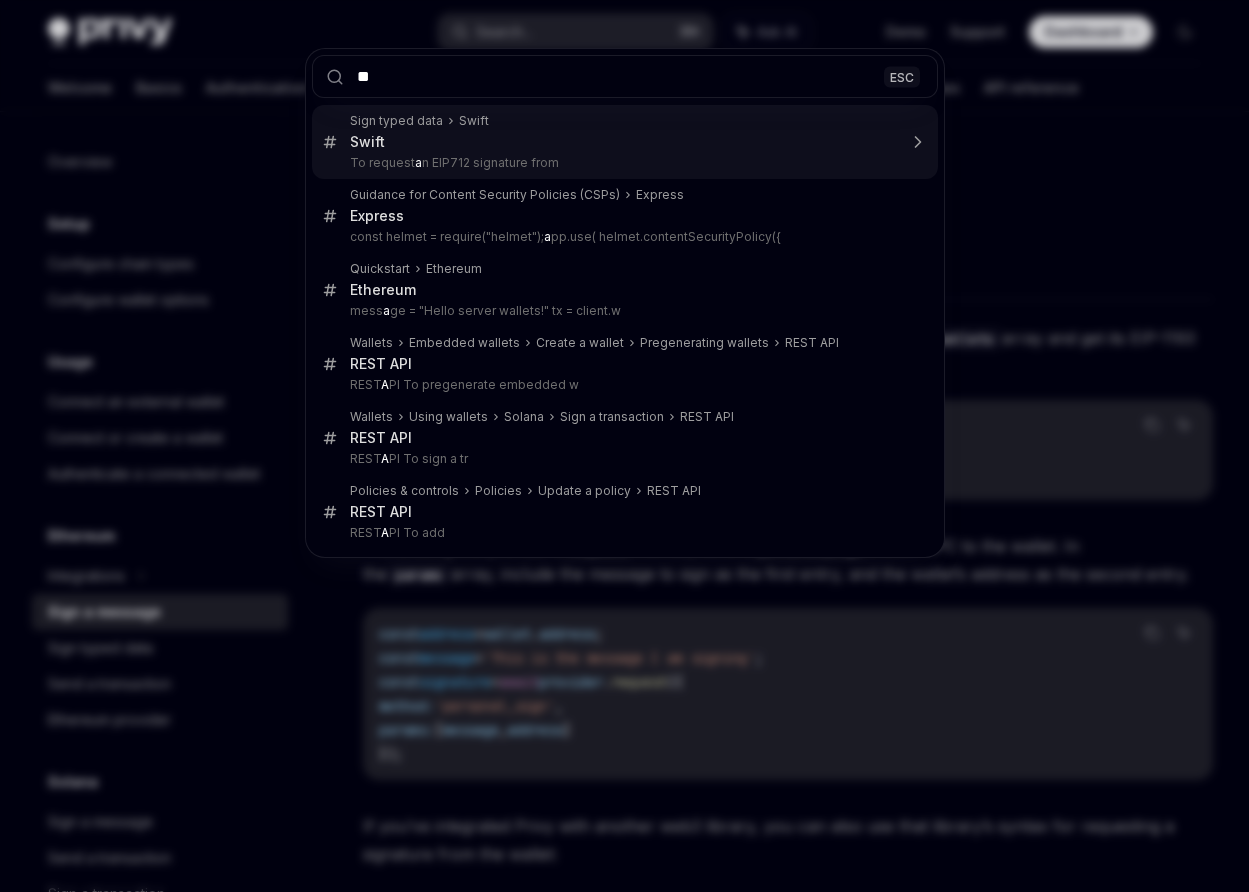 type on "***" 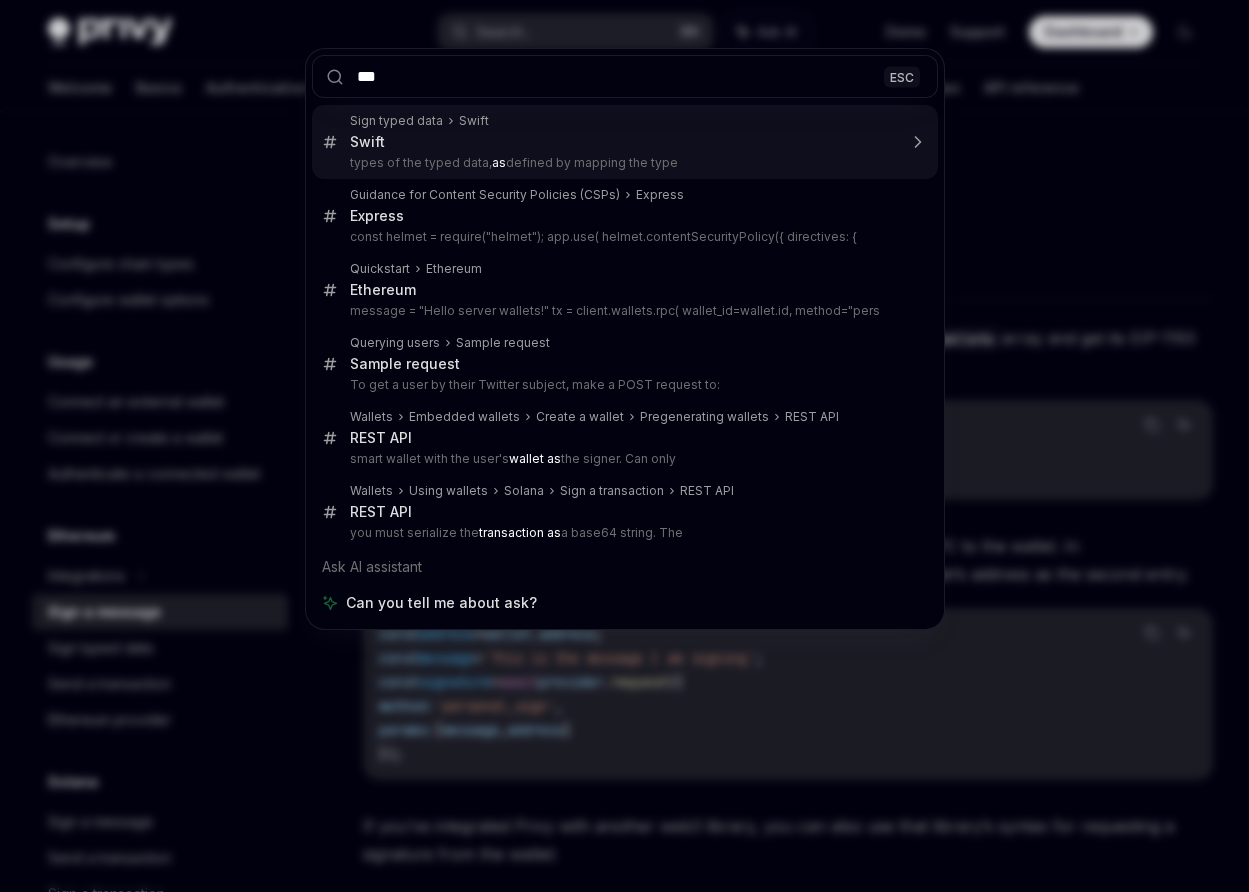 type 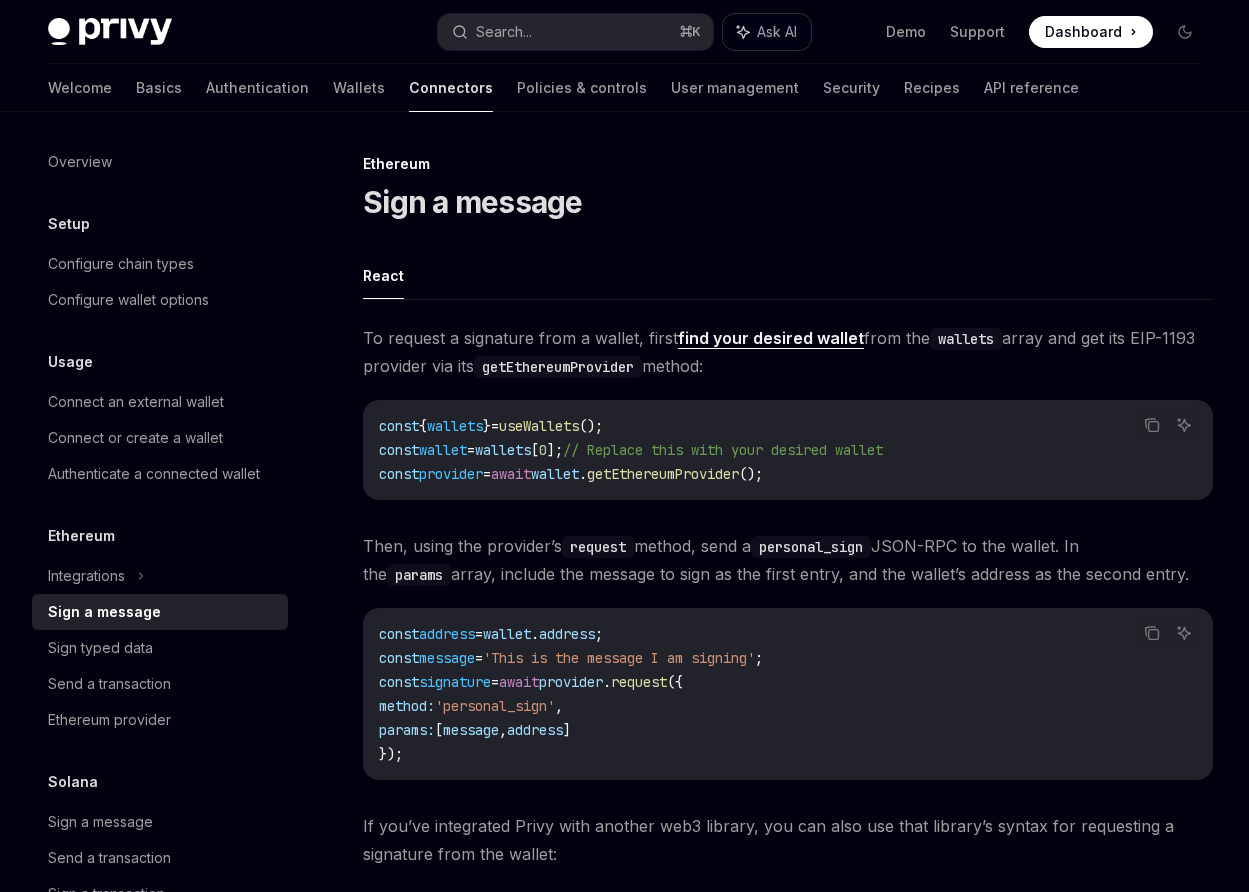 click on "Ask AI" at bounding box center (777, 32) 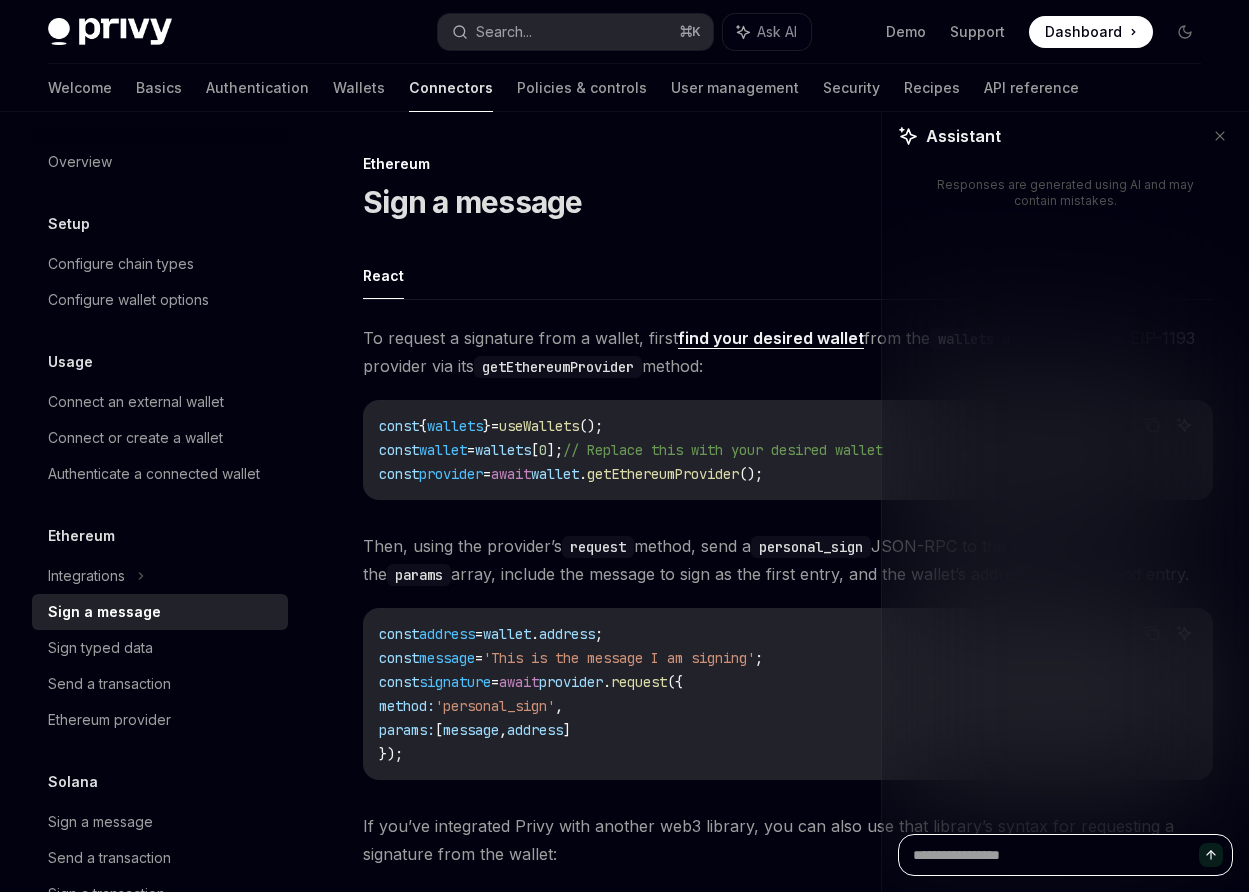 paste on "**********" 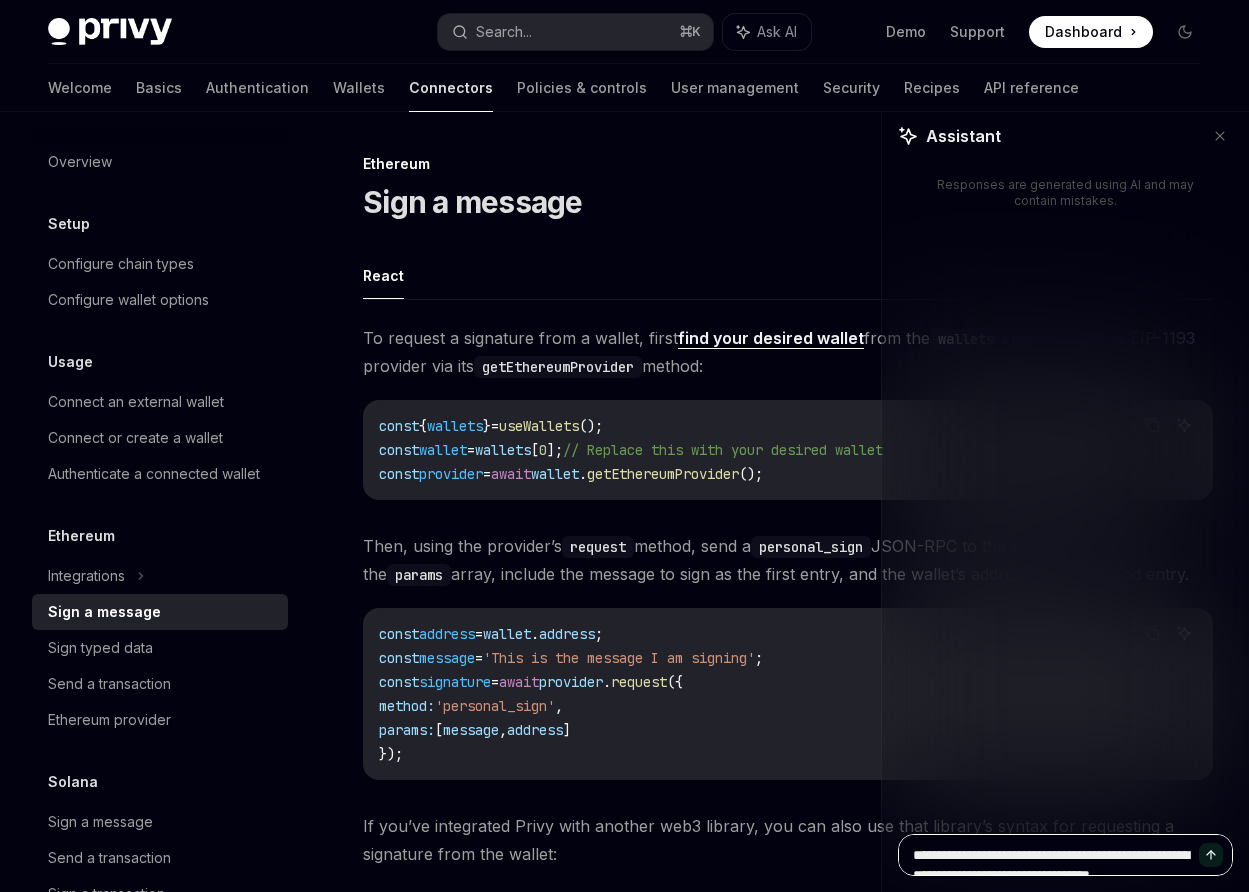 scroll, scrollTop: 408, scrollLeft: 0, axis: vertical 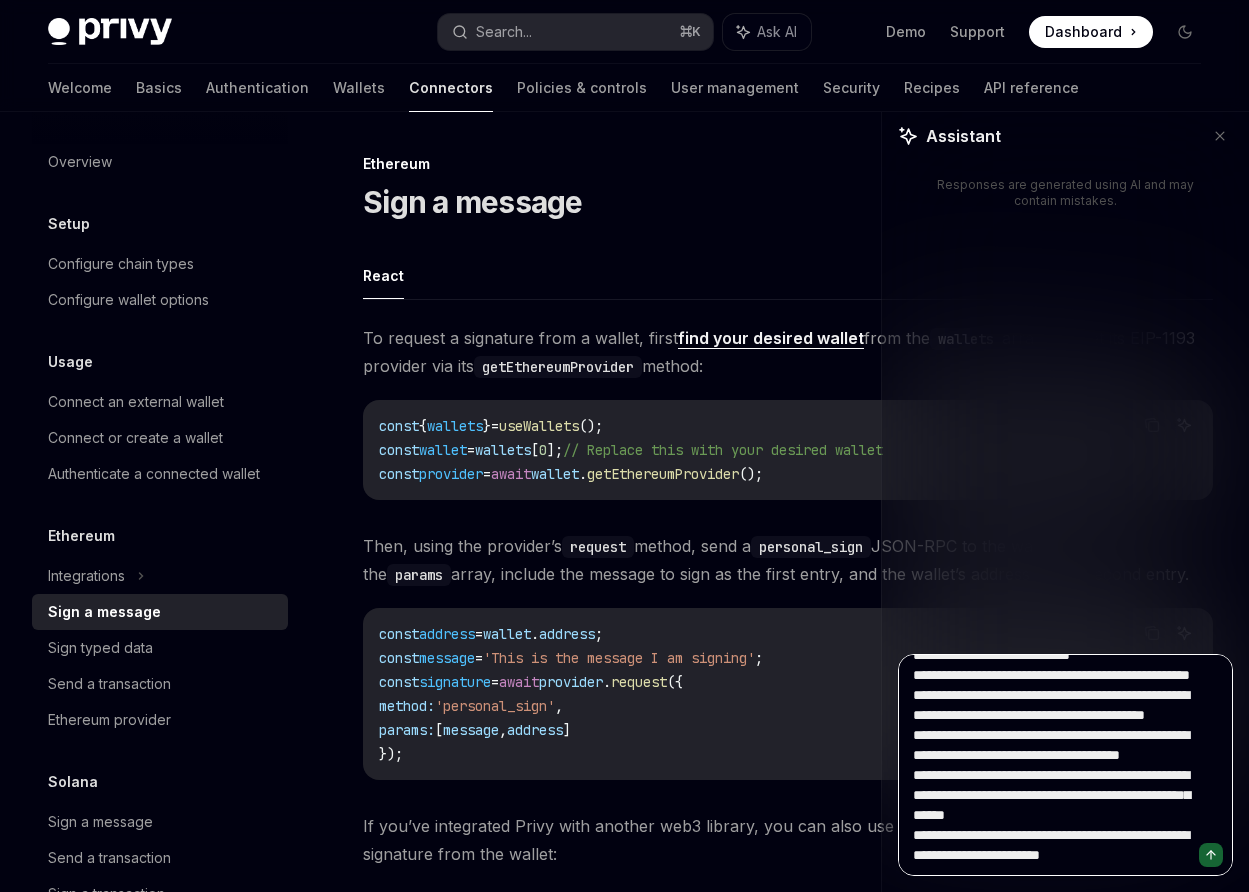 type on "*" 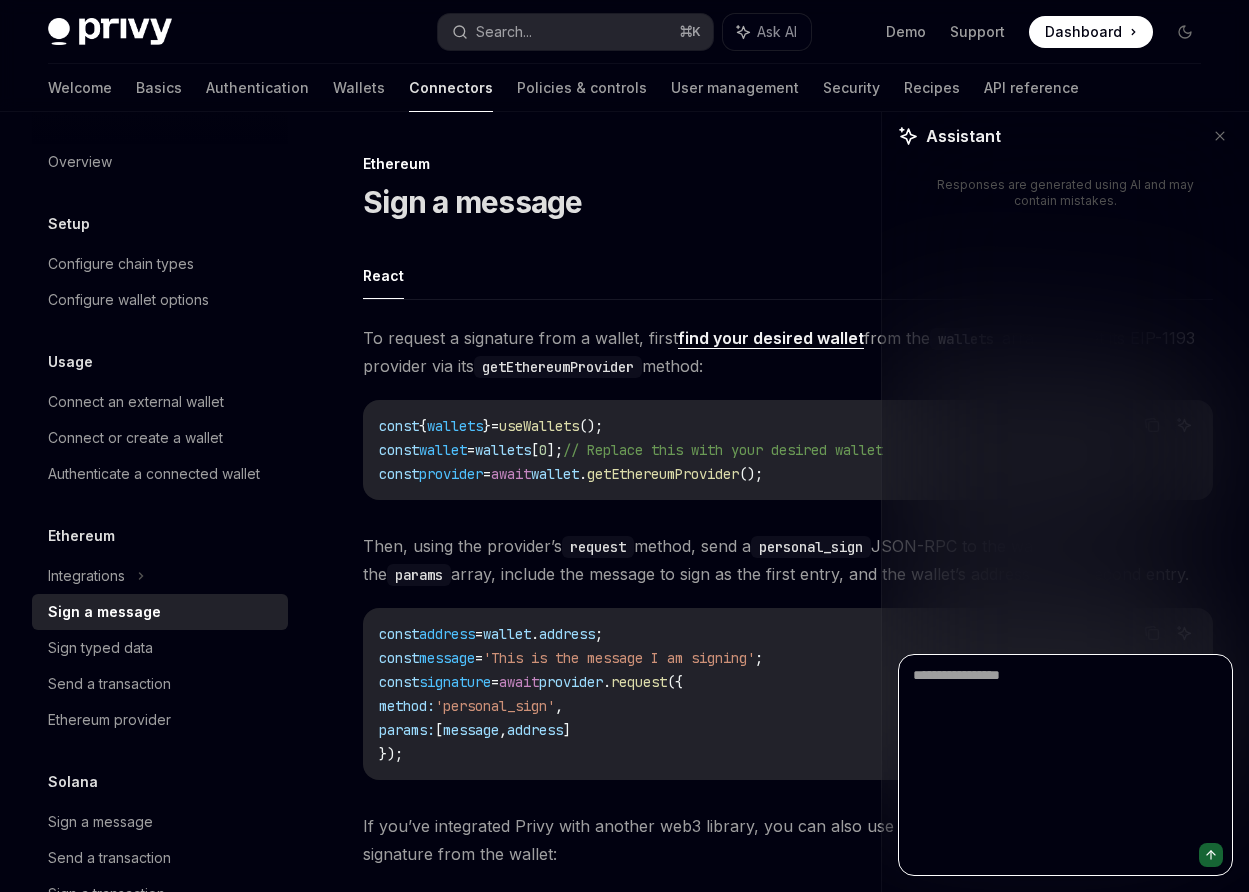 scroll, scrollTop: 0, scrollLeft: 0, axis: both 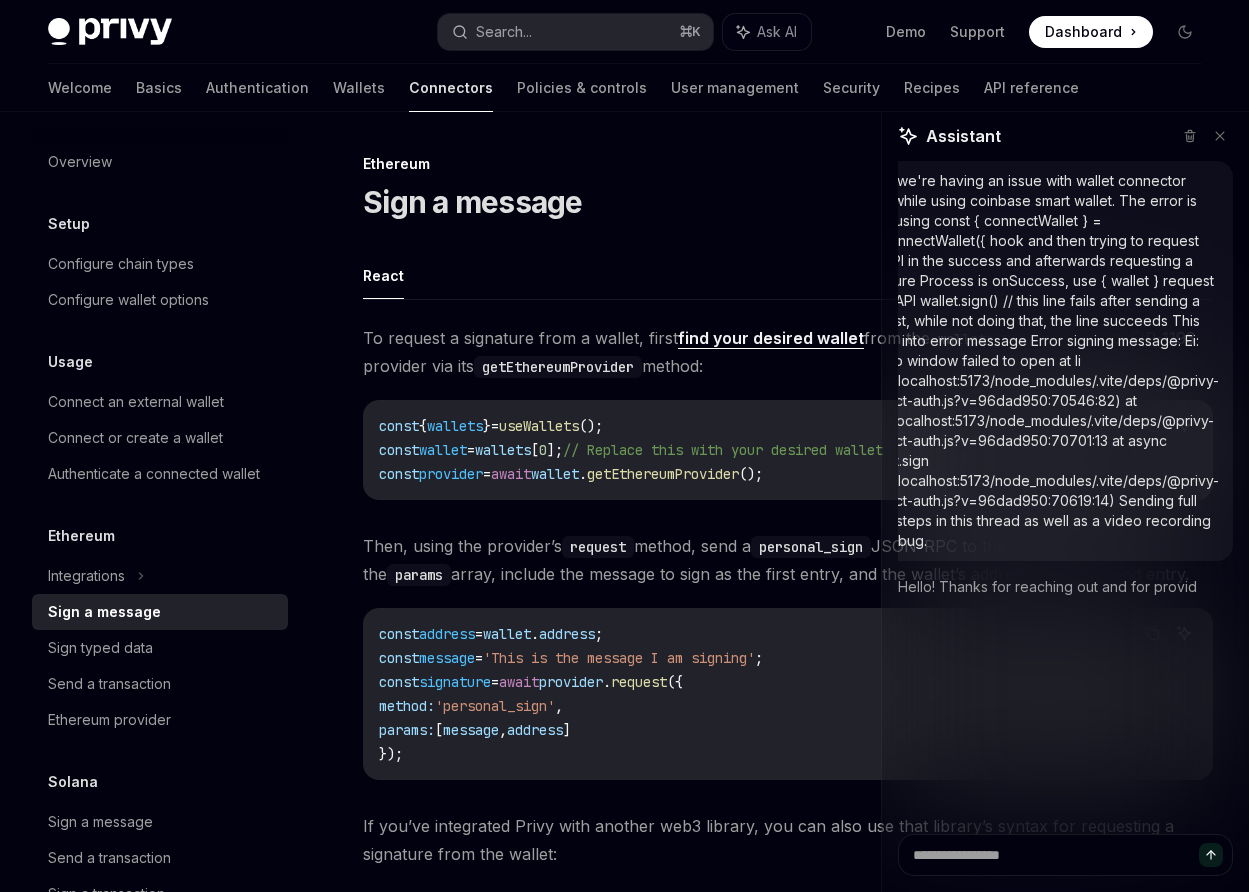 click on "Hello, we're having an issue with wallet connector hook while using coinbase smart wallet.
The error is when using const { connectWallet } = useConnectWallet({ hook and then trying to request any API in the success and afterwards requesting a signature
Process is
onSuccess, use { wallet }
request some API
wallet.sign() // this line fails after sending a request, while not doing that, the line succeeds
This results into error message
Error signing message: Ei: Pop up window failed to open
at Ii (http://localhost:5173/node_modules/.vite/deps/@privy-io_react-auth.js?v=96dad950:70546:82)
at http://localhost:5173/node_modules/.vite/deps/@privy-io_react-auth.js?v=96dad950:70701:13
at async Object.sign (http://localhost:5173/node_modules/.vite/deps/@privy-io_react-auth.js?v=96dad950:70619:14)
Sending full repro steps in this thread as well as a video recording of the bug." at bounding box center [1037, 361] 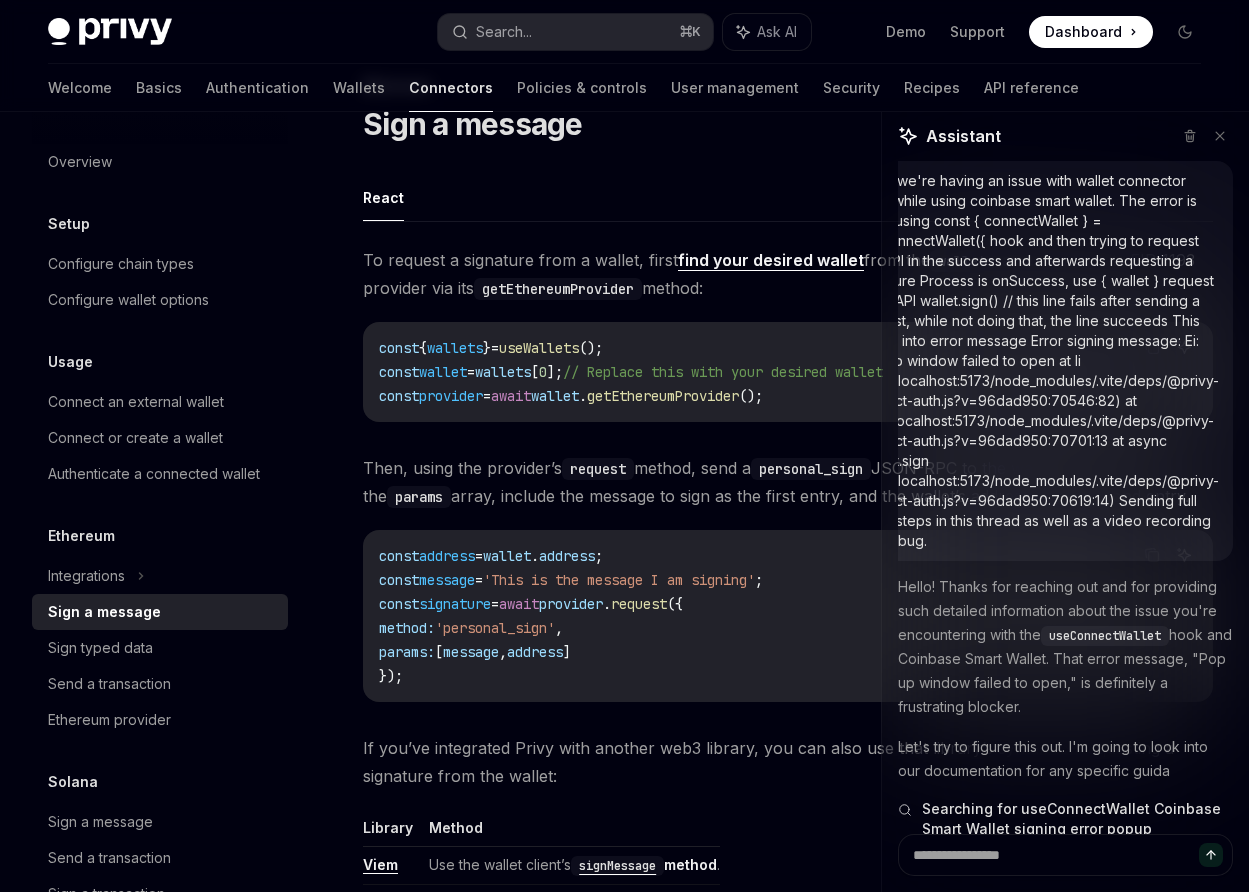 scroll, scrollTop: 82, scrollLeft: 0, axis: vertical 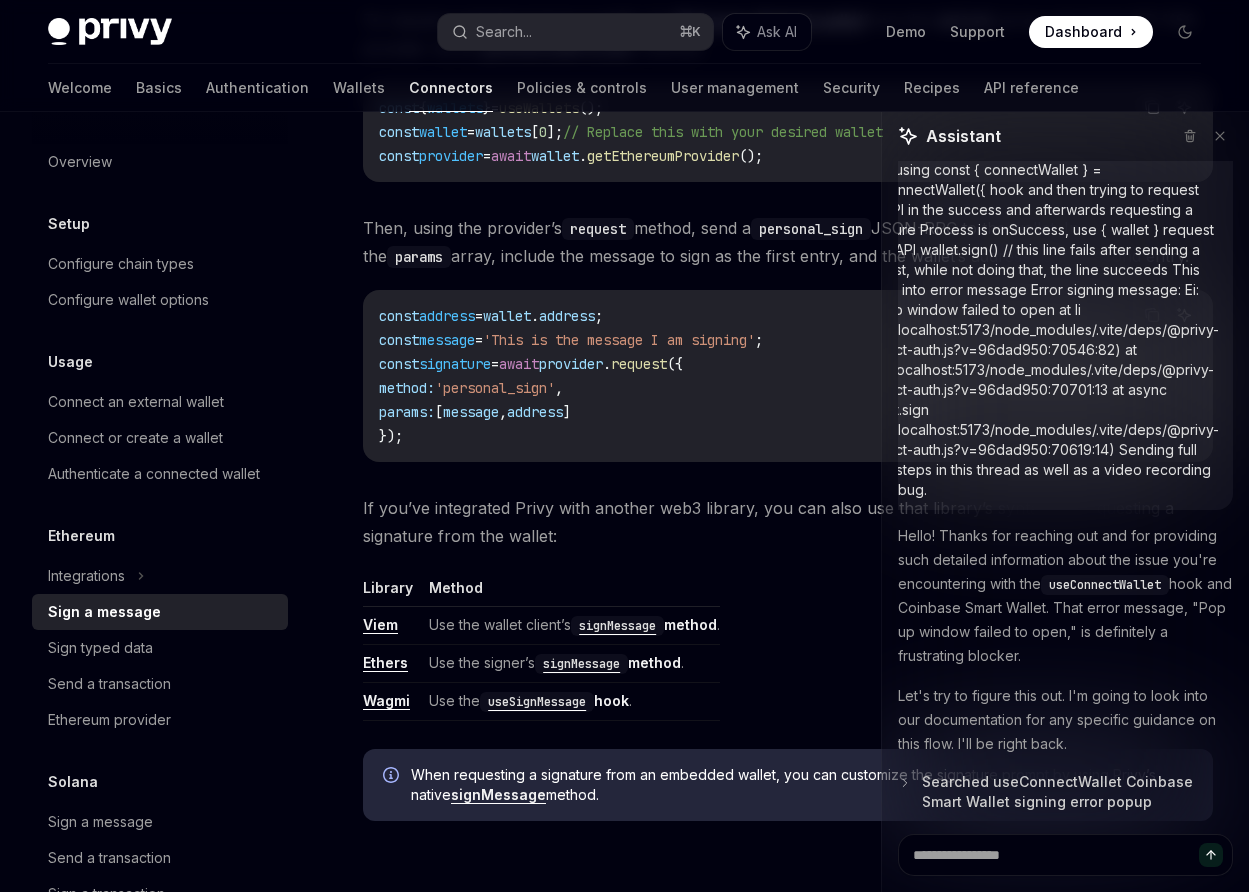 click 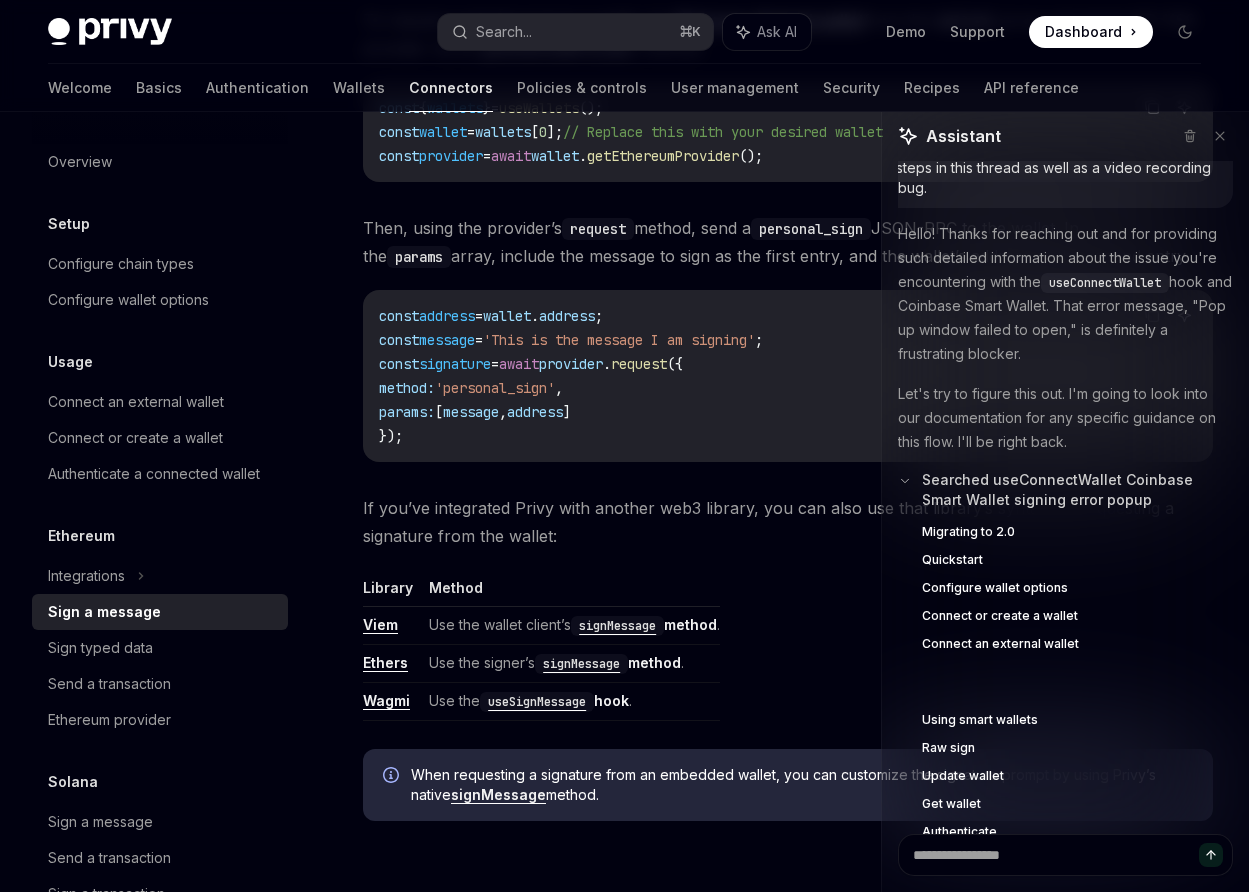 scroll, scrollTop: 553, scrollLeft: 0, axis: vertical 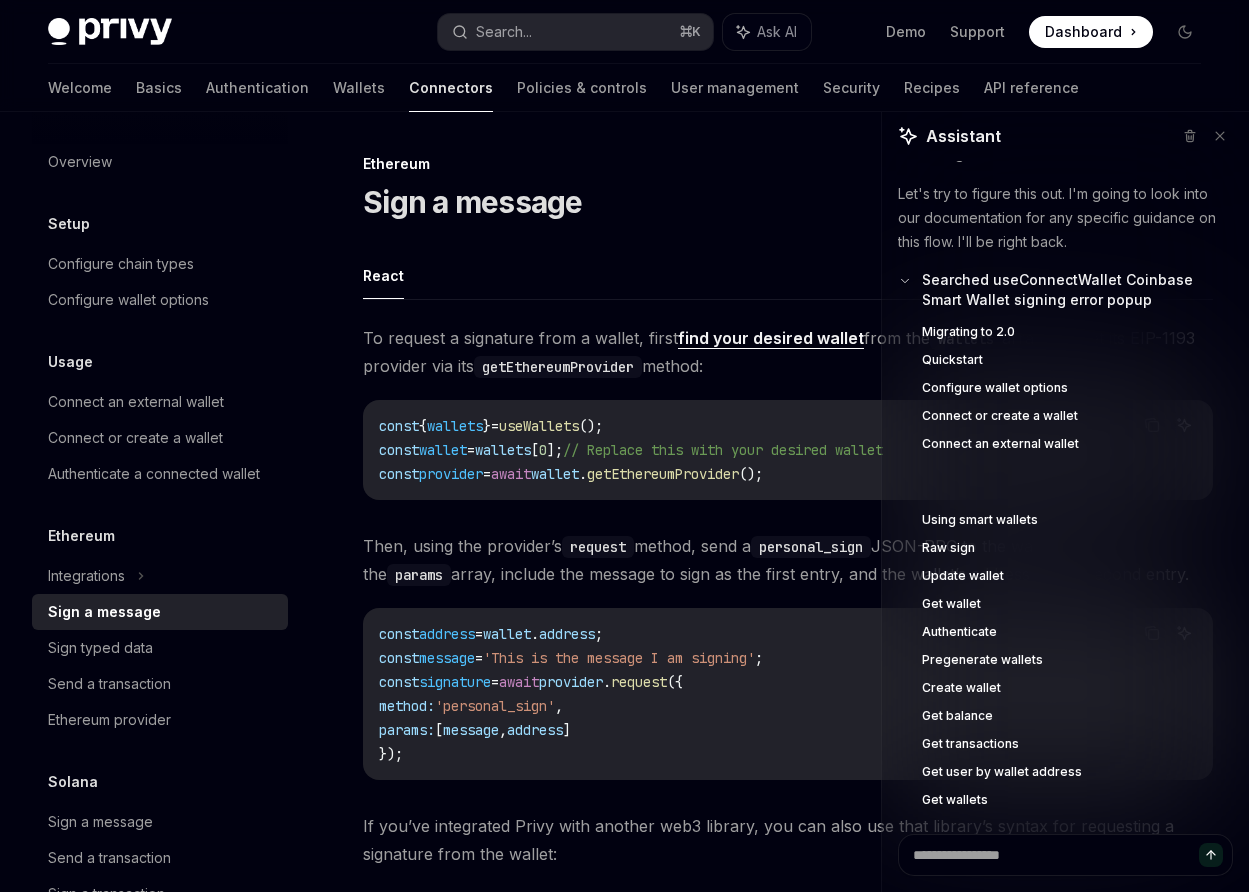 click on "React" at bounding box center [788, 276] 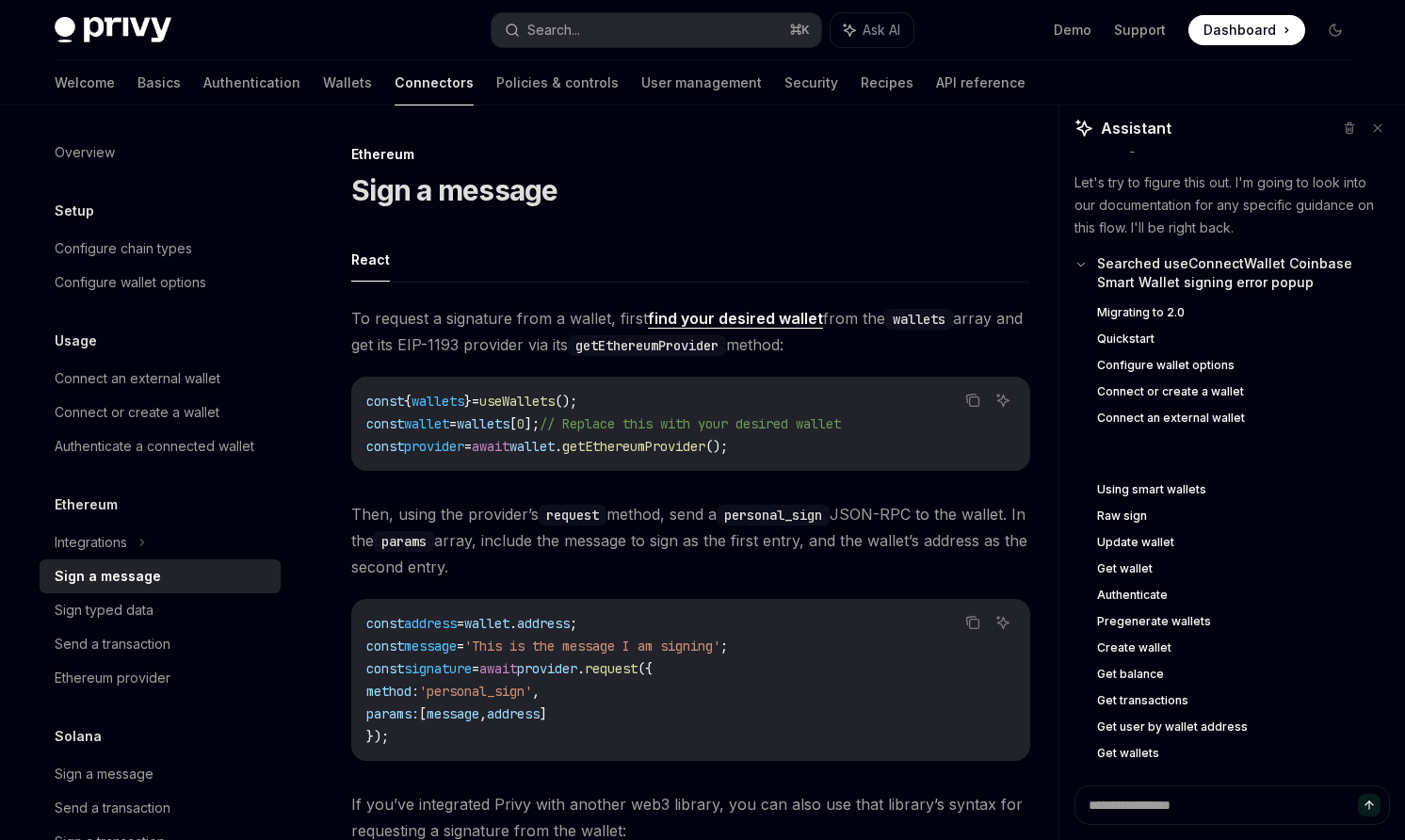 scroll, scrollTop: 0, scrollLeft: 0, axis: both 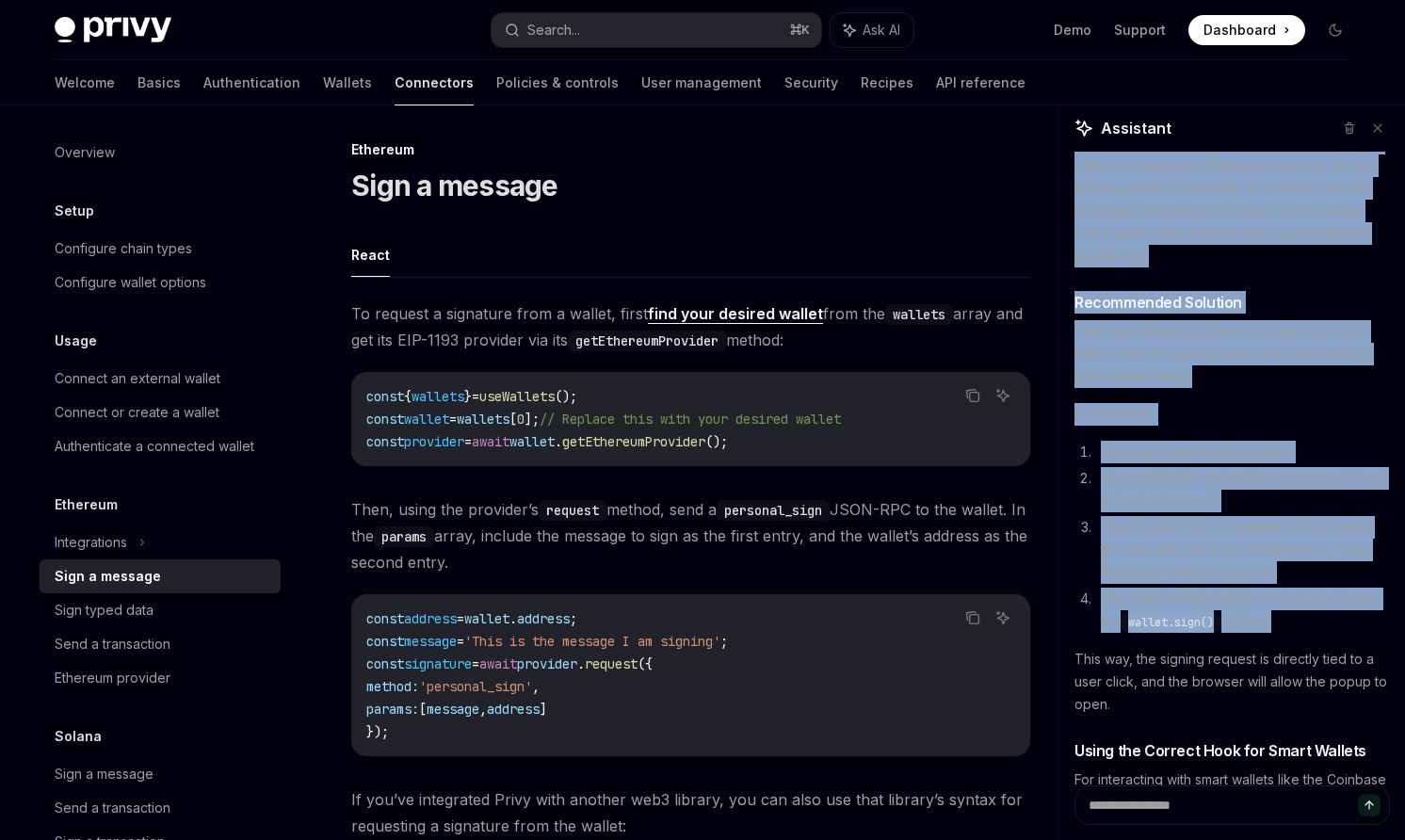 drag, startPoint x: 1070, startPoint y: 331, endPoint x: 1194, endPoint y: 638, distance: 331.0967 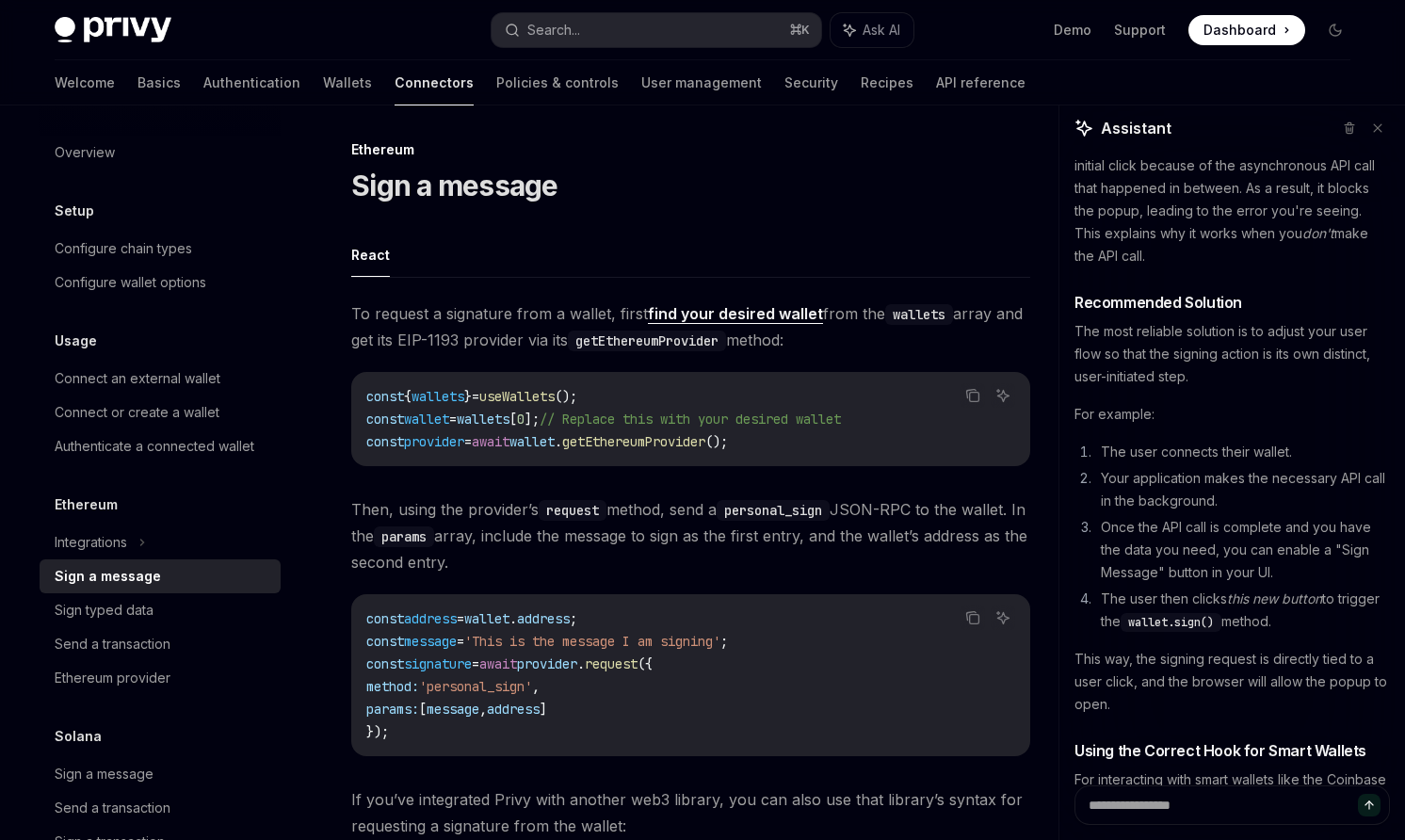 click on "Hello! Thank you so much for providing the detailed report and the error message. That's incredibly helpful for debugging.
Based on the information you've shared and what I've found in the documentation, the "Pop up window failed to open" error is very likely a browser security feature at play. Here’s what’s probably happening and how you can address it:
Why the Error Occurs
Browsers are very strict about when a website can open a popup window. To prevent malicious ads and popups, they generally require that the action triggering the popup (in this case, the signing request) be initiated  directly  by a user's action, like a click.
In your process:
User clicks a button, which triggers  connectWallet .
In the  onSuccess  callback, you make an API request.
After  the API request (an asynchronous operation) completes, you then call  wallet.sign() .
By the time  wallet.sign() don't  make the API call.
Recommended Solution
For example:
The user connects their wallet." at bounding box center [1232, 430] 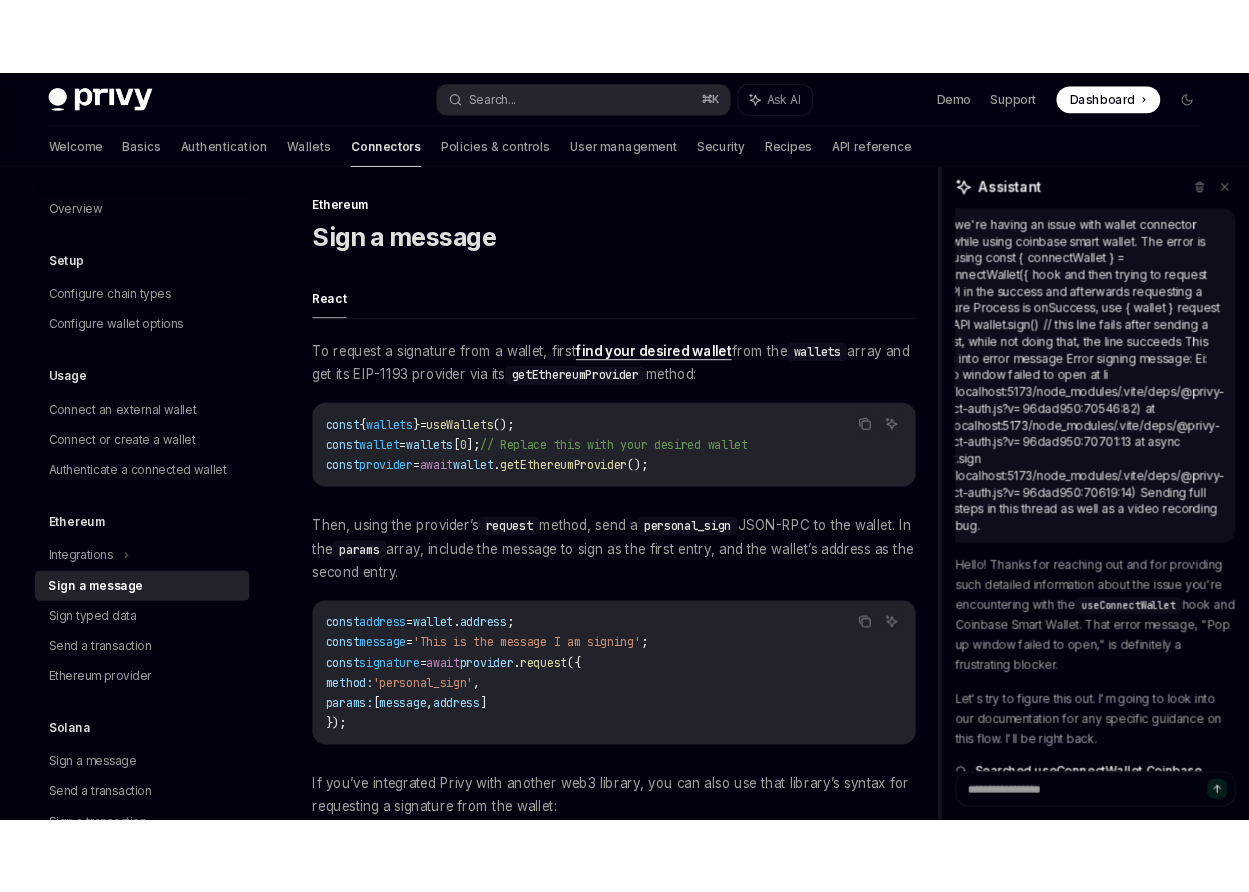 scroll, scrollTop: 93, scrollLeft: 0, axis: vertical 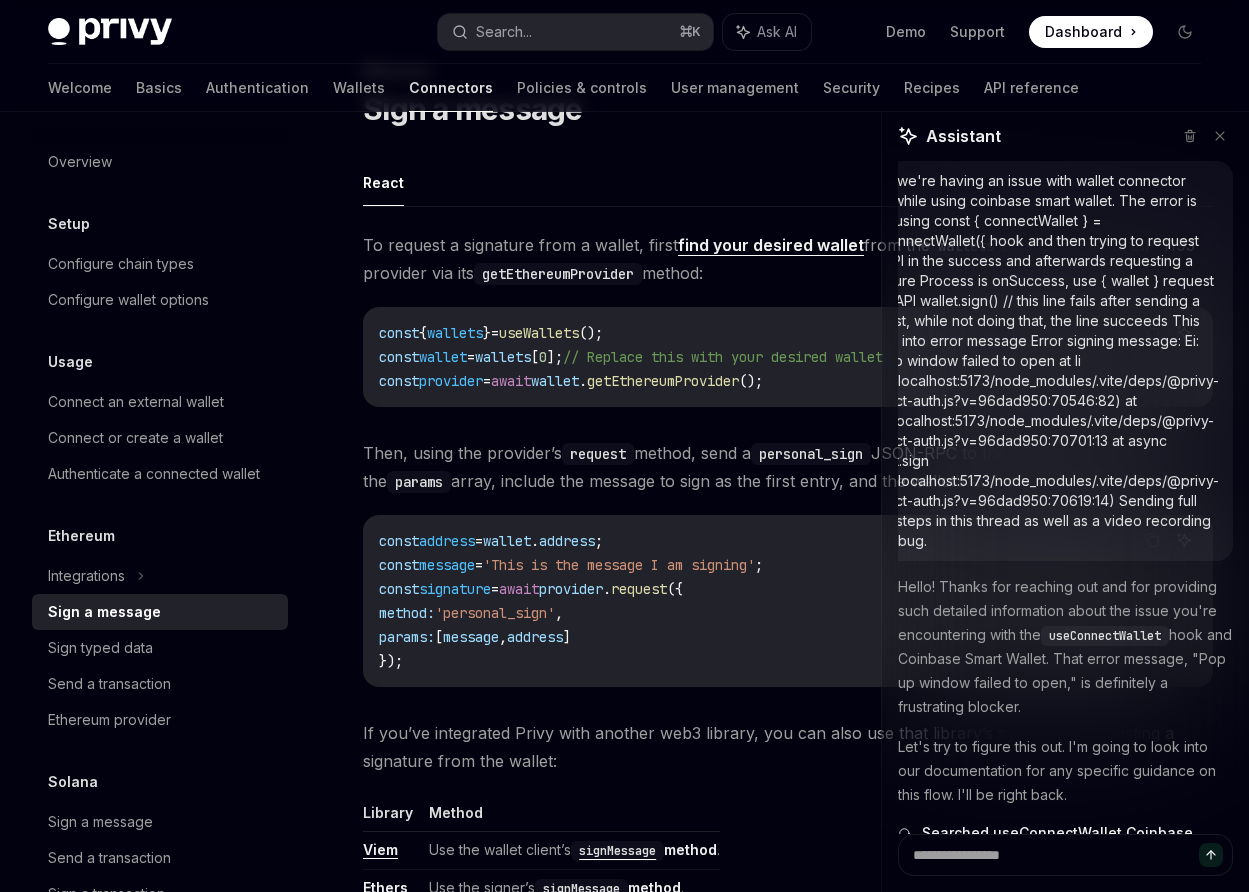 click on "const  address  =  wallet . address ;
const  message  =  'This is the message I am signing' ;
const  signature  =  await  provider . request ({
method:  'personal_sign' ,
params:  [ message ,  address ]
});" at bounding box center (788, 601) 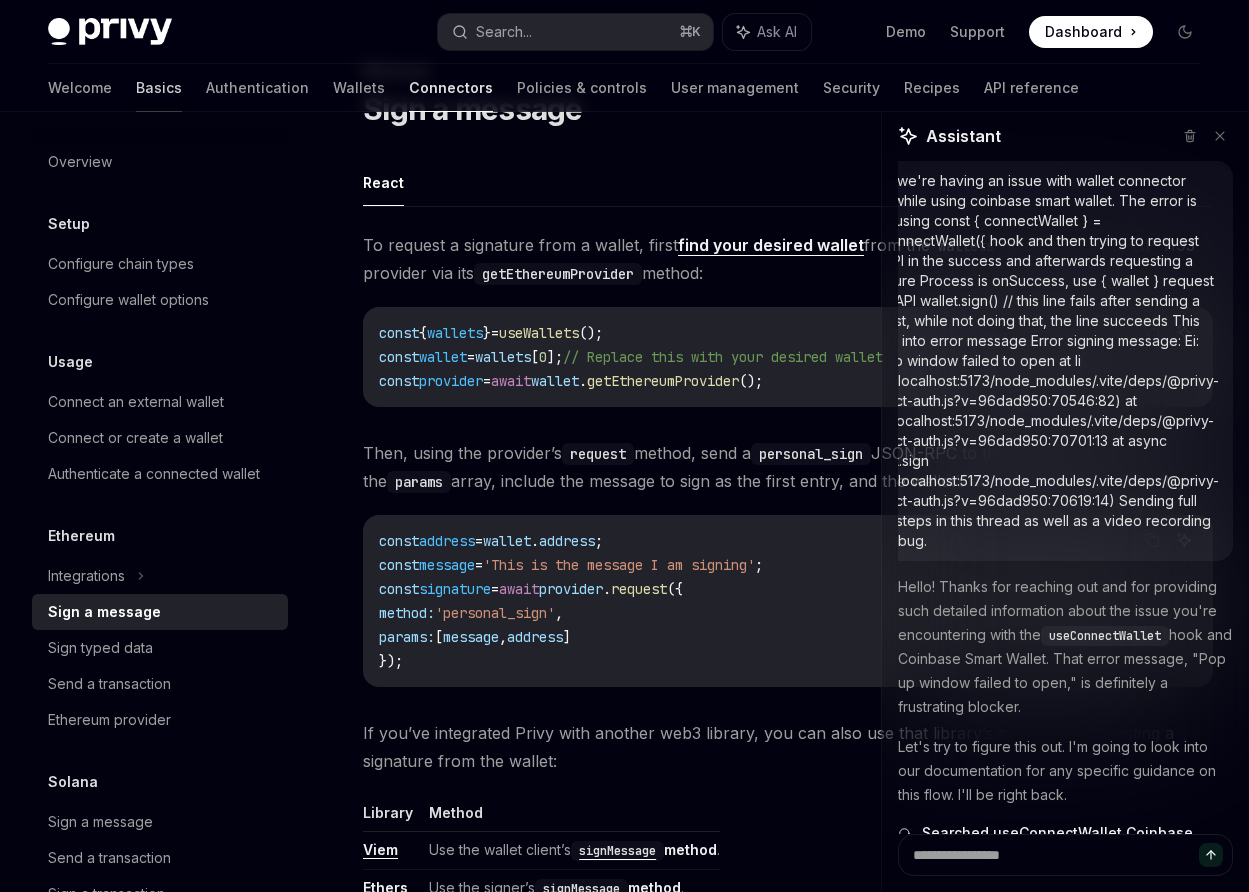 click on "Basics" at bounding box center [159, 88] 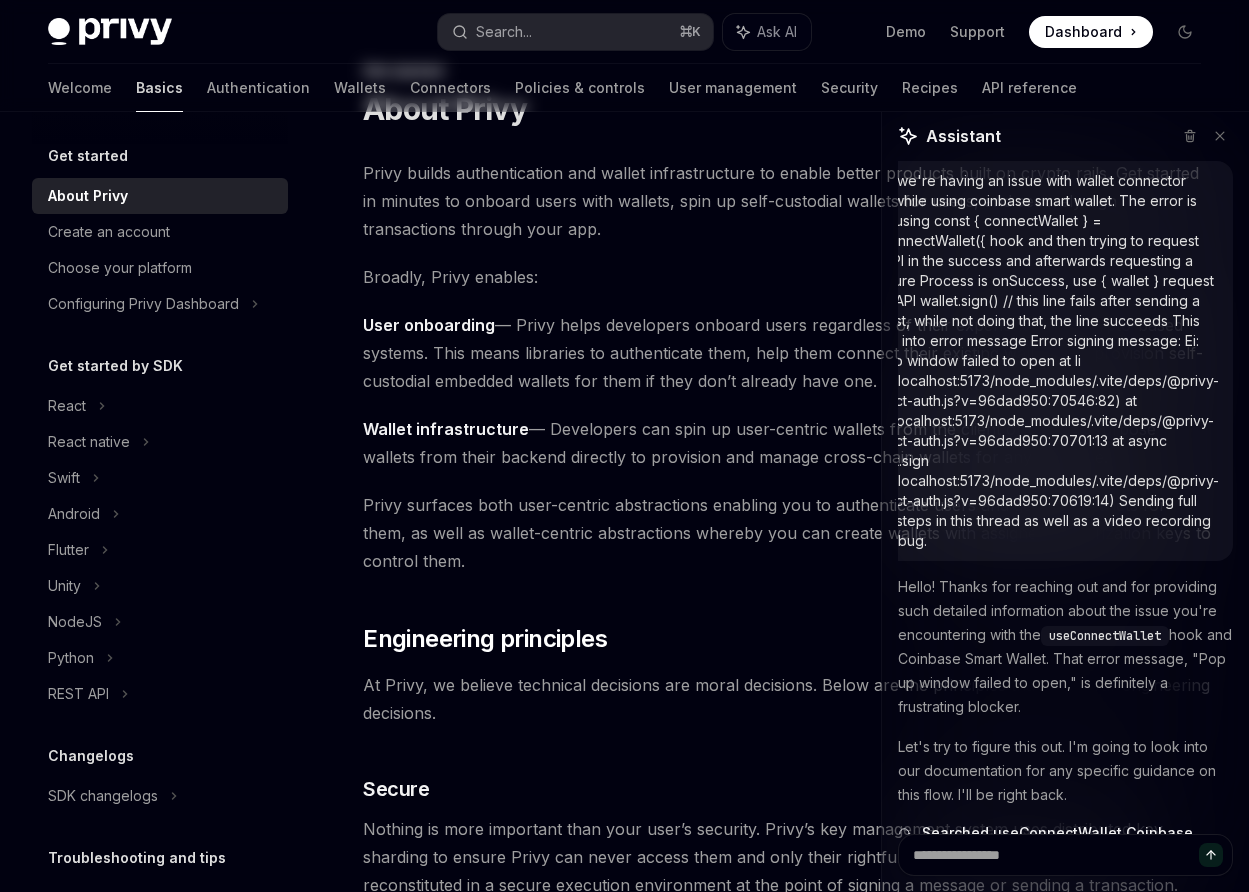 scroll, scrollTop: 0, scrollLeft: 0, axis: both 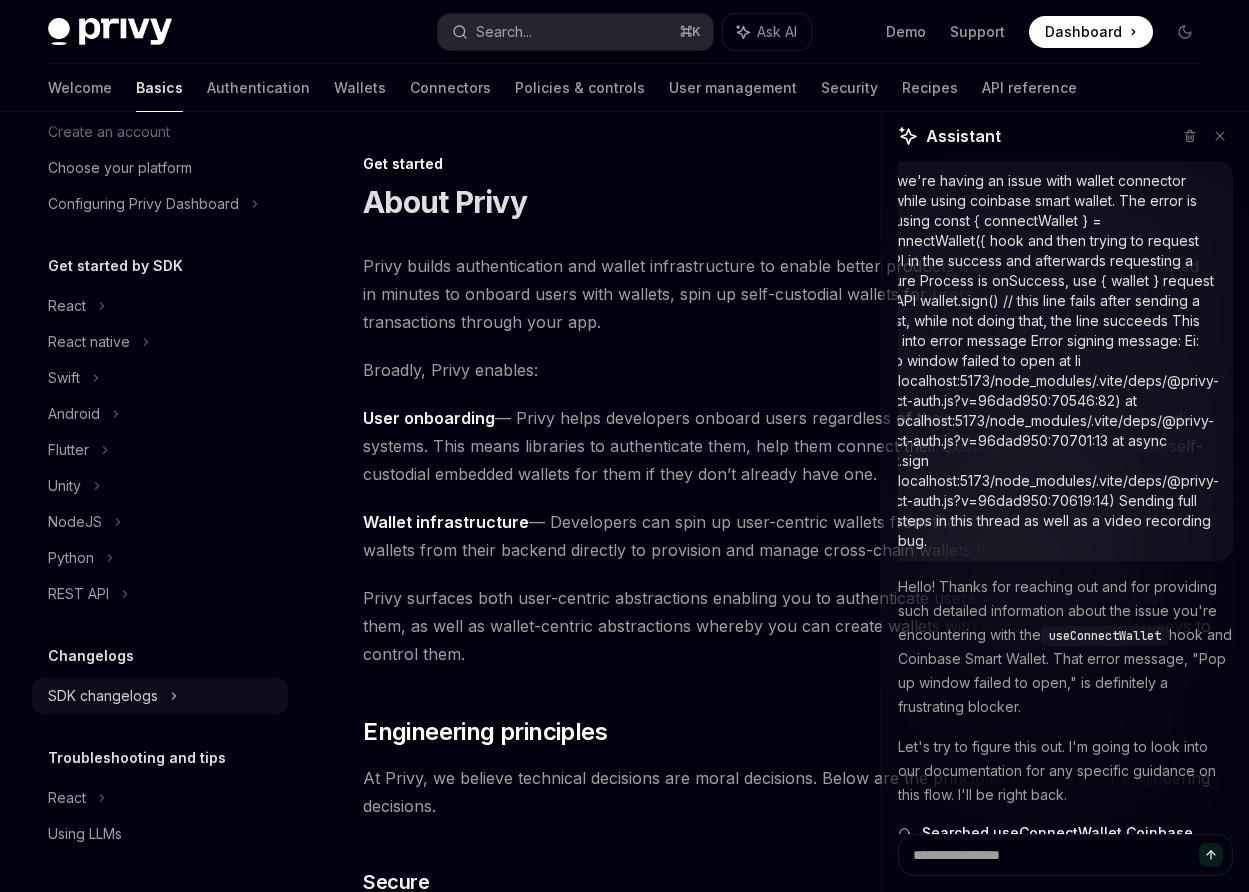 click on "SDK changelogs" at bounding box center (67, 306) 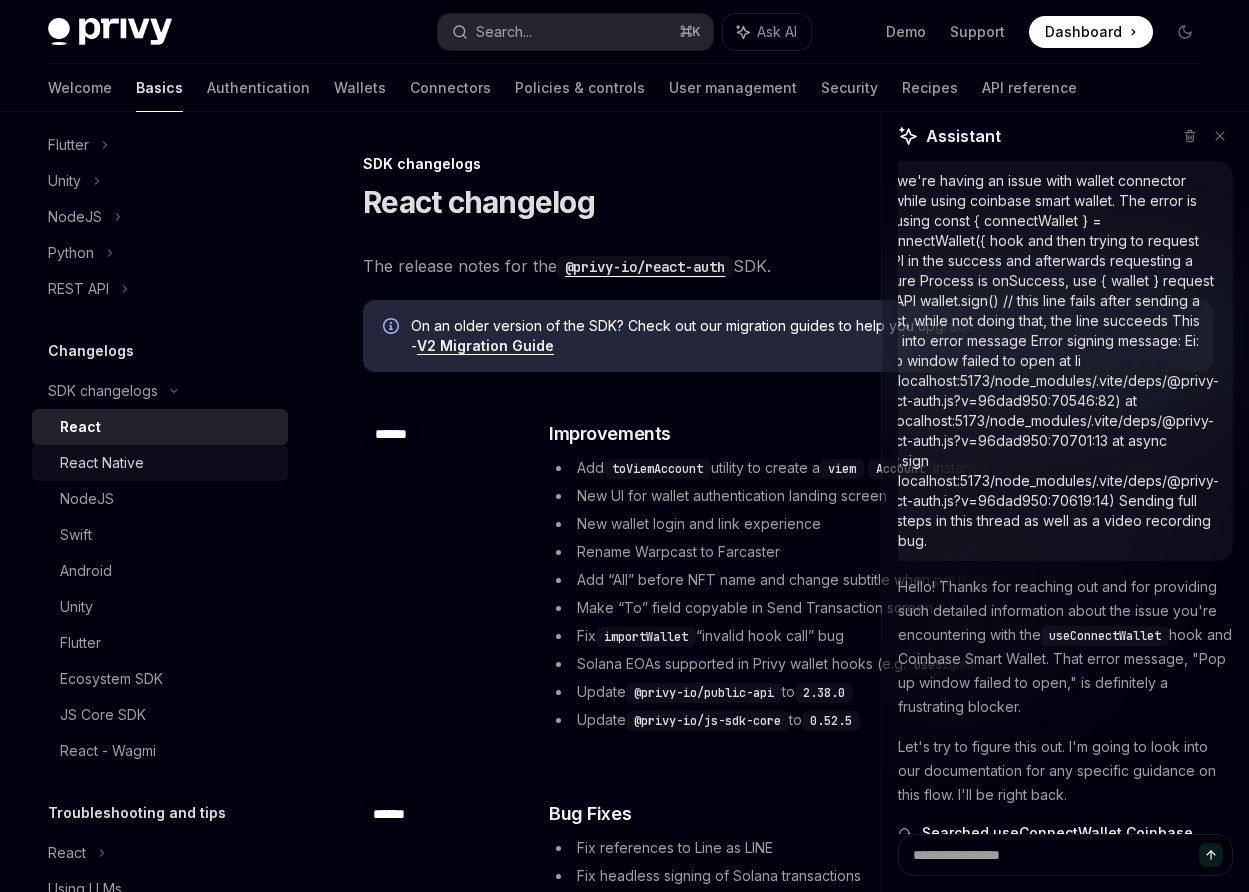 scroll, scrollTop: 407, scrollLeft: 0, axis: vertical 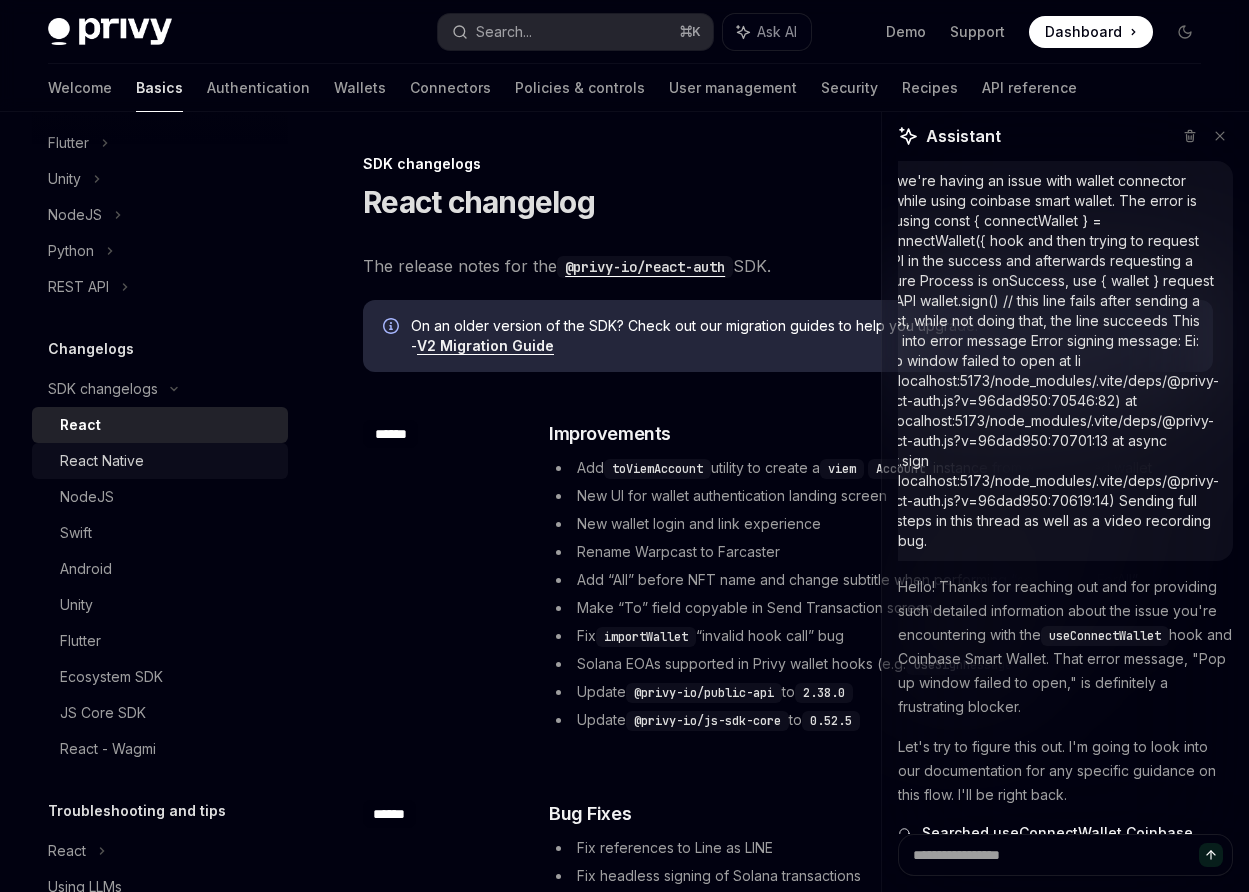 click on "React Native" at bounding box center (102, 461) 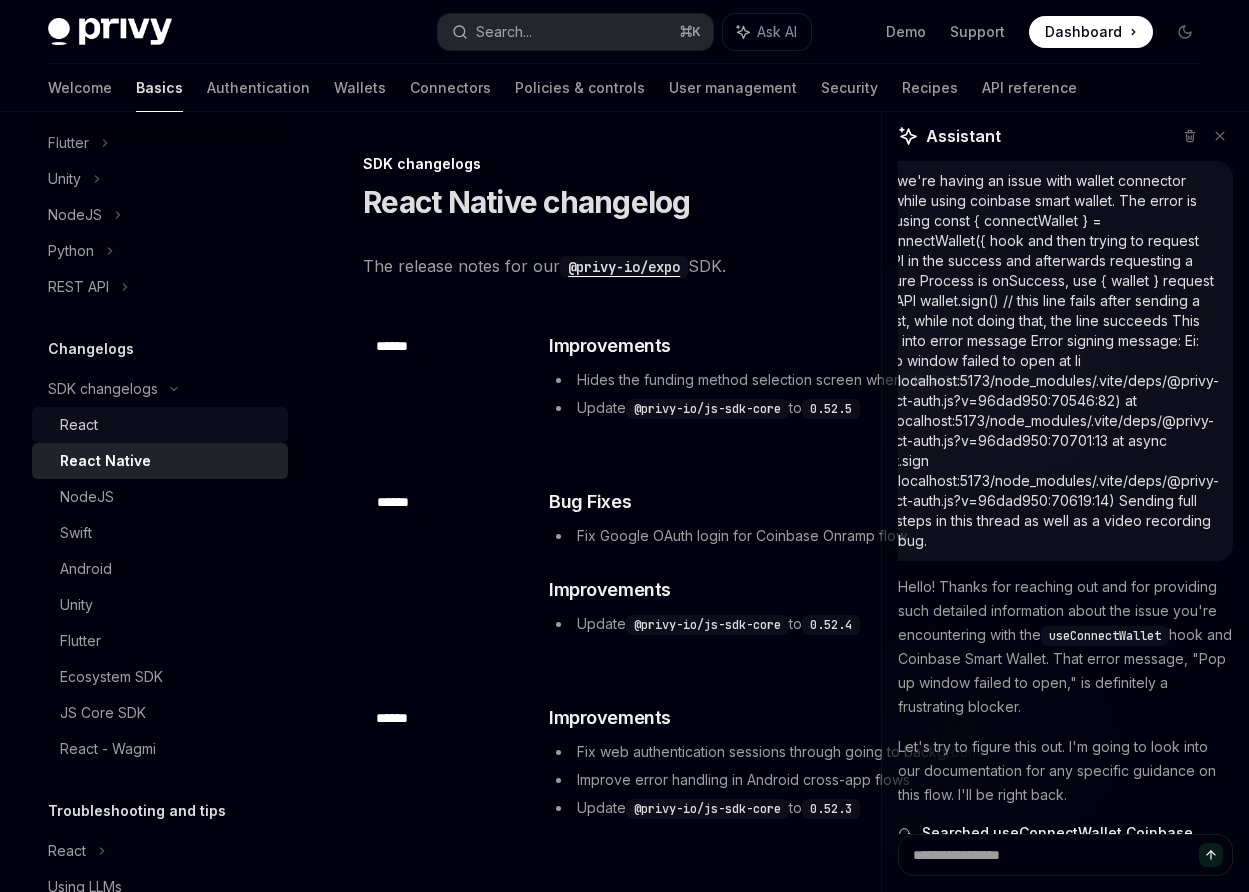 click on "React" at bounding box center [168, 425] 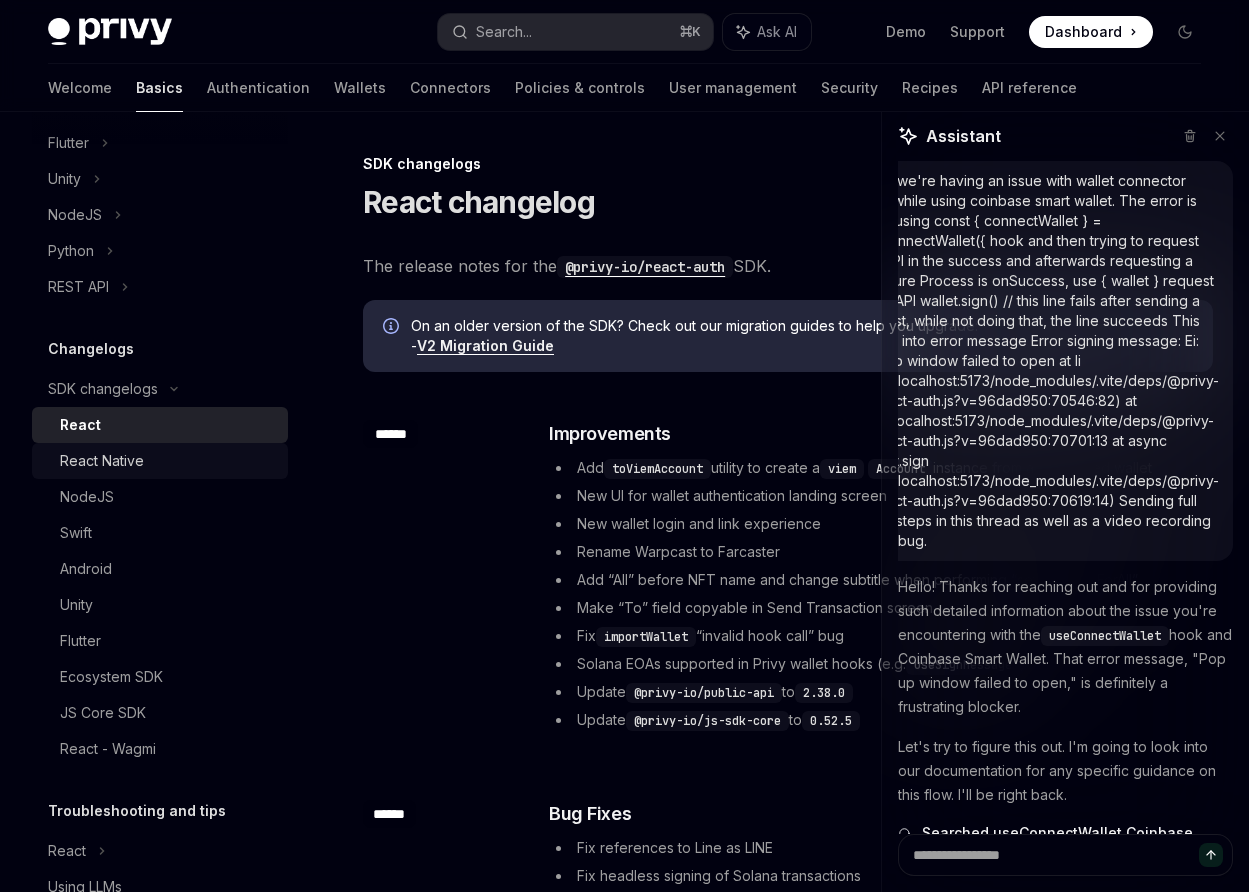 click on "React Native" at bounding box center [102, 461] 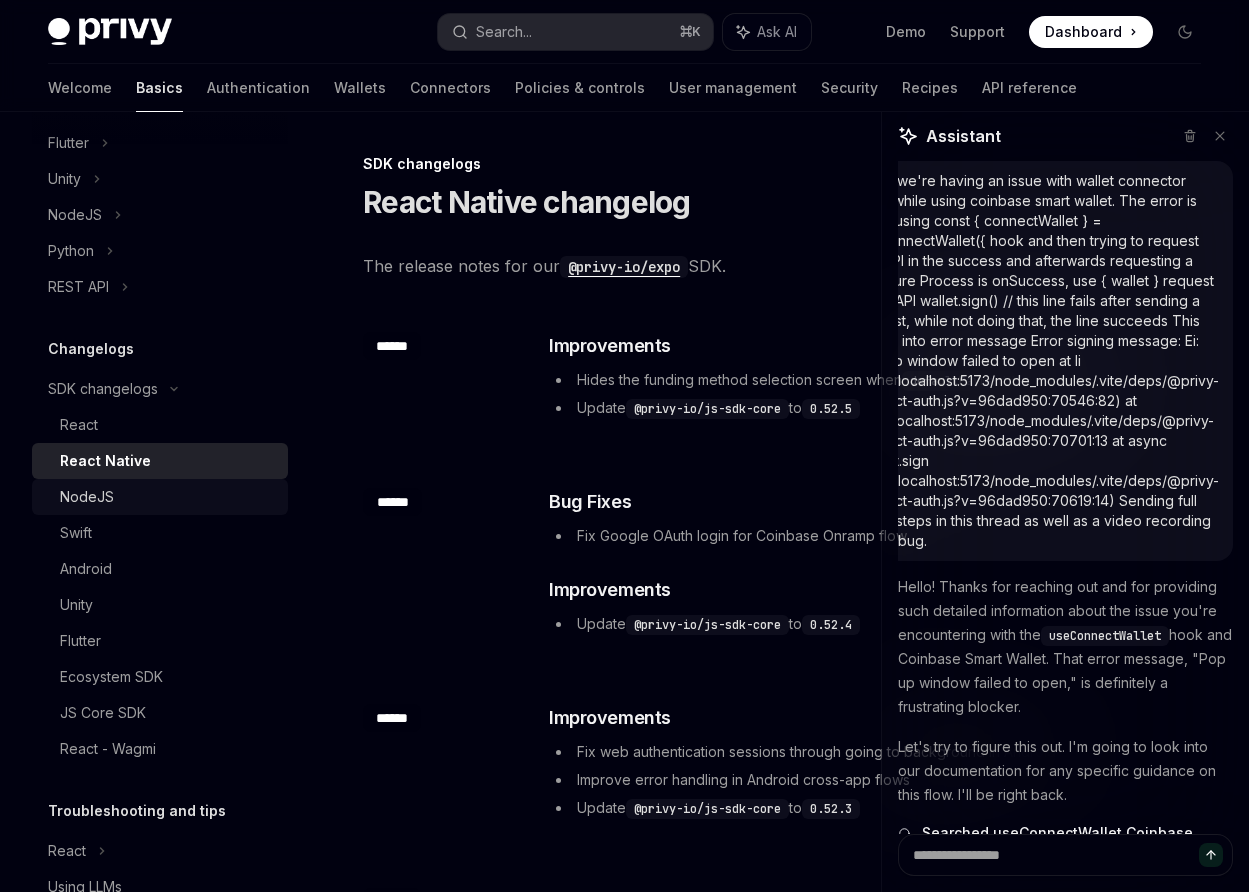 click on "NodeJS" at bounding box center [160, 497] 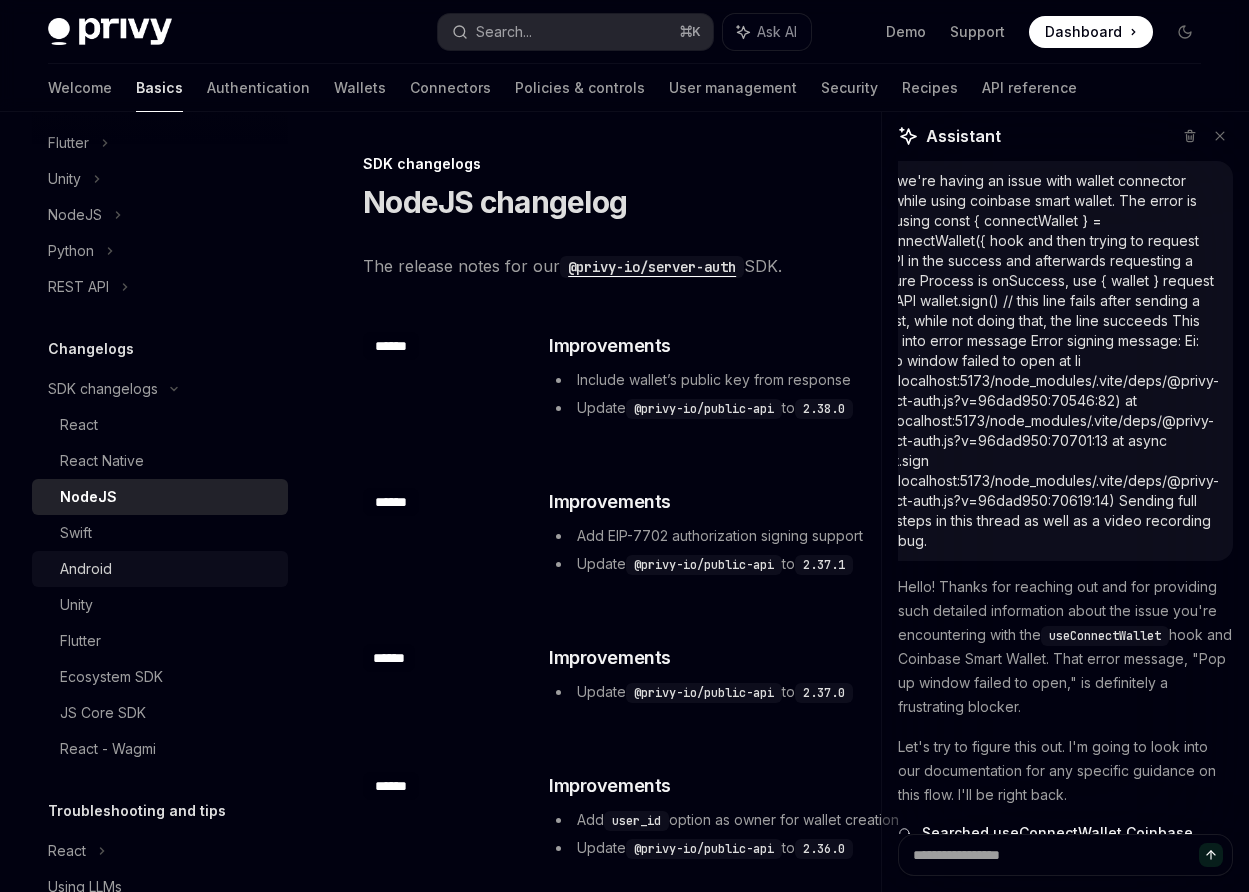 click on "Android" at bounding box center [168, 569] 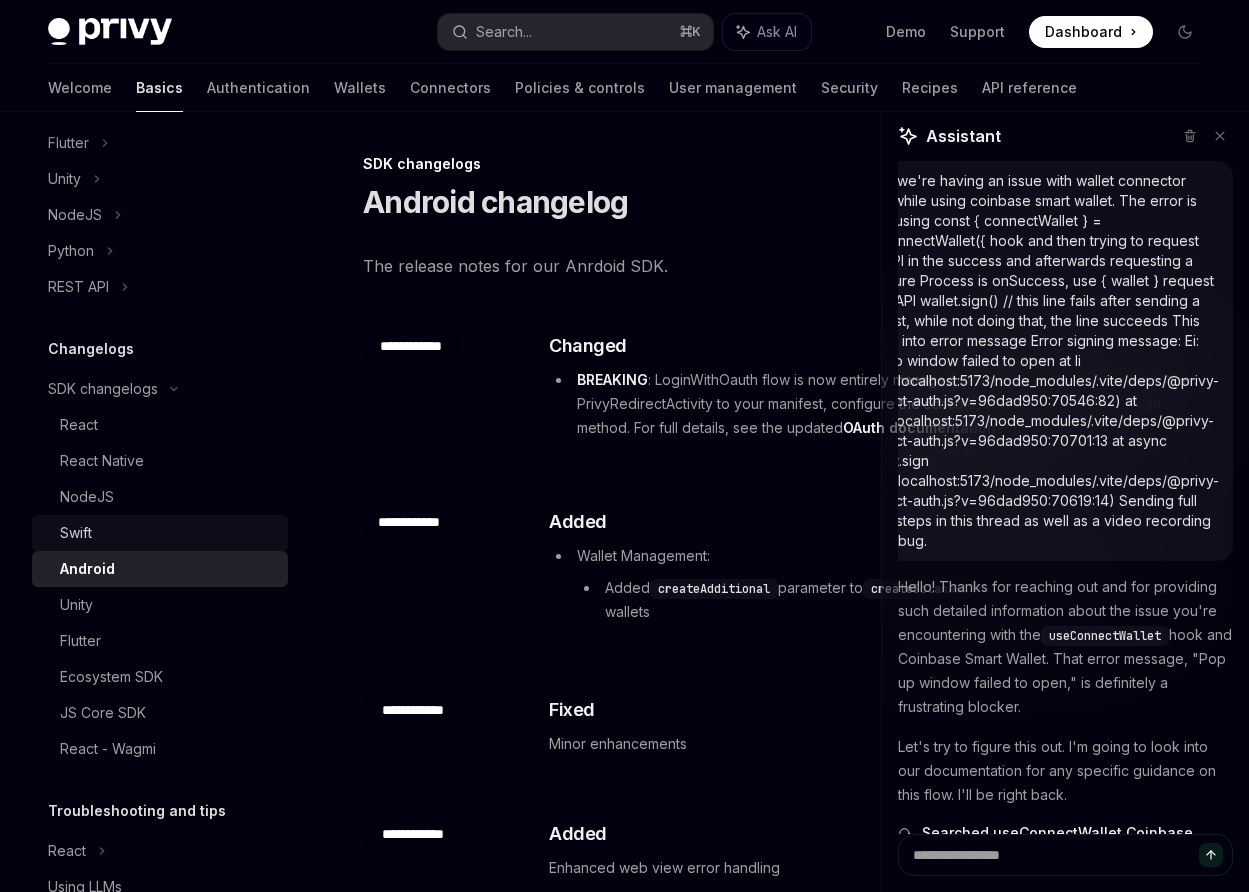 click on "Swift" at bounding box center (168, 533) 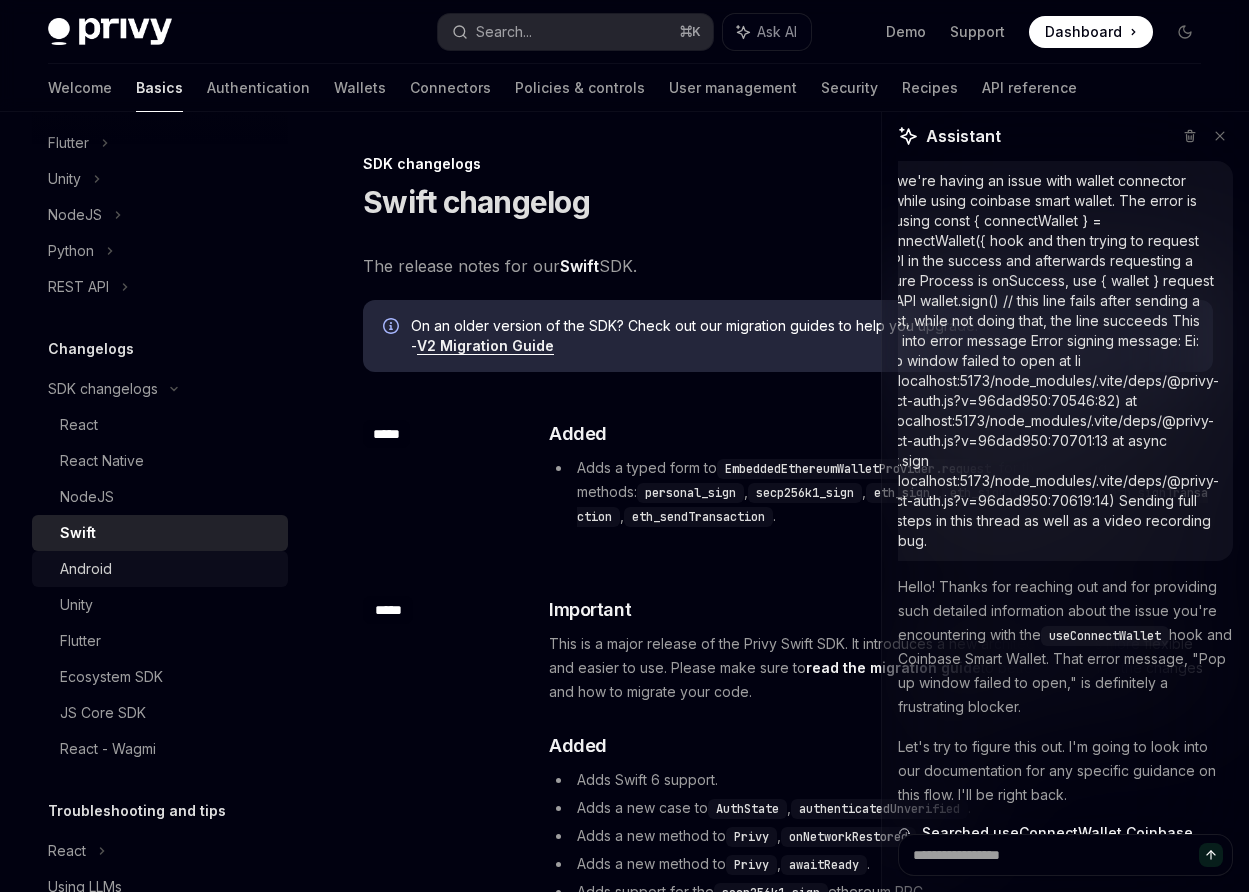 click on "Android" at bounding box center (168, 569) 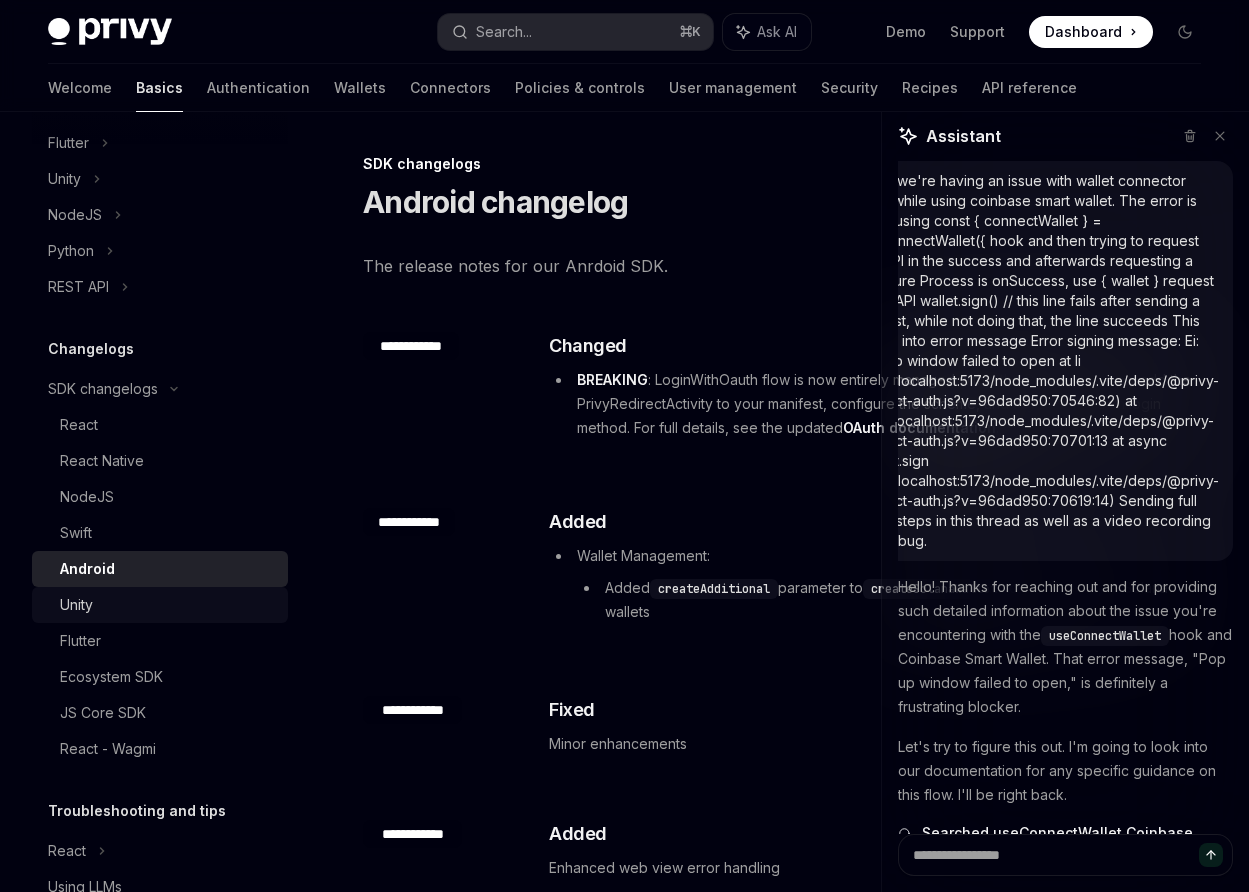 click on "Unity" at bounding box center (168, 605) 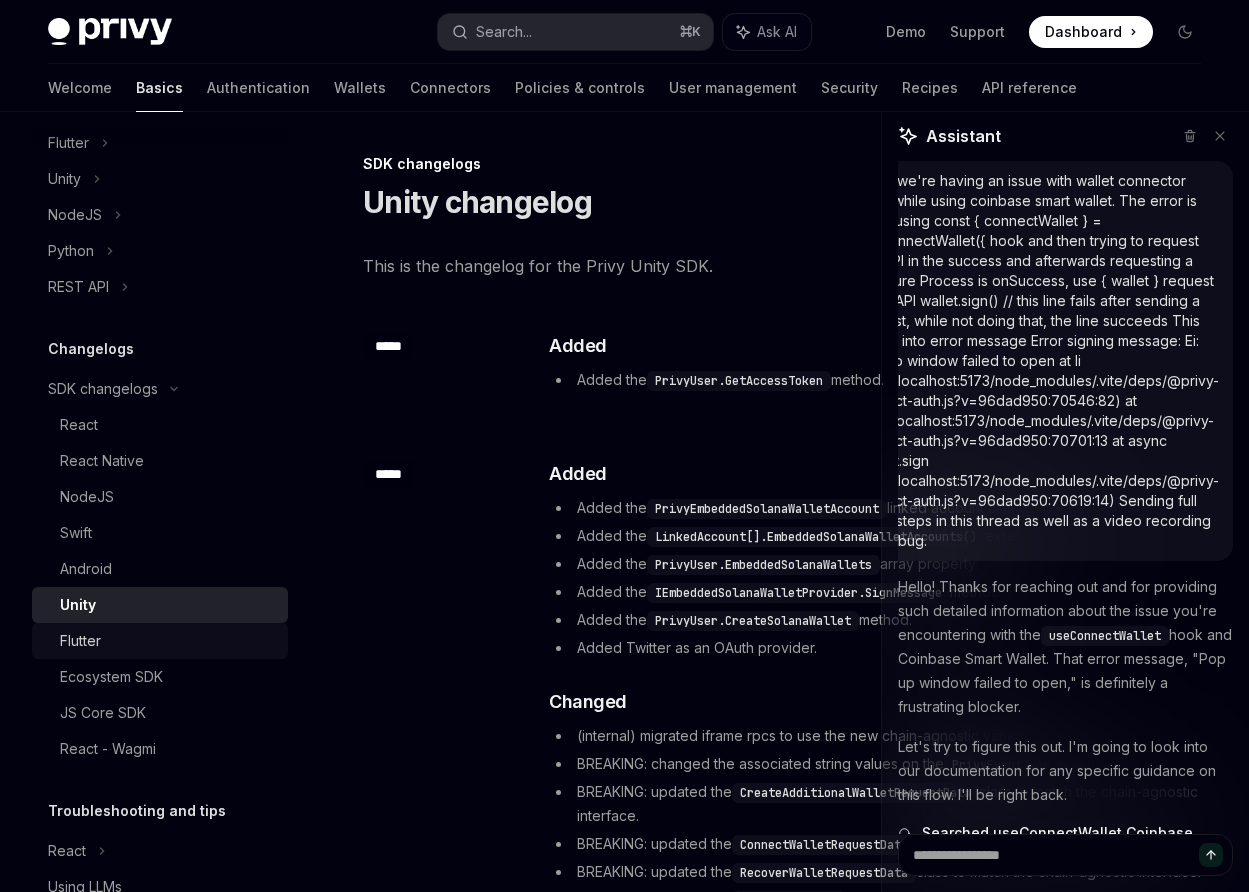 click on "Flutter" at bounding box center [168, 641] 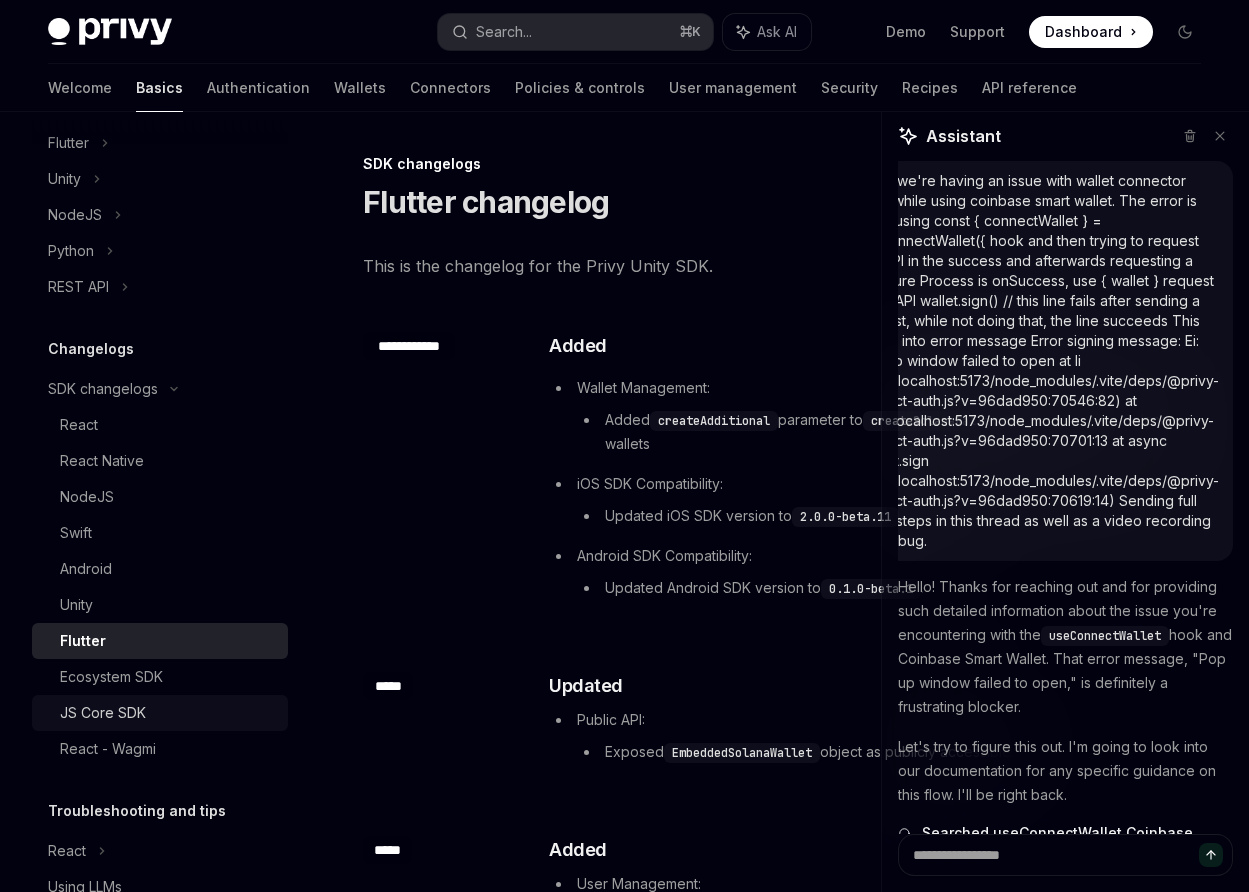 click on "JS Core SDK" at bounding box center (160, 713) 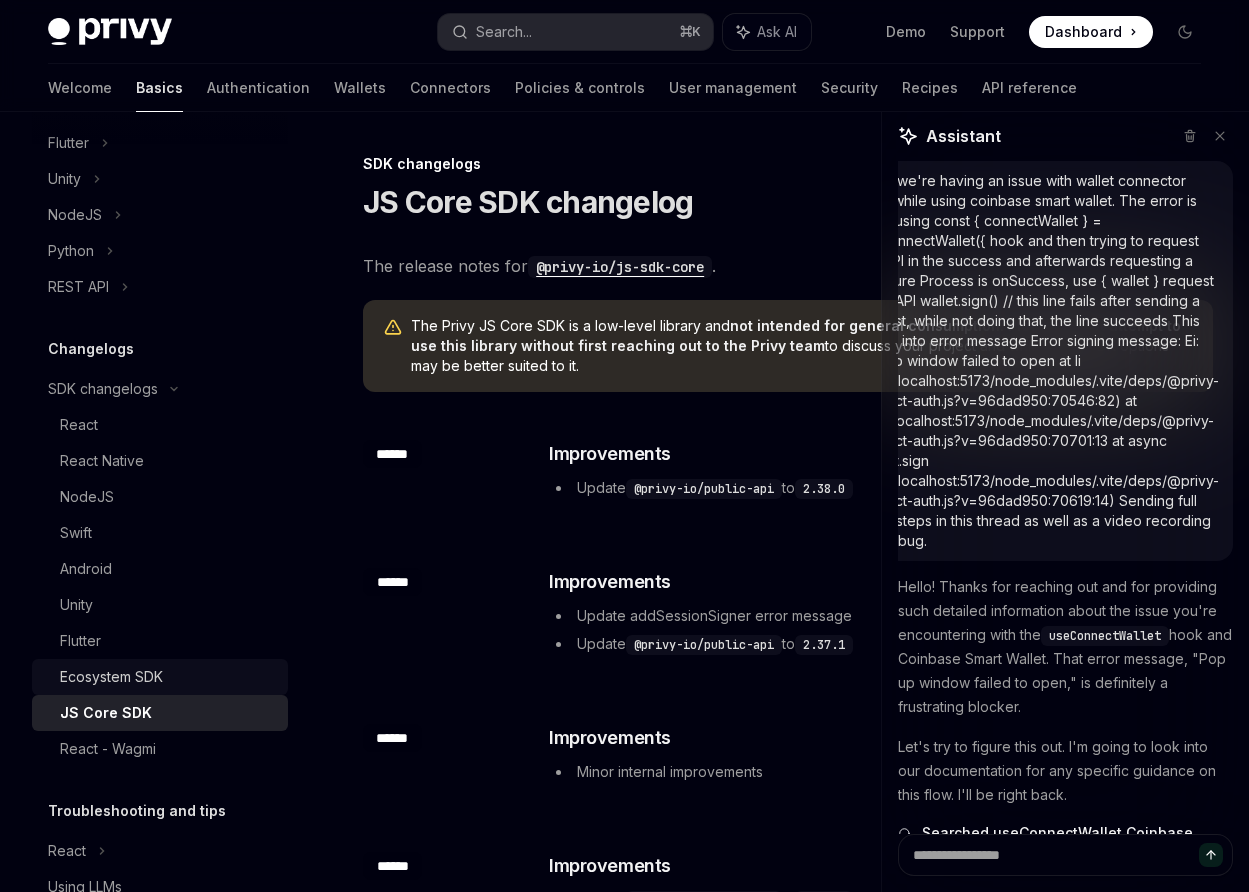 click on "Ecosystem SDK" at bounding box center [111, 677] 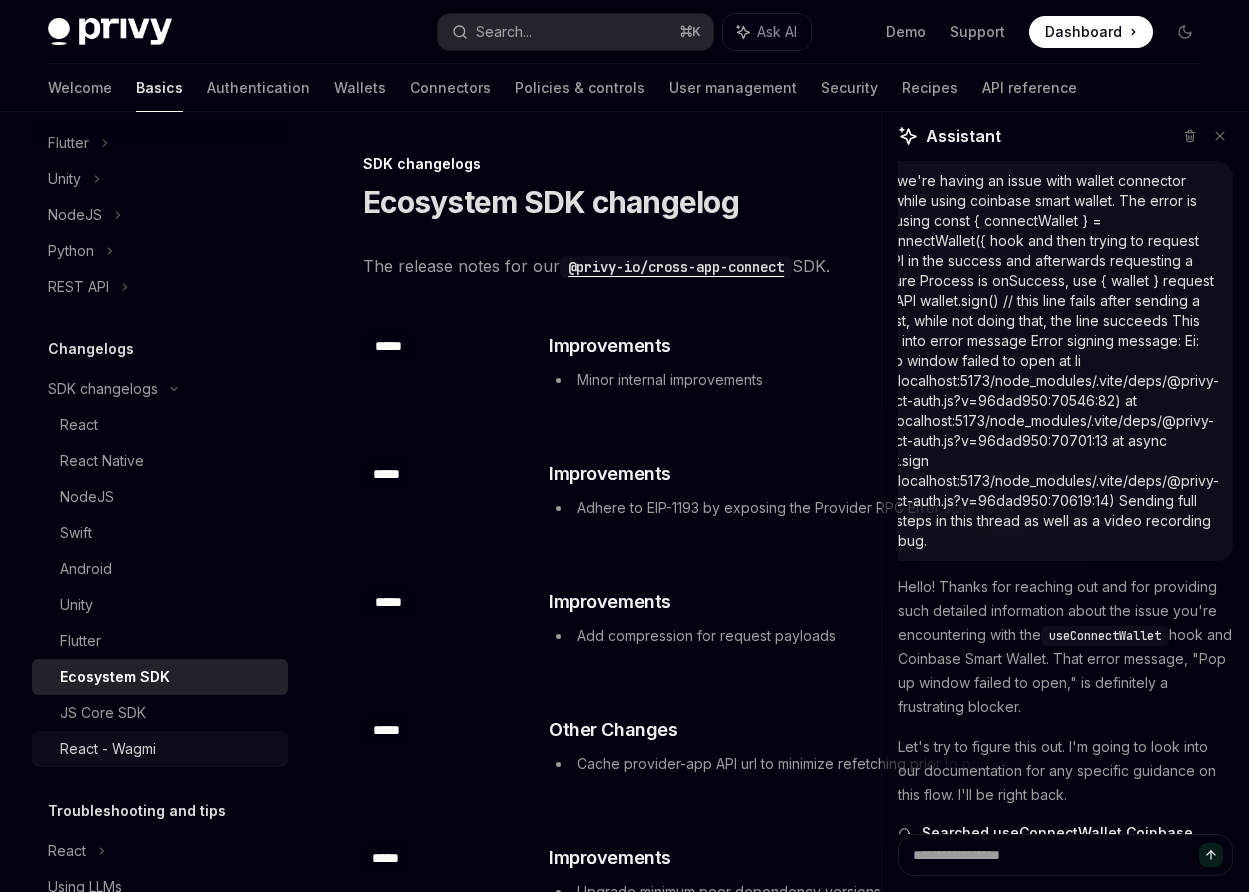 click on "React - Wagmi" at bounding box center [108, 749] 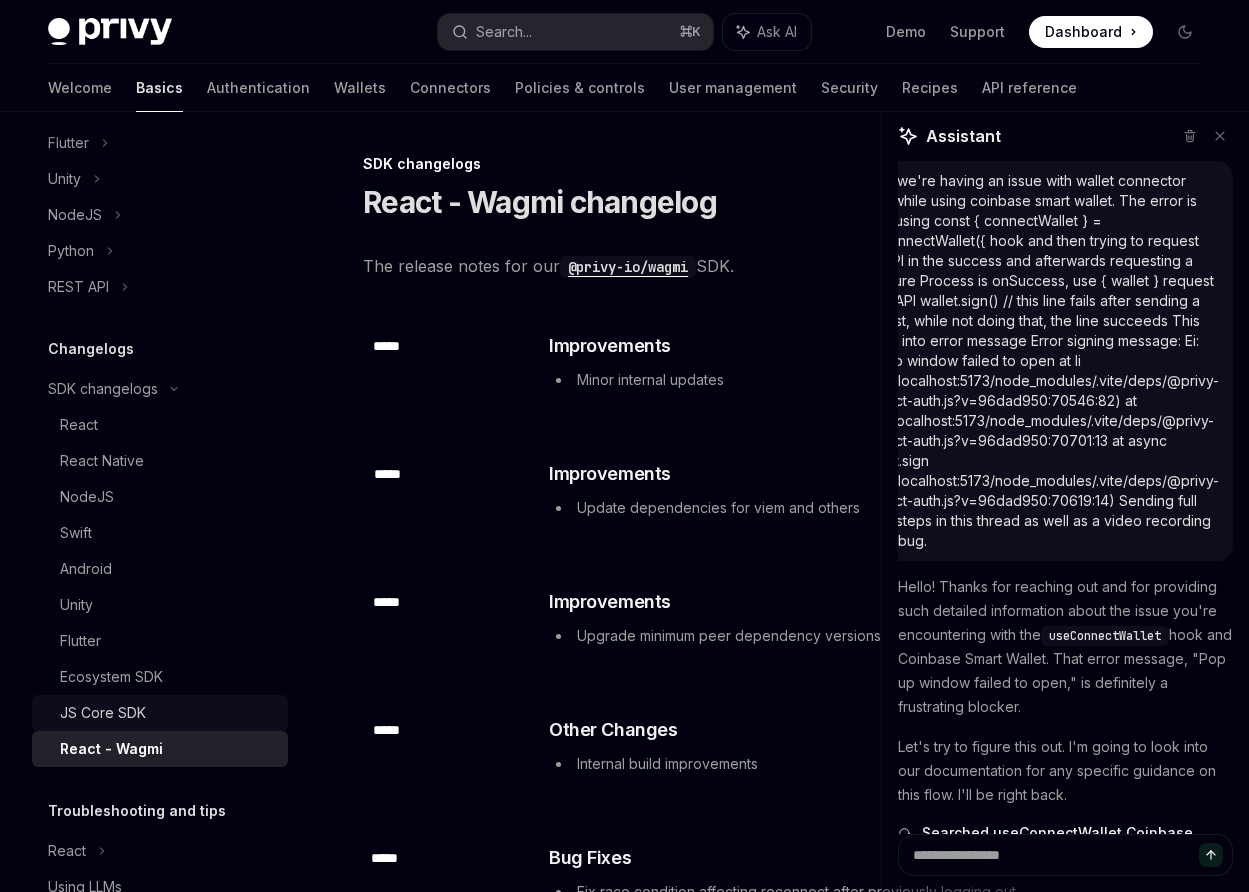 click on "JS Core SDK" at bounding box center (103, 713) 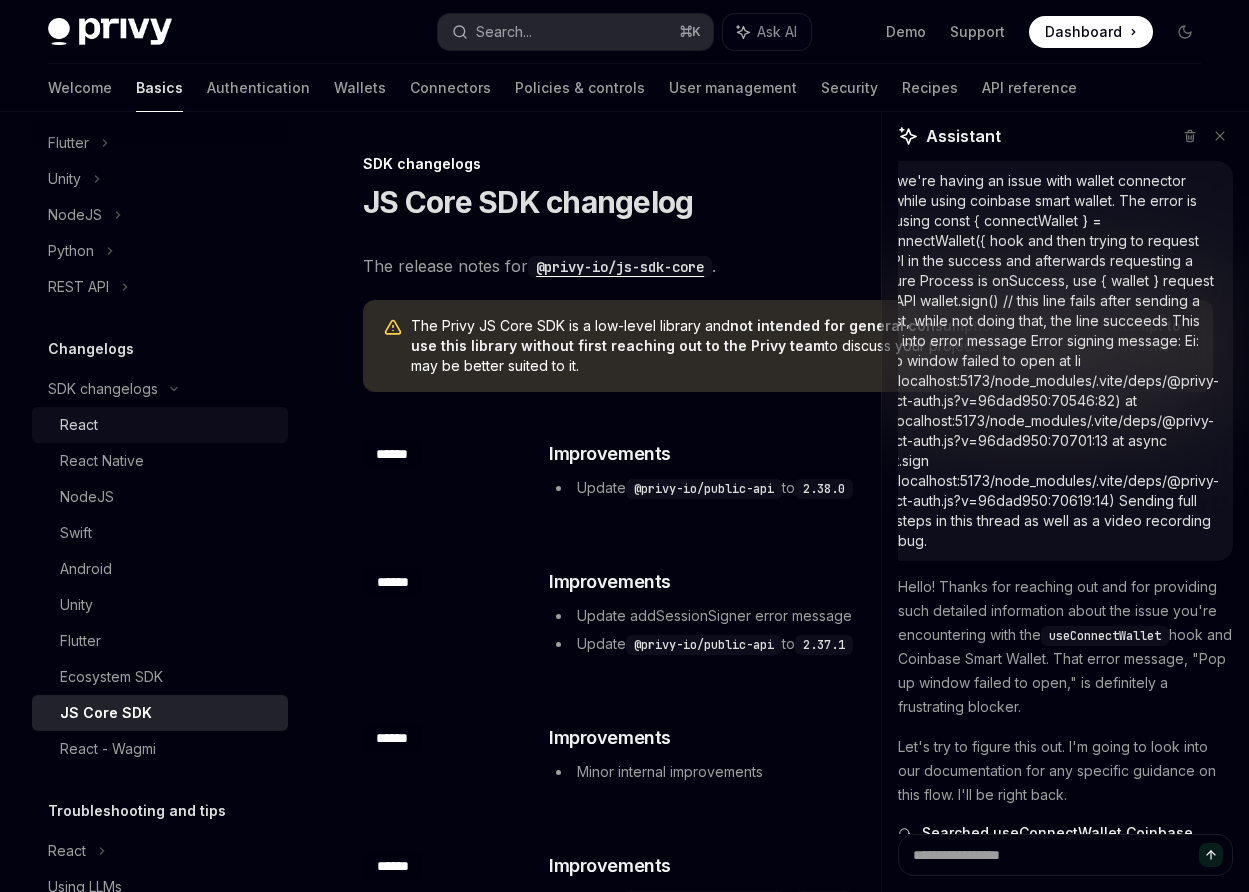 click on "React" at bounding box center (168, 425) 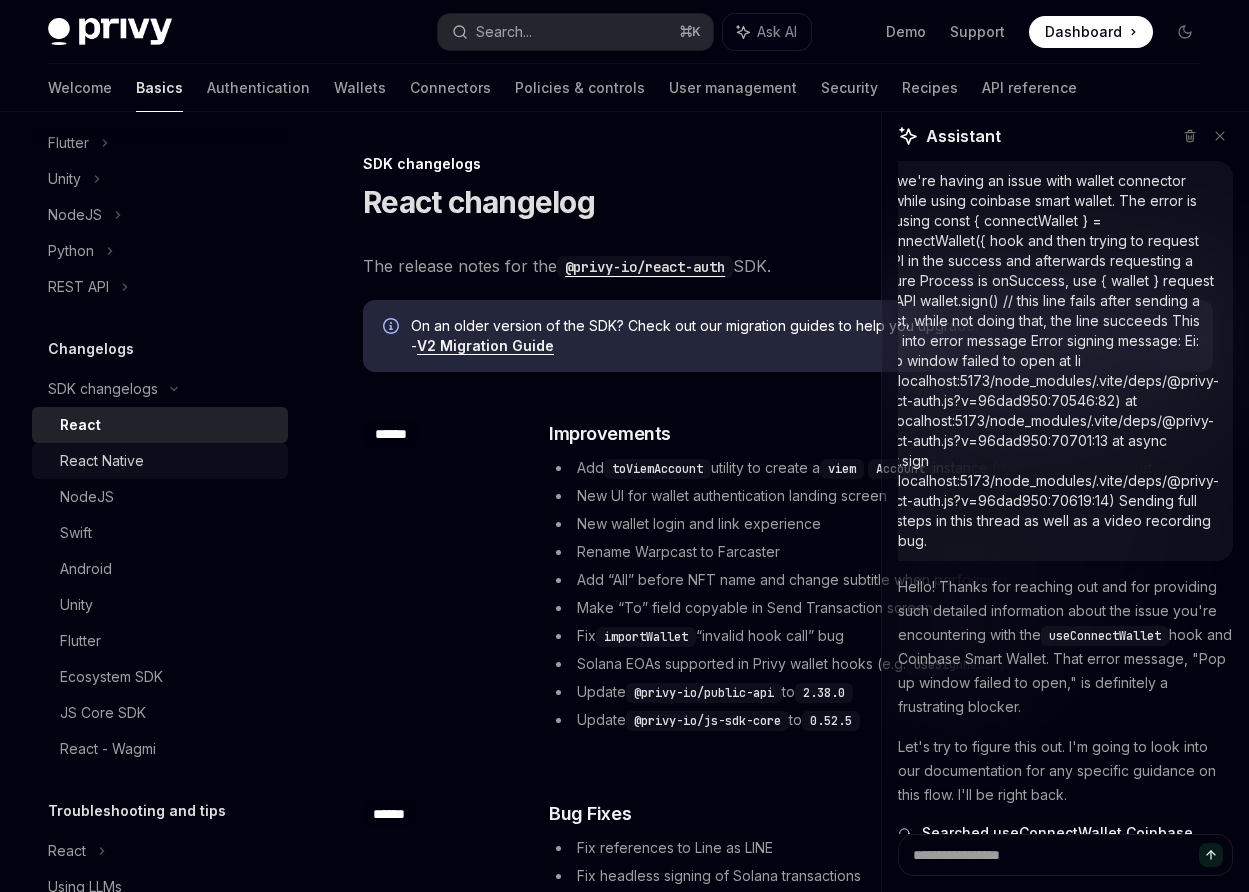 click on "React Native" at bounding box center [102, 461] 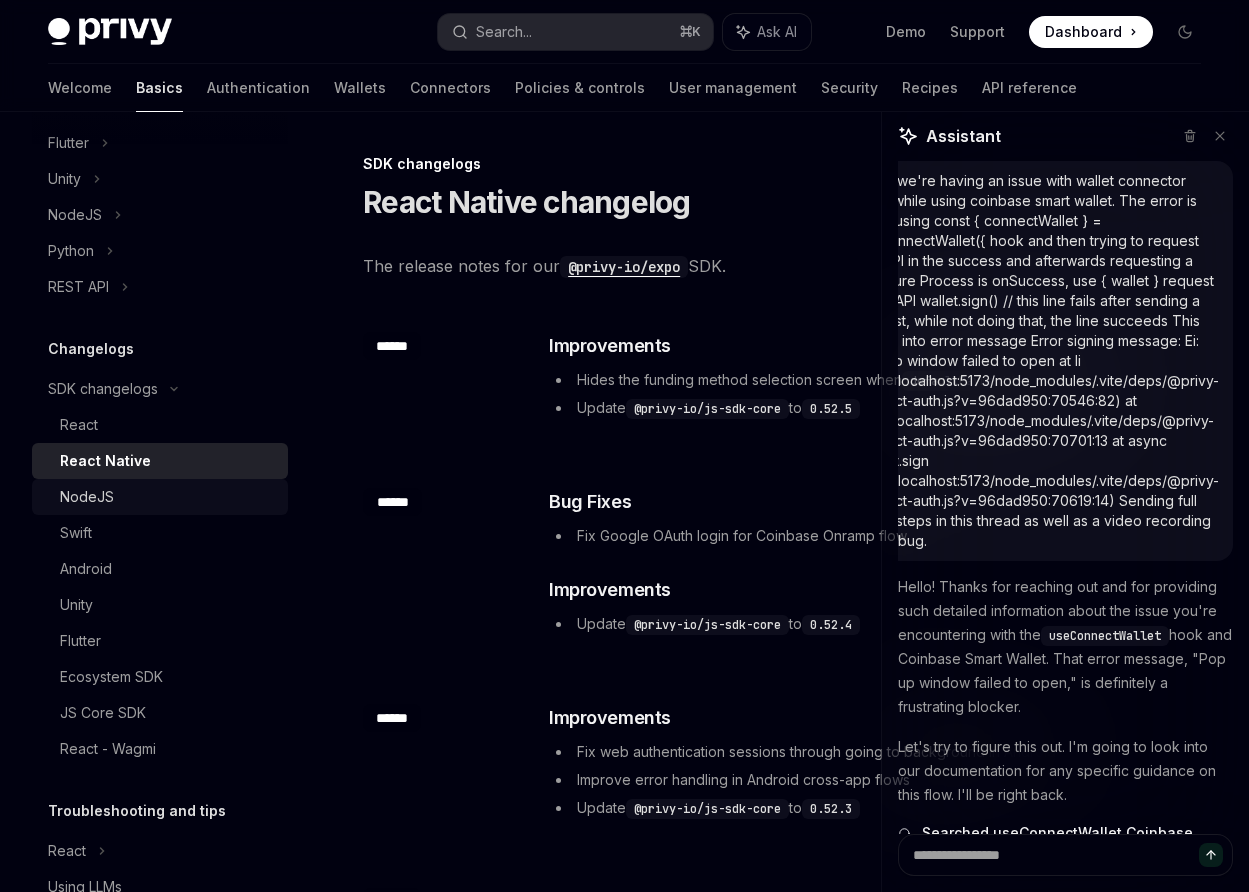 click on "NodeJS" at bounding box center [168, 497] 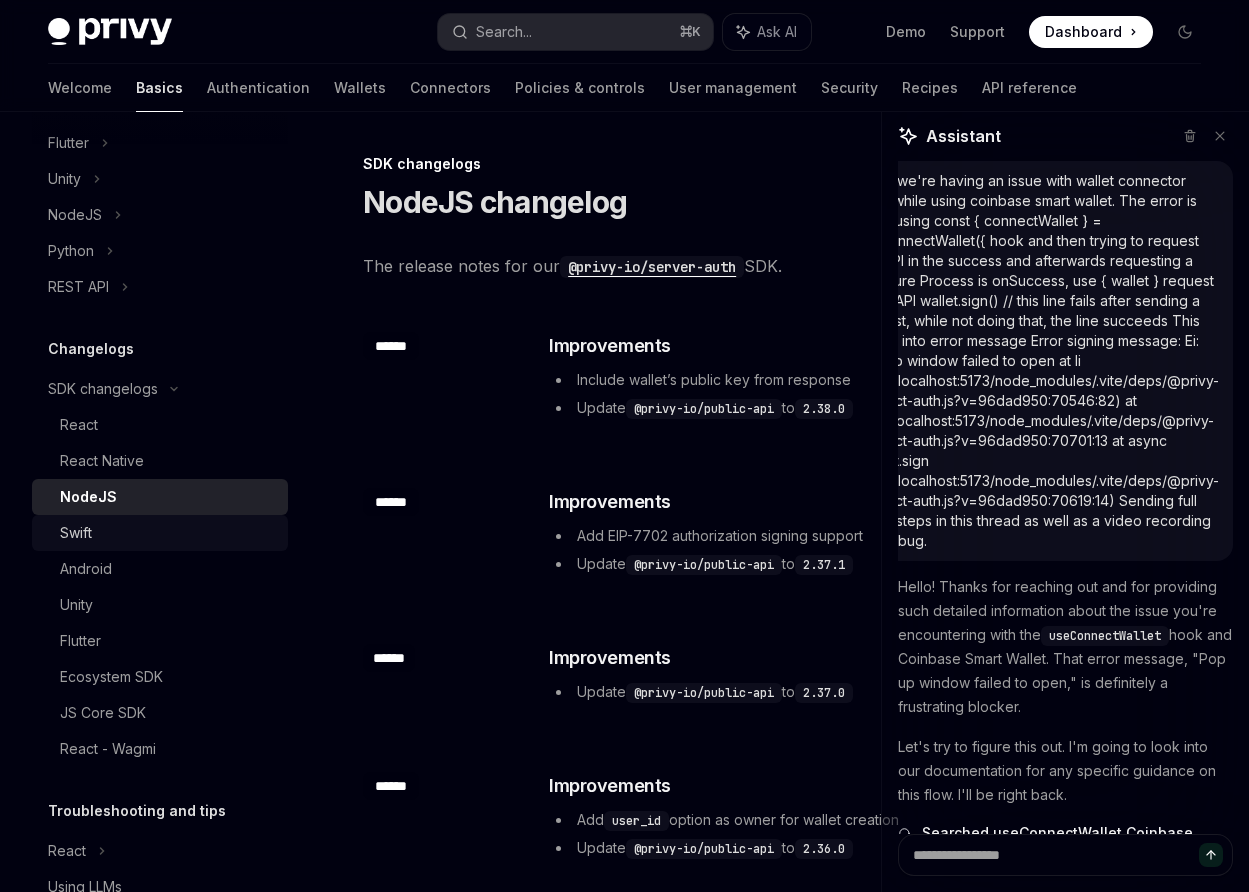 click on "Swift" at bounding box center (168, 533) 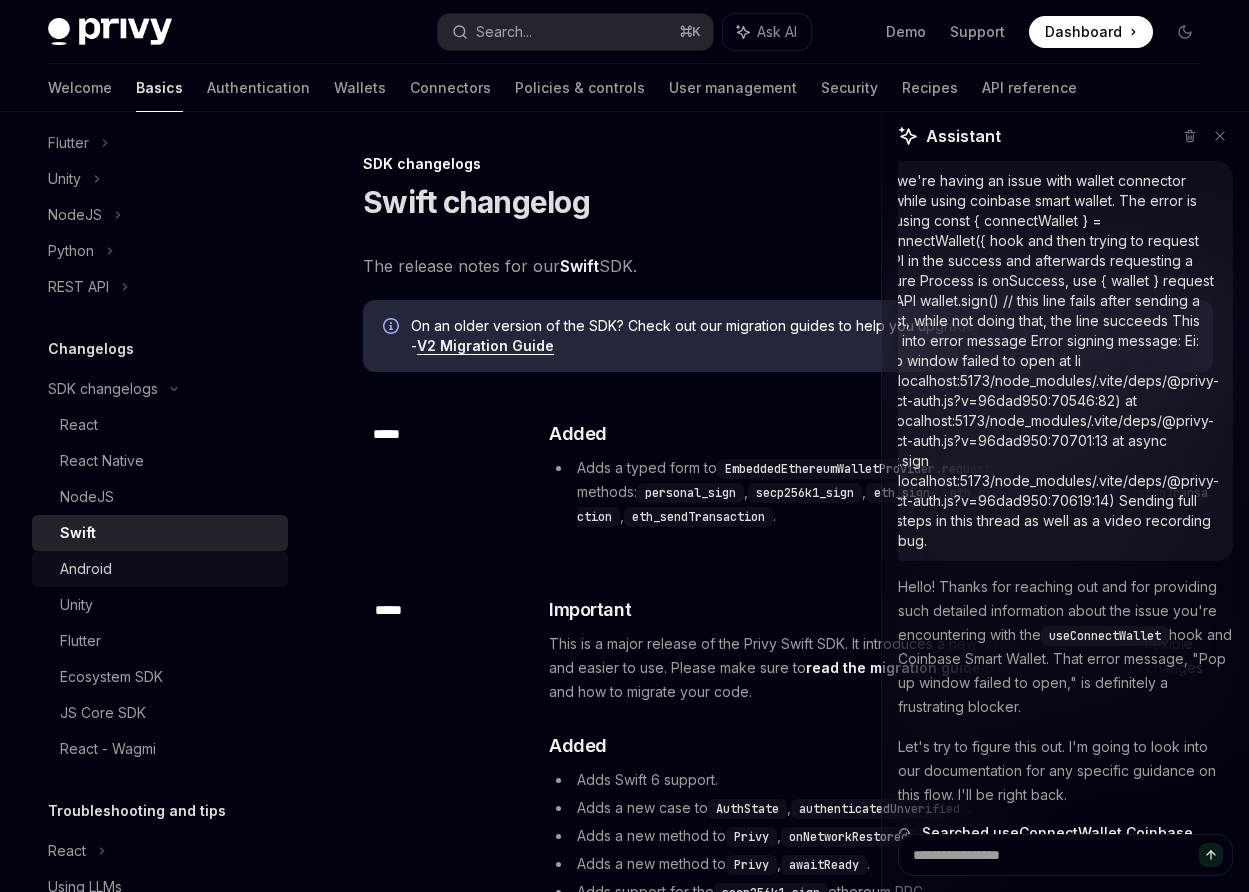click on "Android" at bounding box center [168, 569] 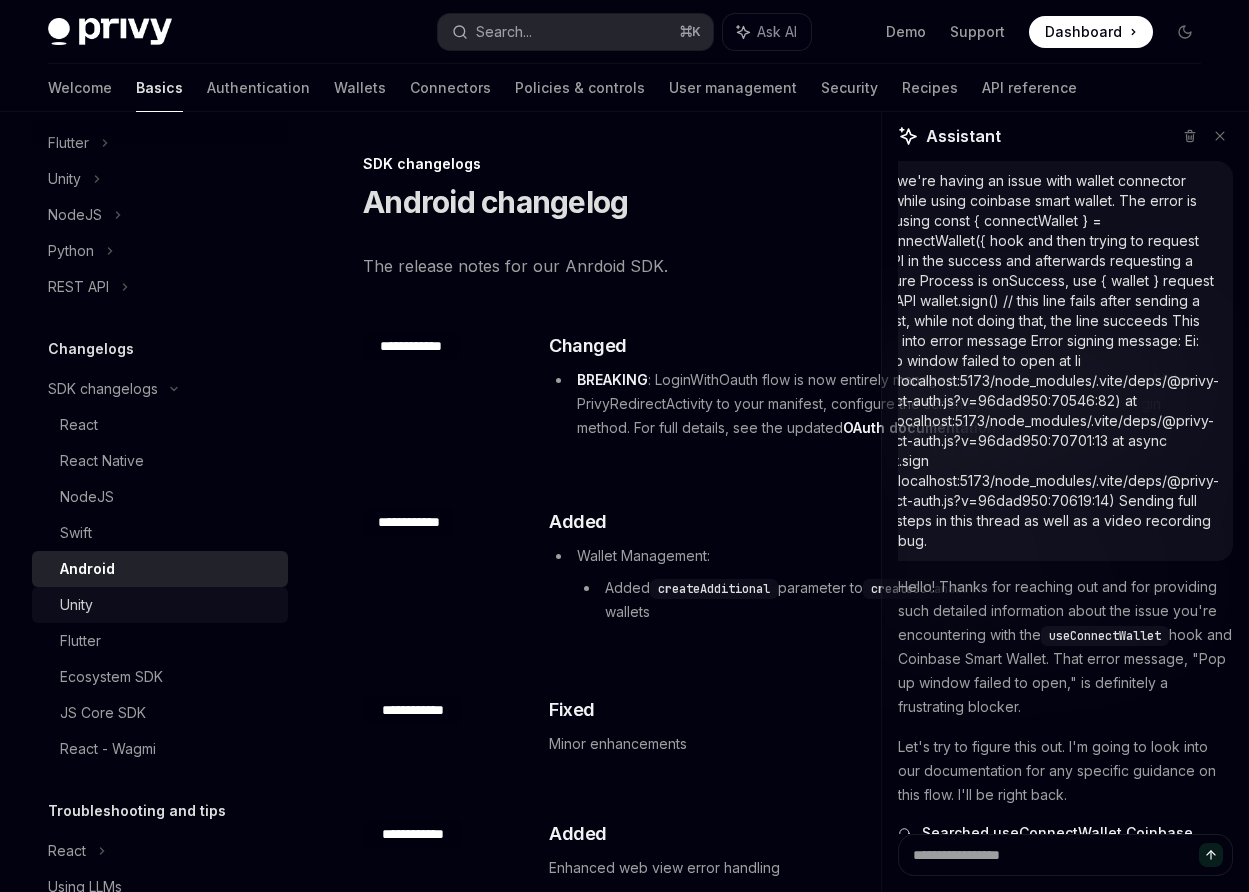 click on "Unity" at bounding box center [168, 605] 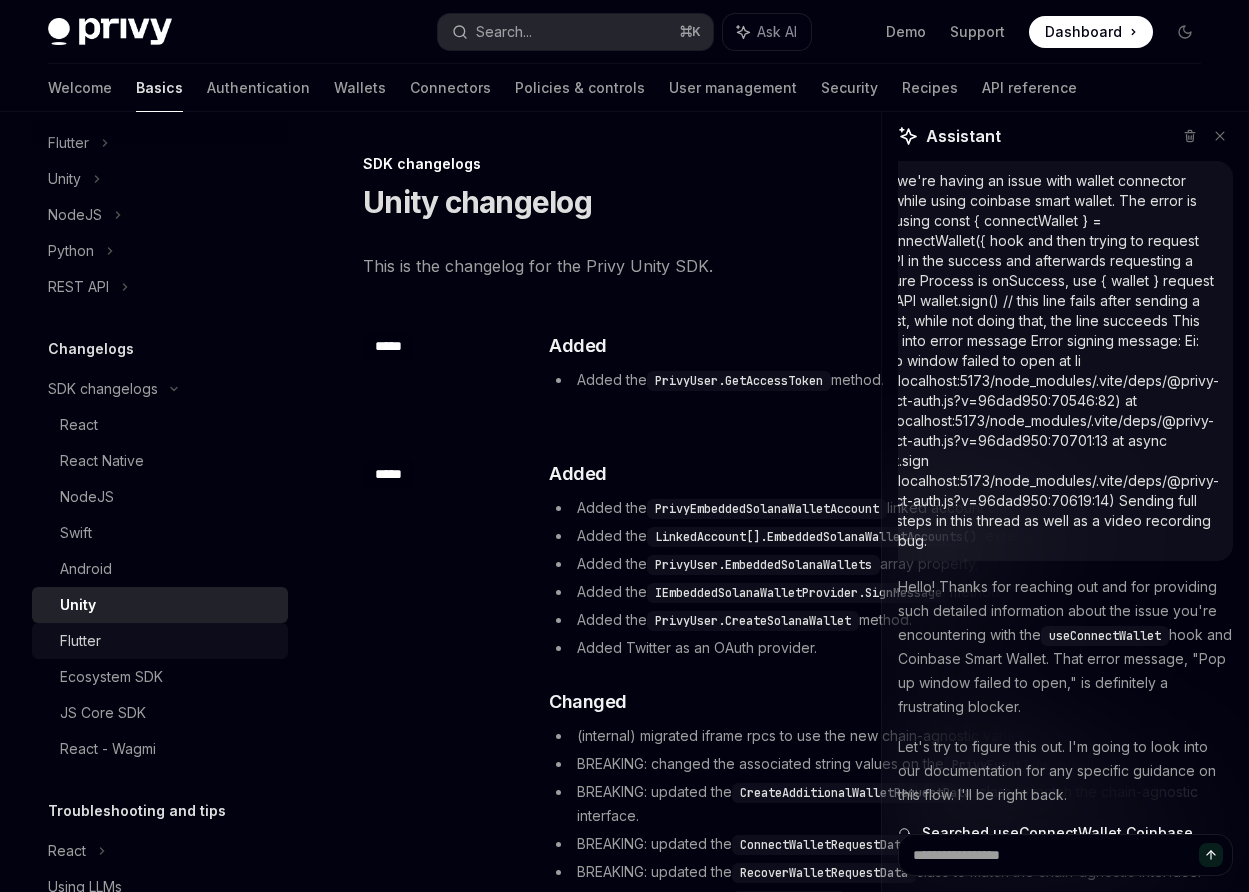 click on "Flutter" at bounding box center (168, 641) 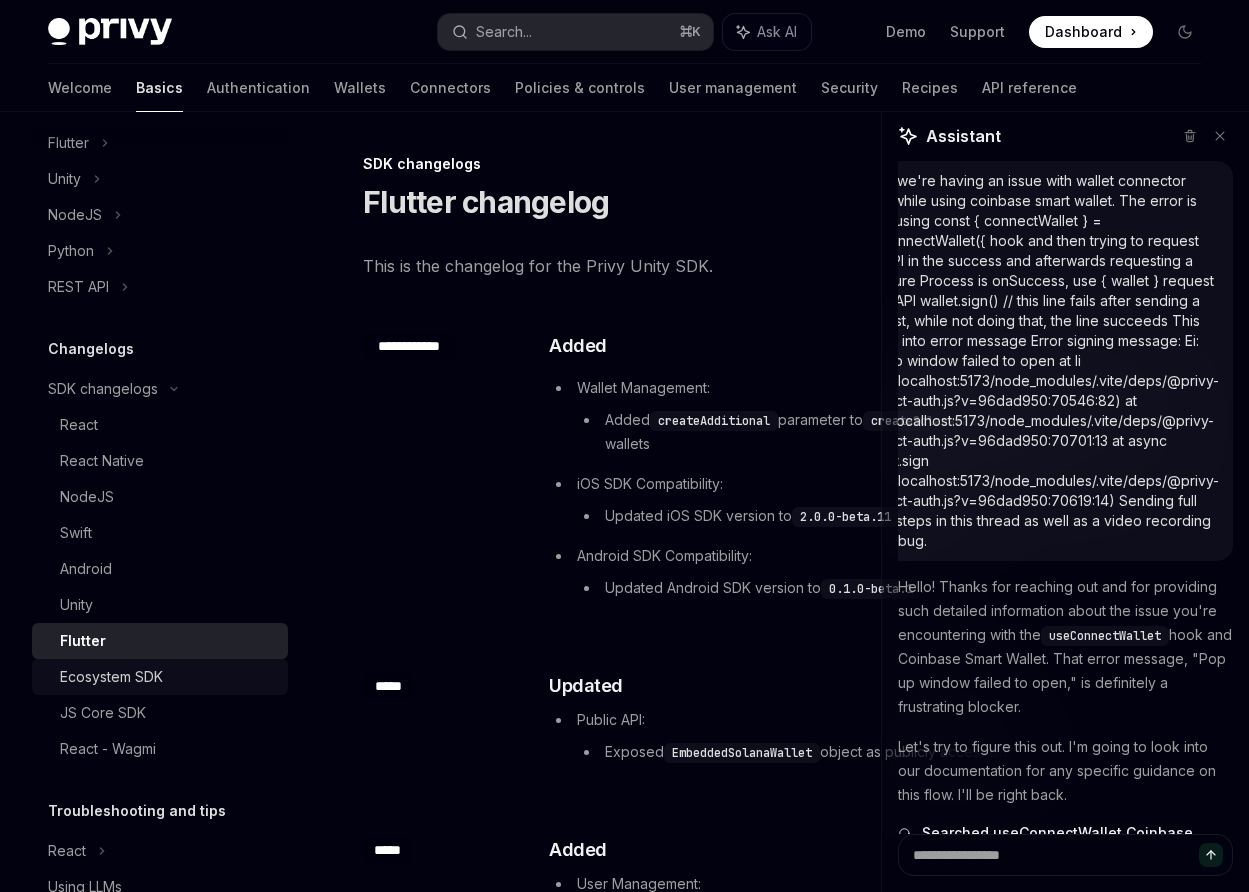 click on "Ecosystem SDK" at bounding box center (168, 677) 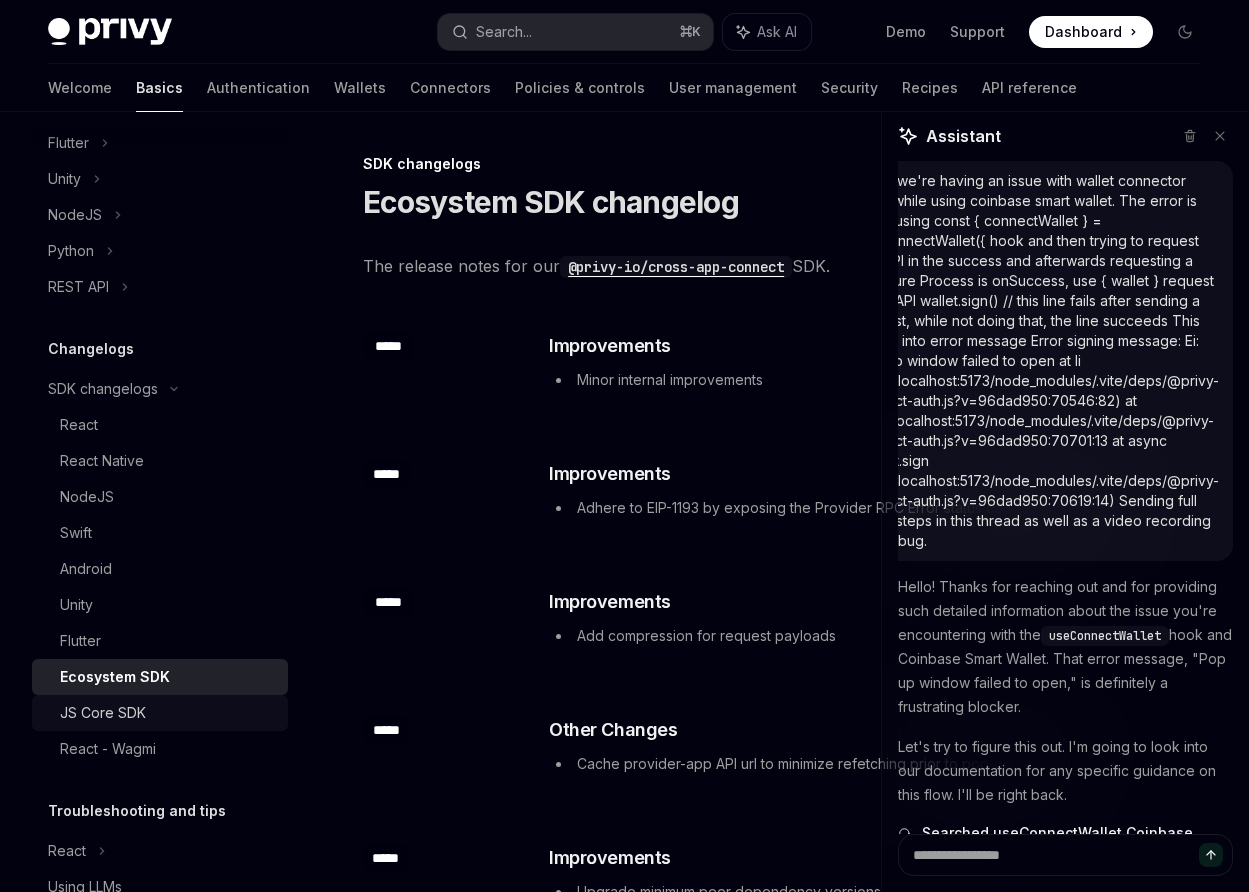 click on "JS Core SDK" at bounding box center [168, 713] 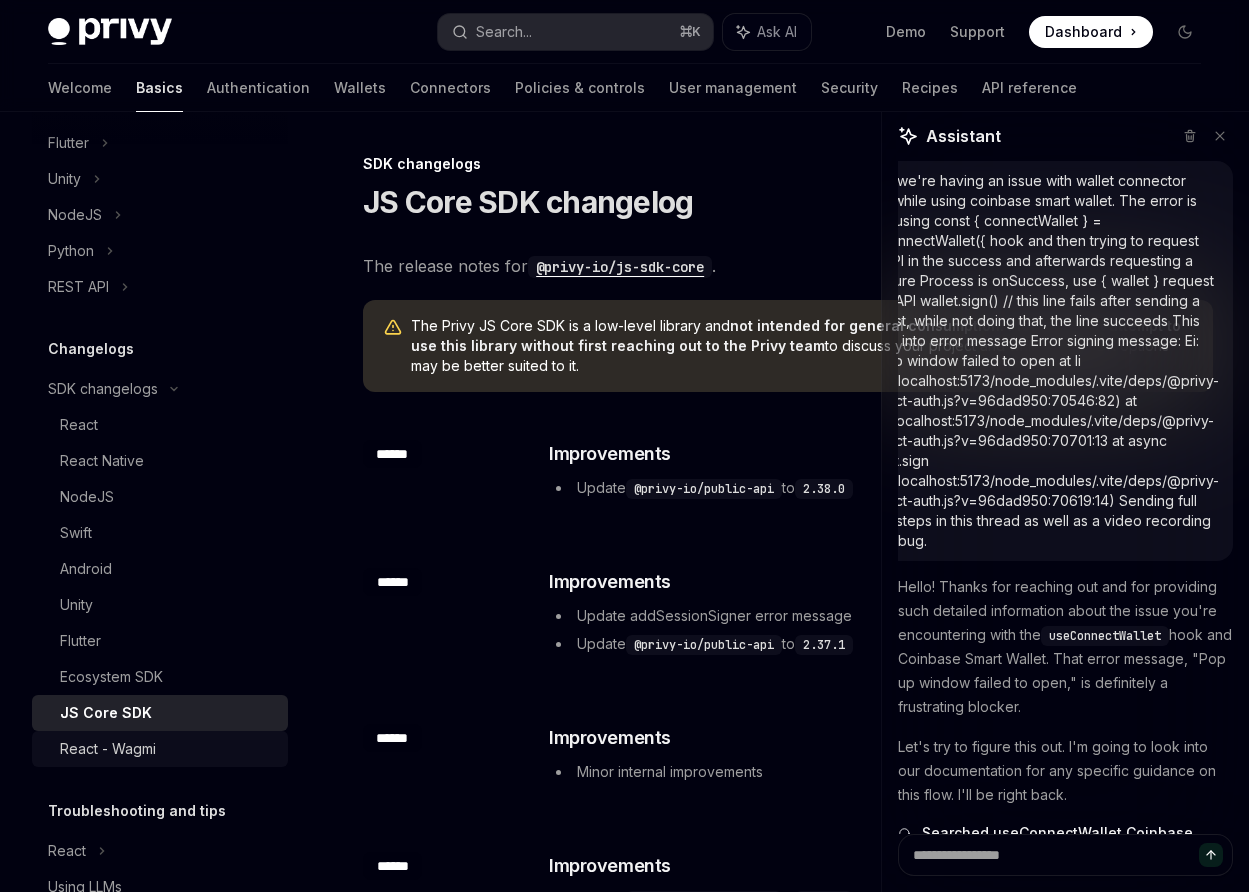 click on "React - Wagmi" at bounding box center (160, 749) 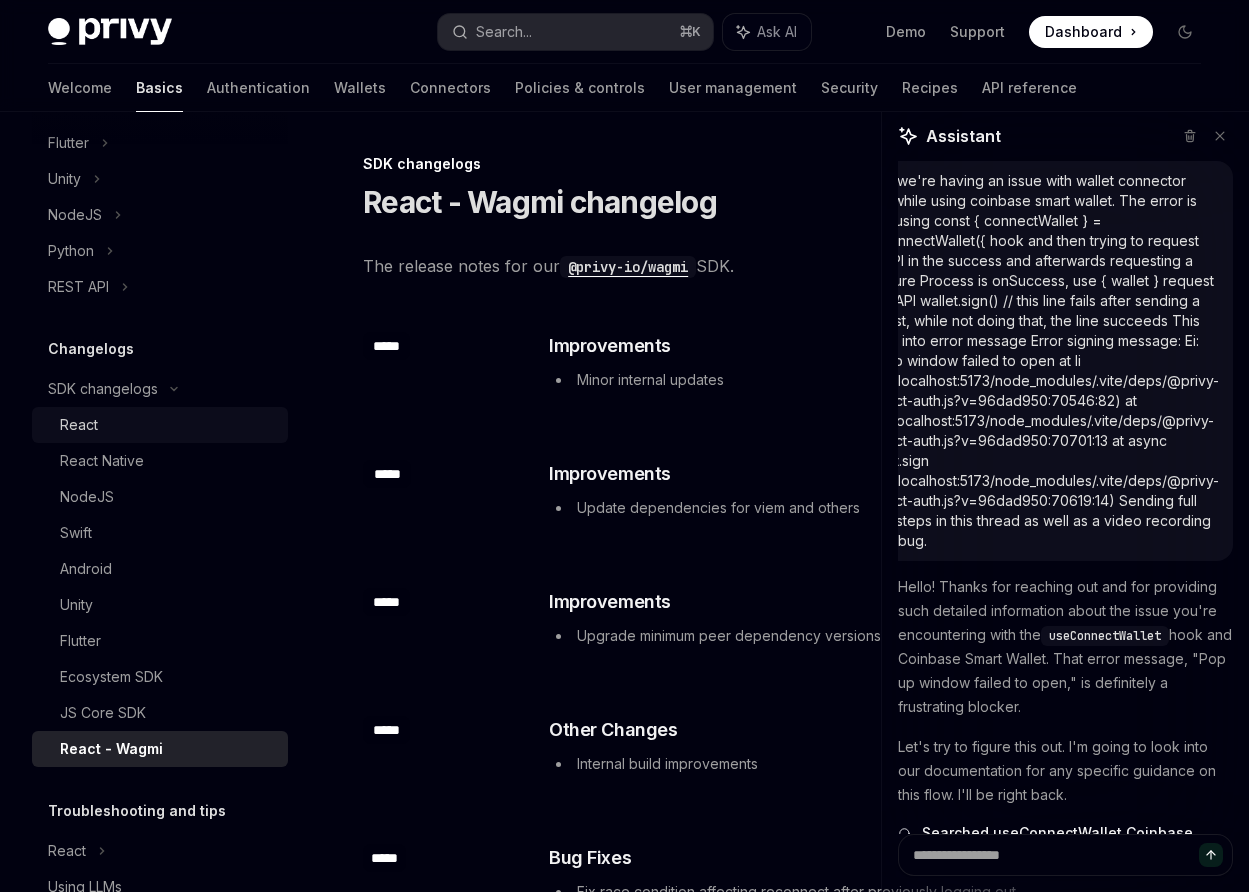 click on "React" at bounding box center (160, 425) 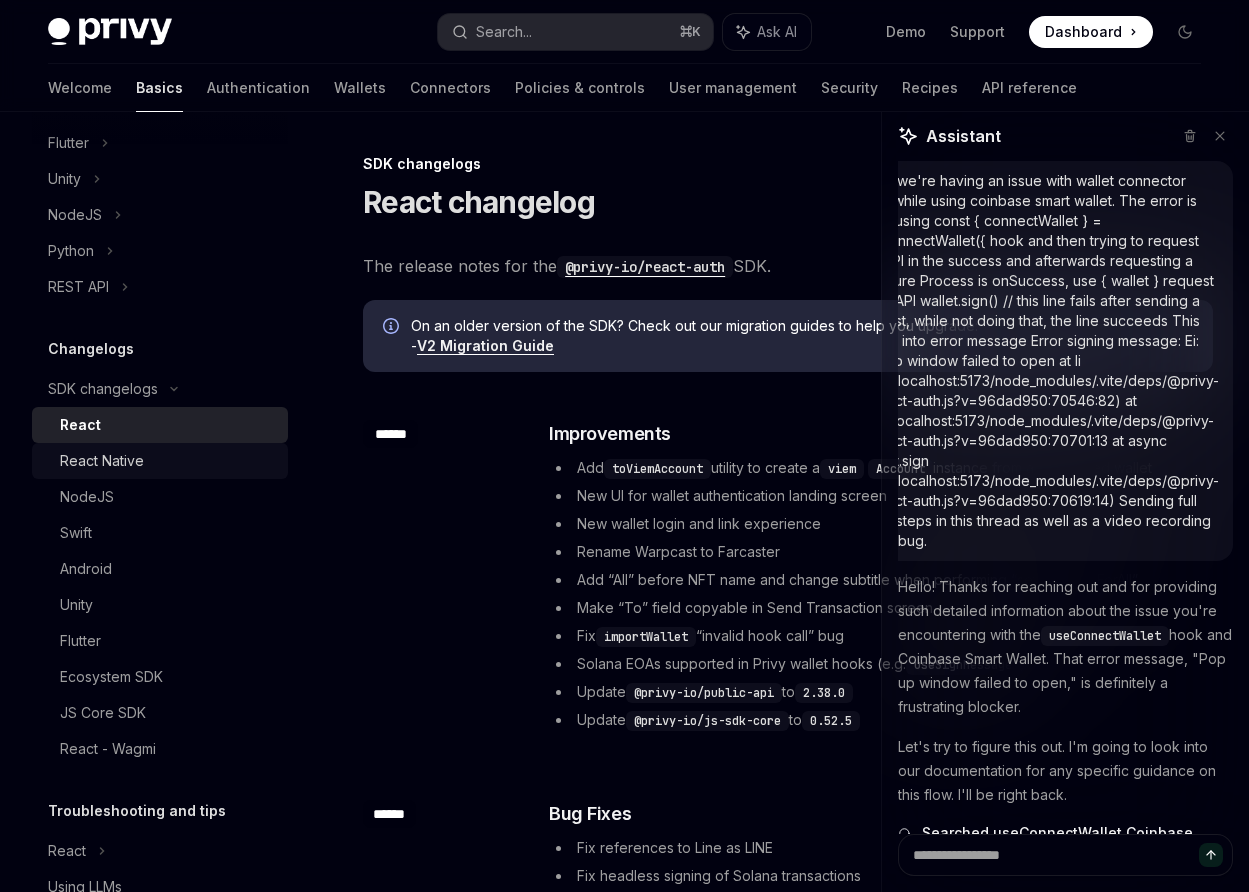 click on "React Native" at bounding box center [168, 461] 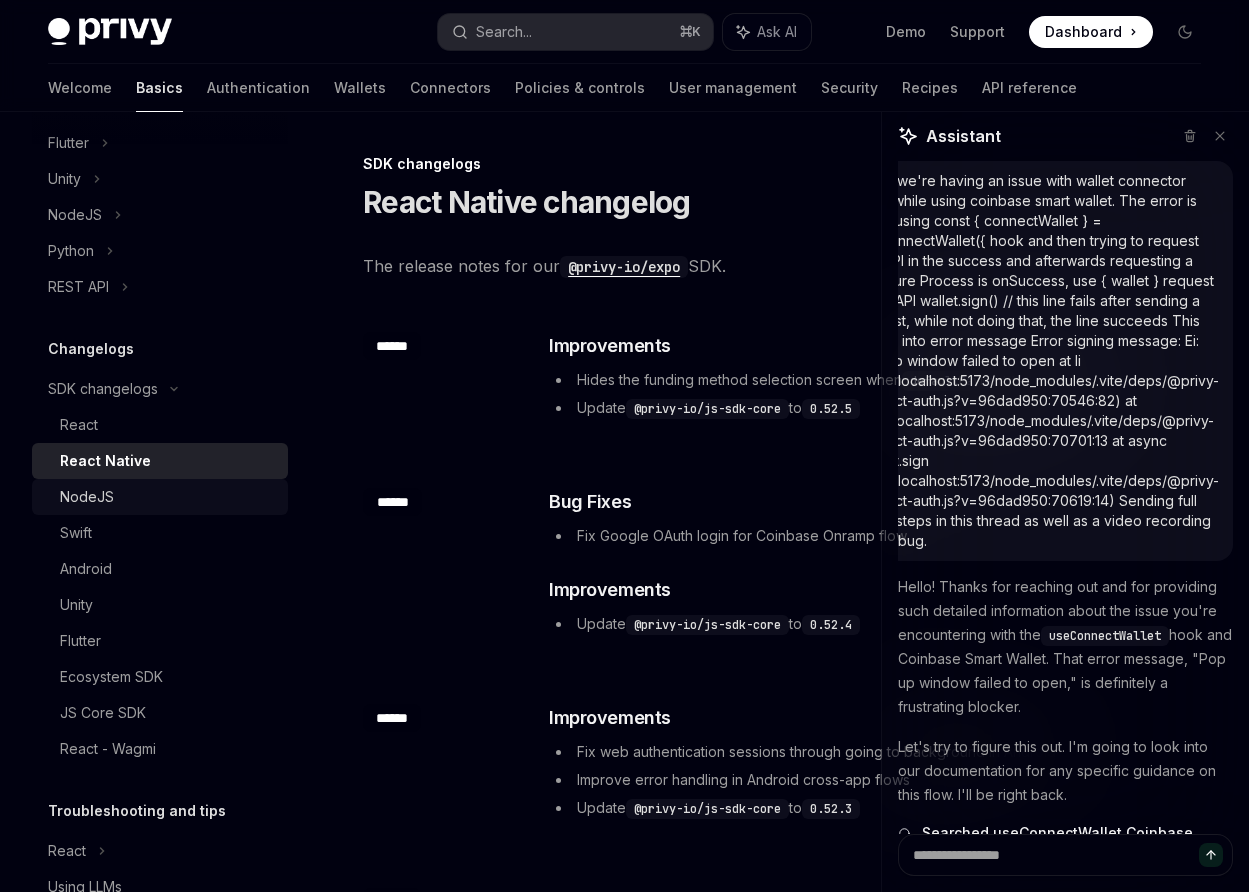 click on "NodeJS" at bounding box center (168, 497) 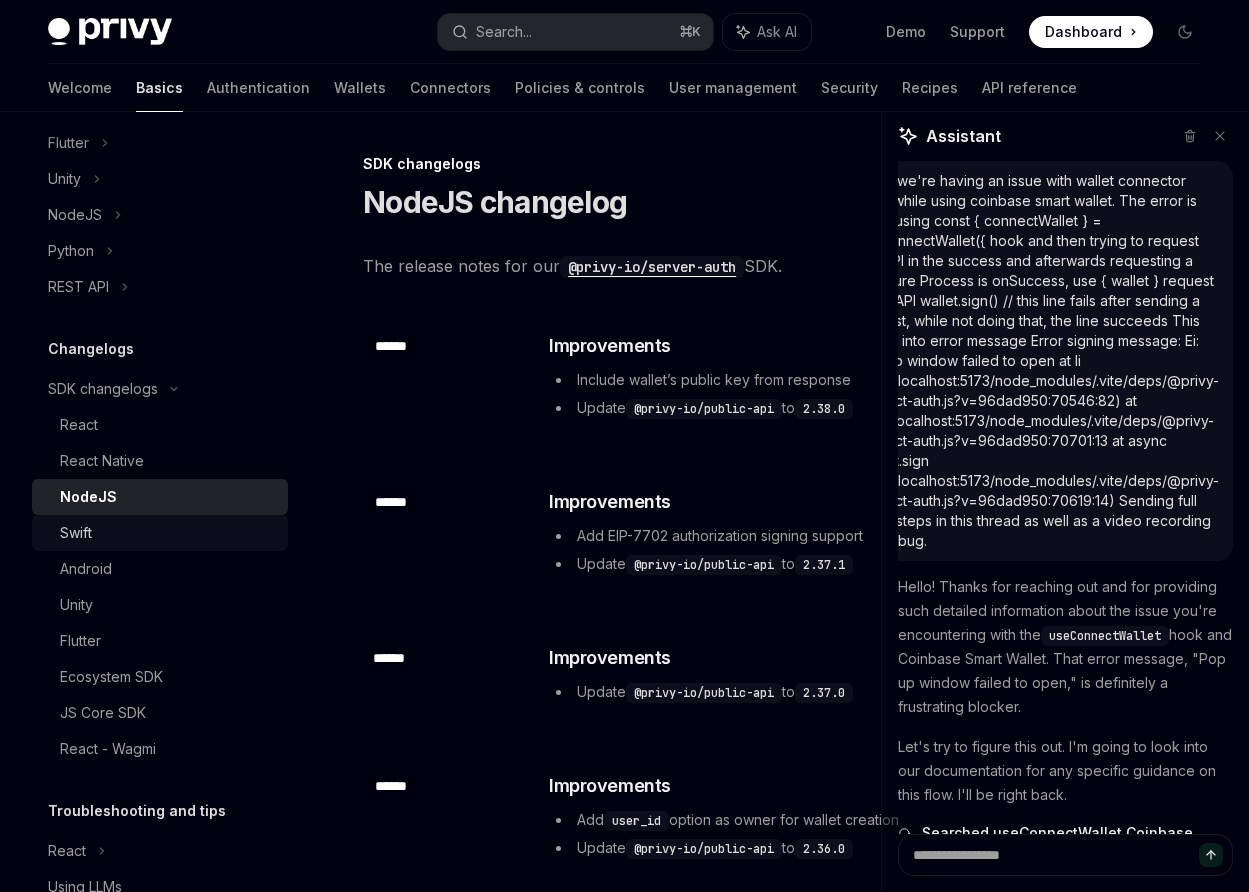 click on "Swift" at bounding box center (160, 533) 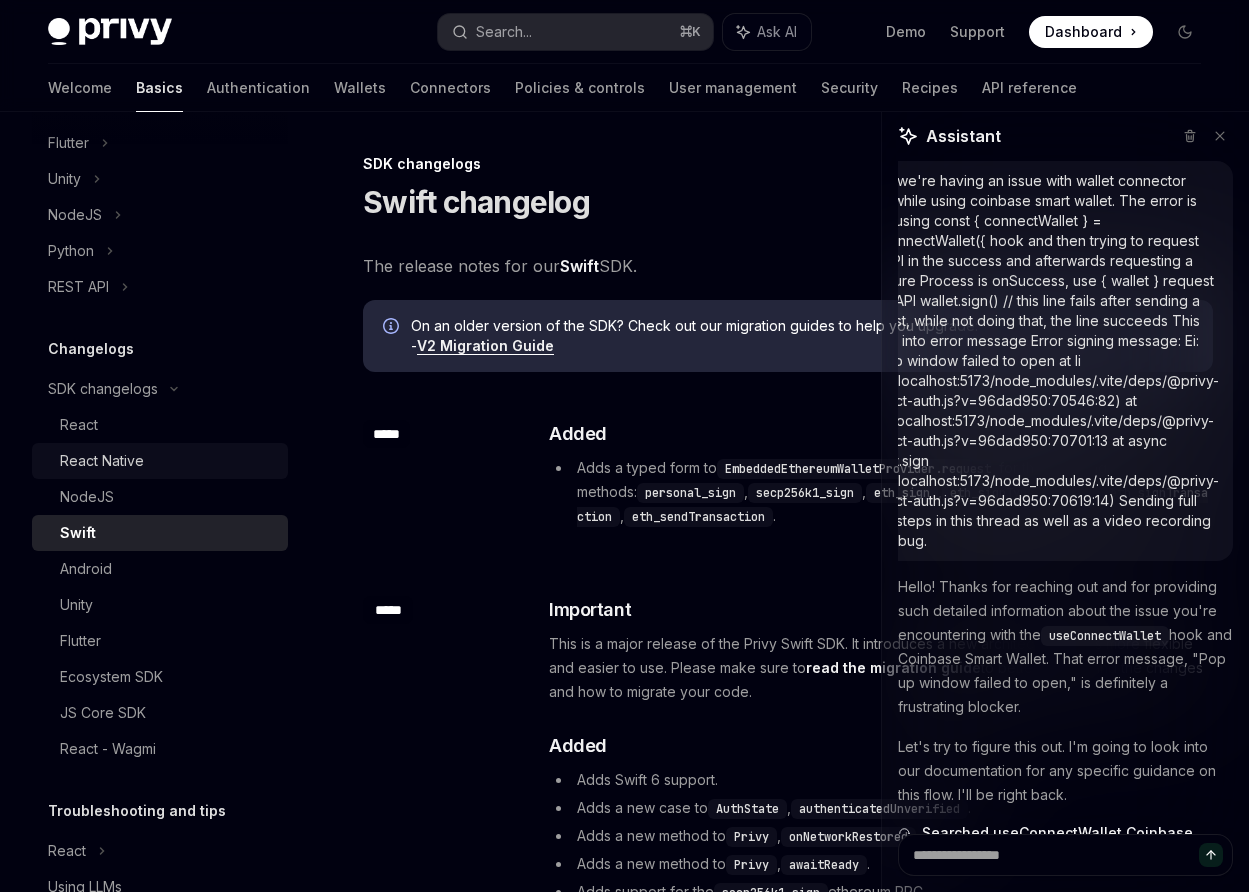click on "React Native" at bounding box center [102, 461] 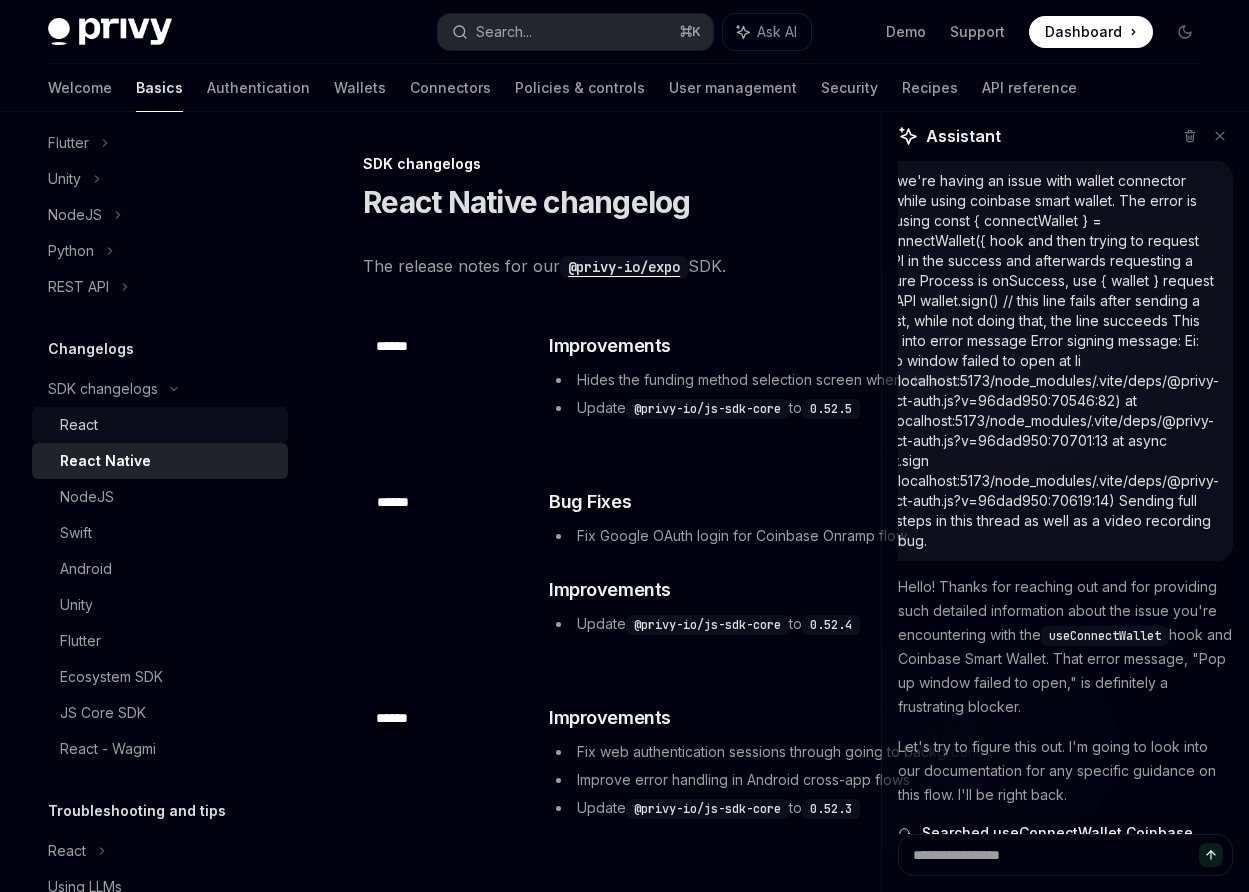 click on "React" at bounding box center (168, 425) 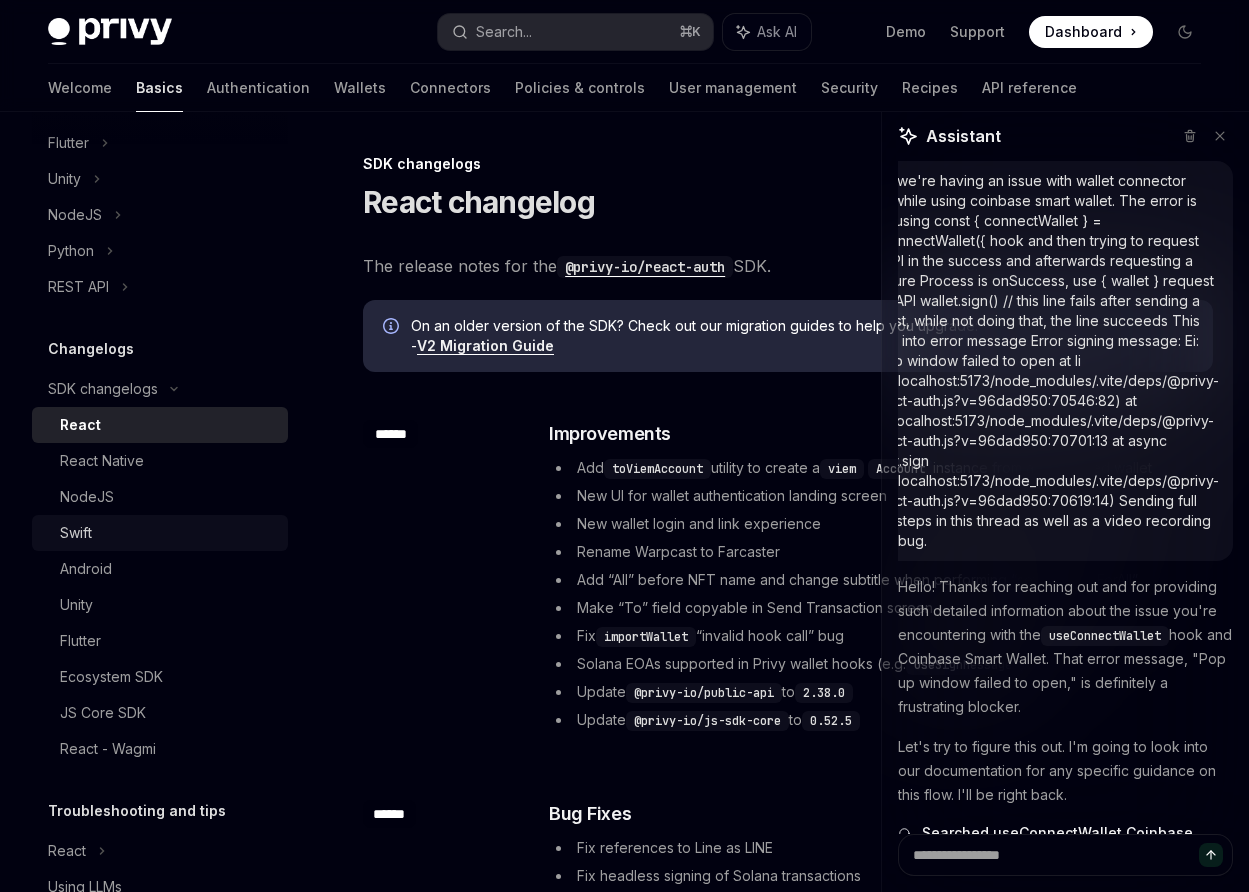 click on "Swift" at bounding box center (168, 533) 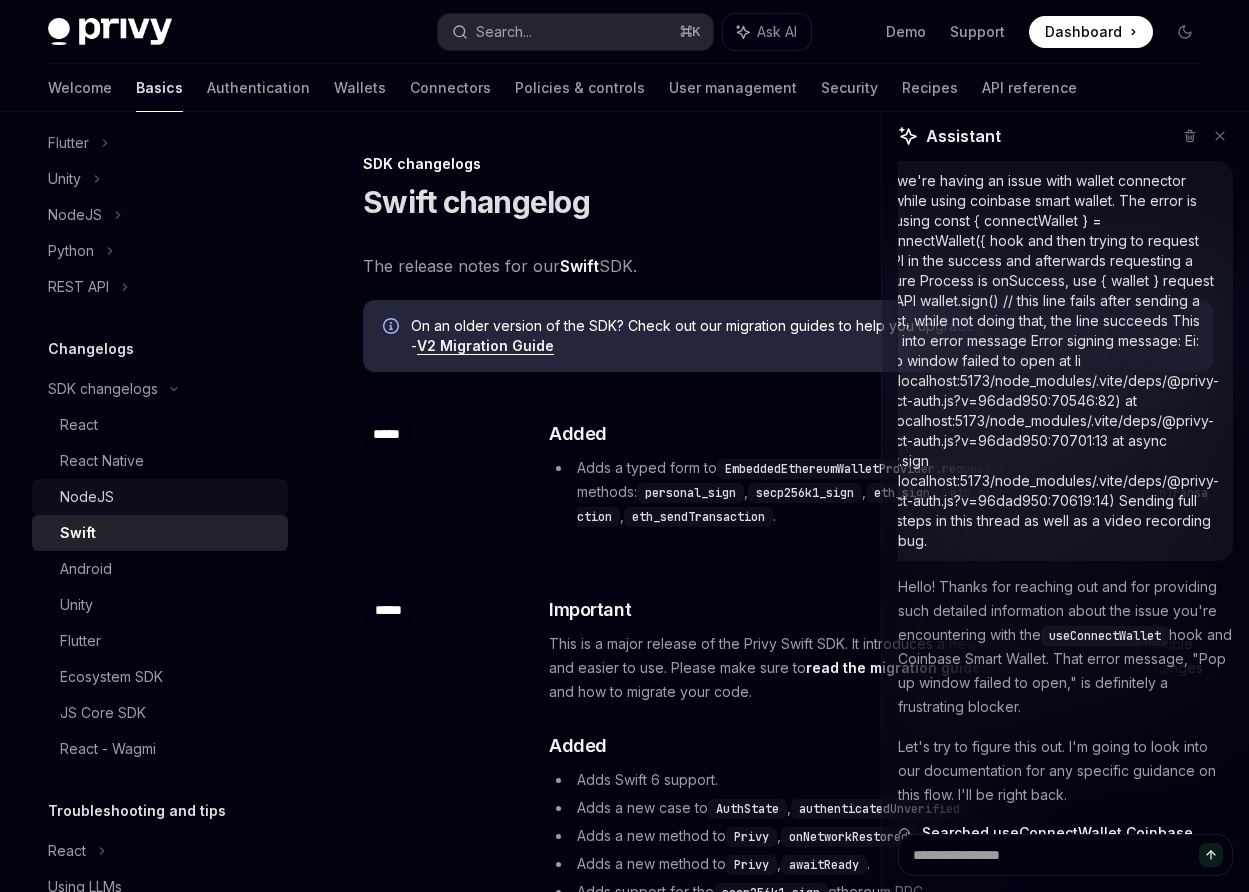 click on "NodeJS" at bounding box center [168, 497] 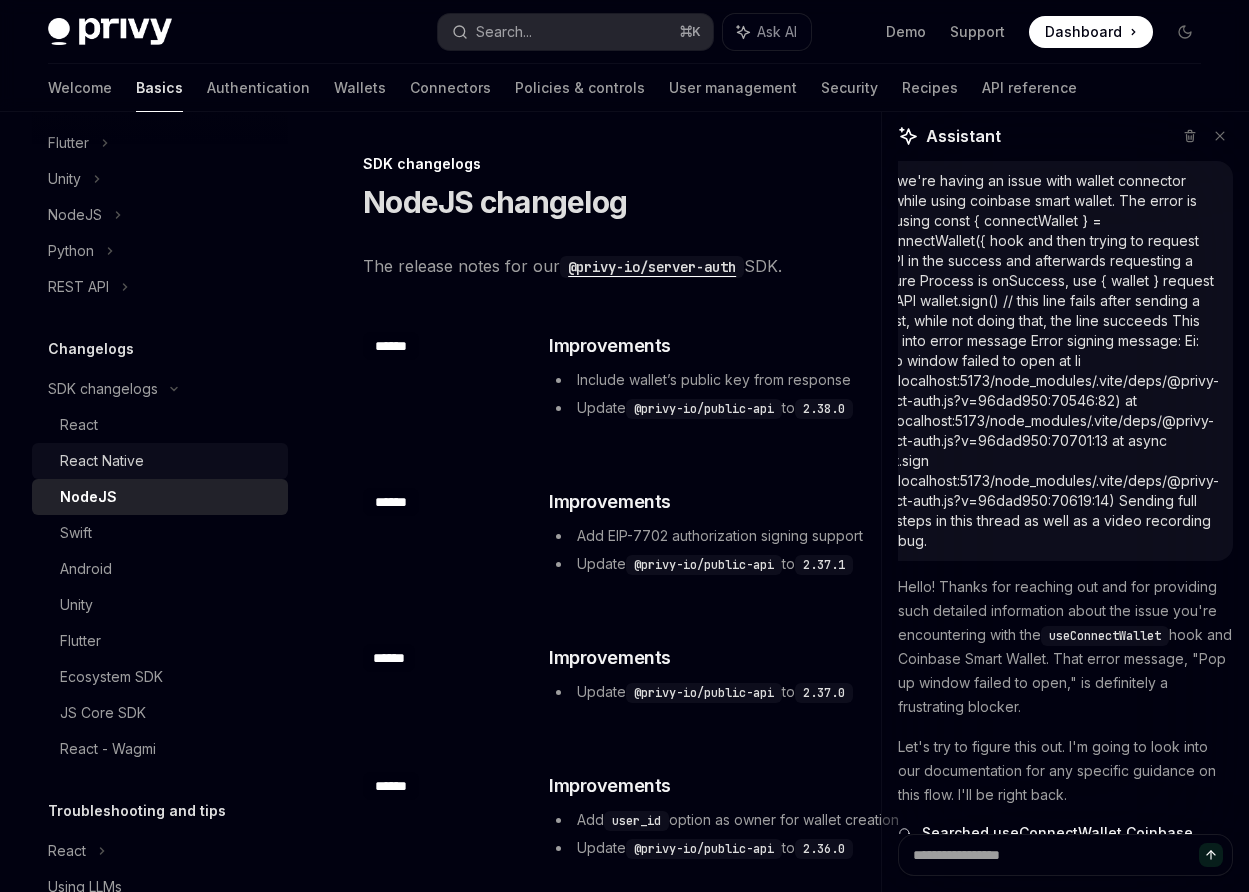 click on "React Native" at bounding box center [102, 461] 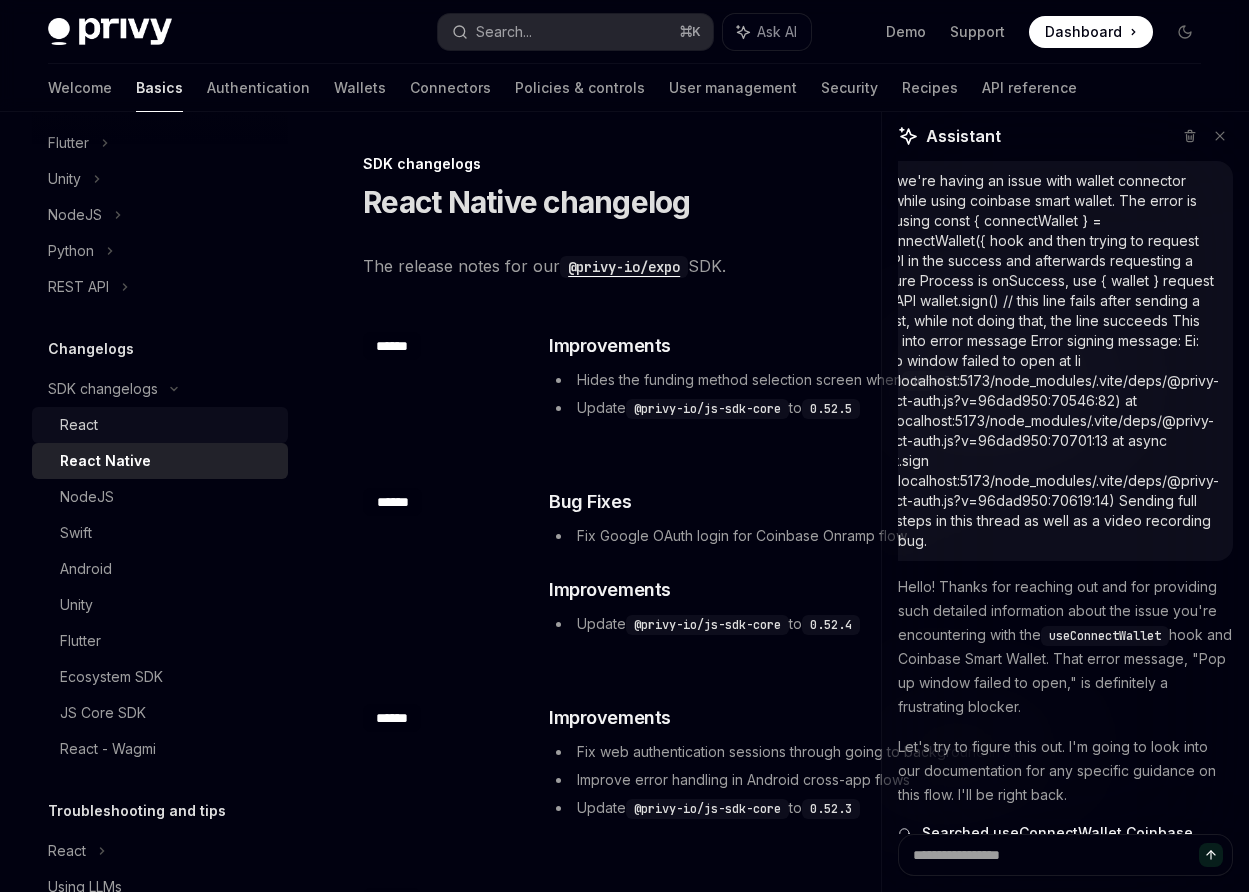 click on "React" at bounding box center [168, 425] 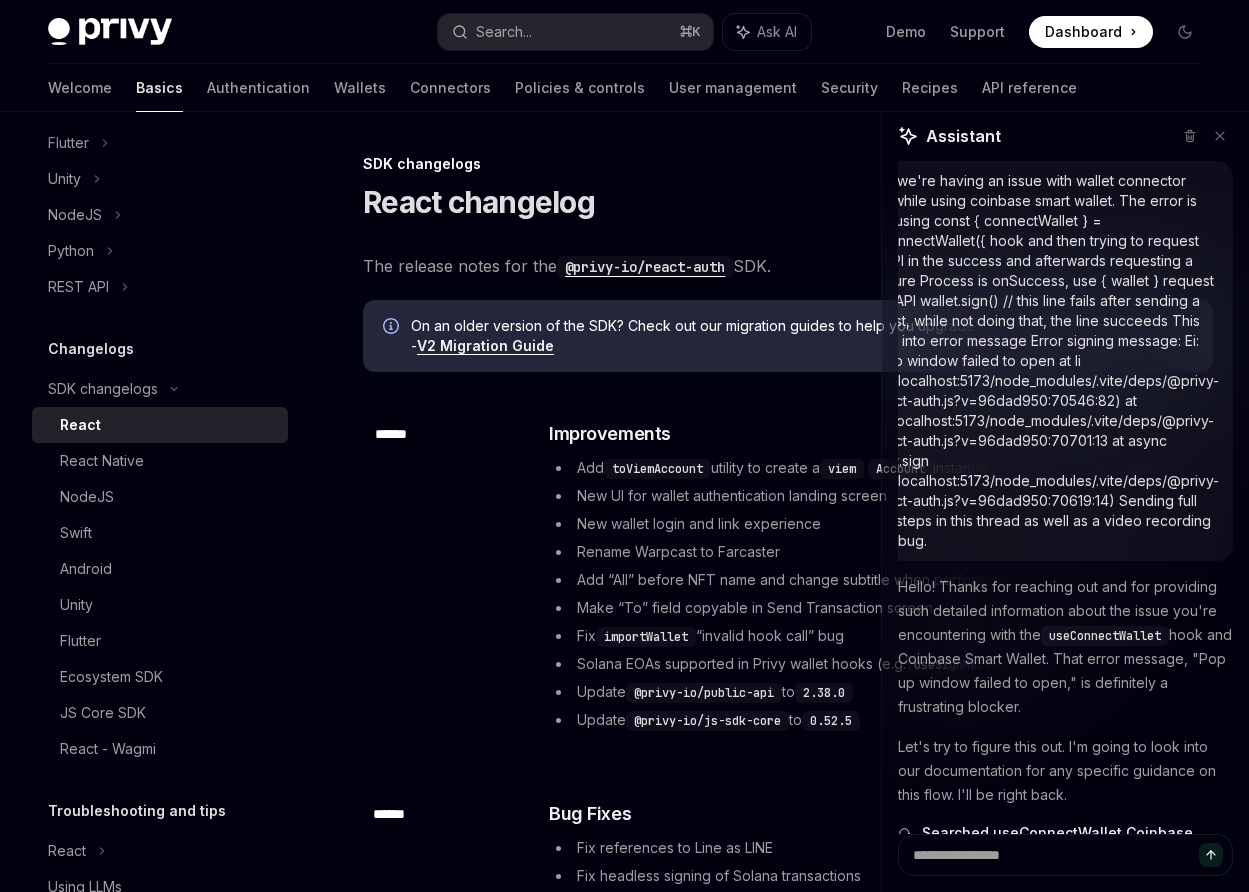 click on "React" at bounding box center (80, 425) 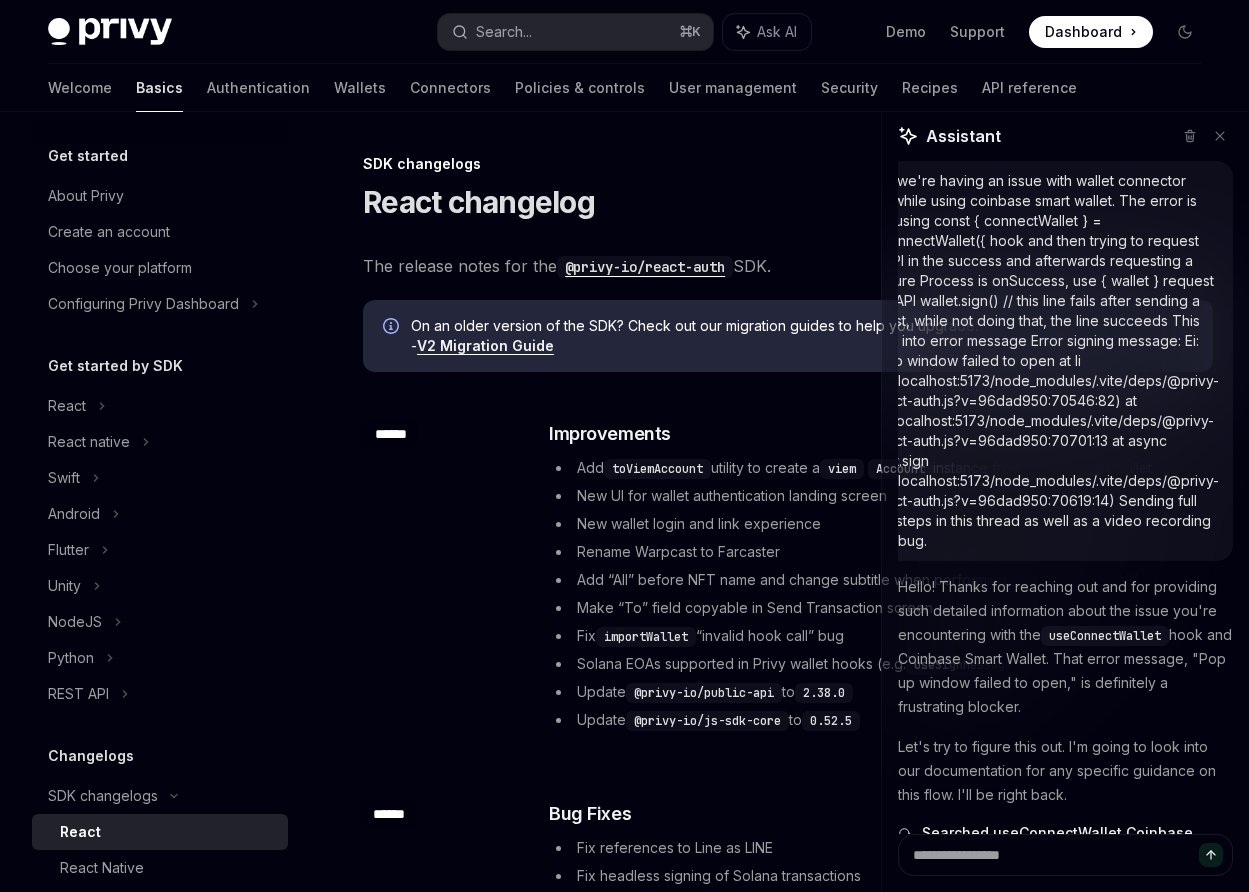 scroll, scrollTop: 0, scrollLeft: 0, axis: both 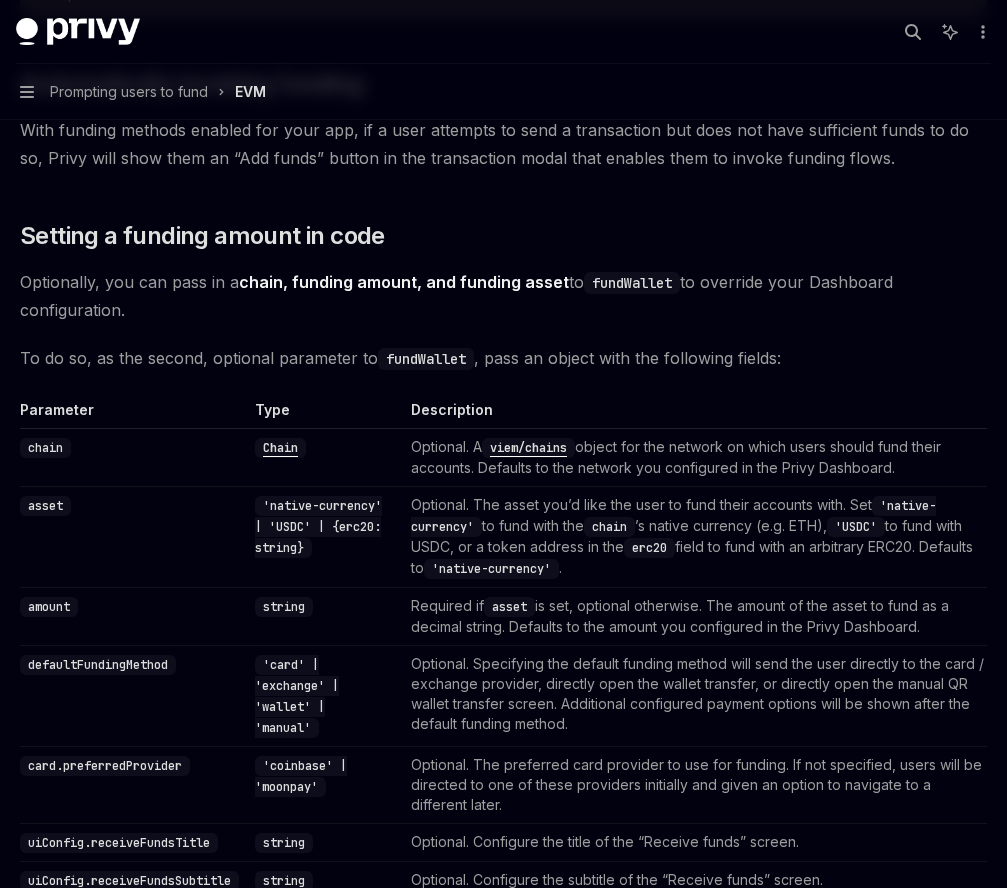 click on "defaultFundingMethod" at bounding box center (98, 665) 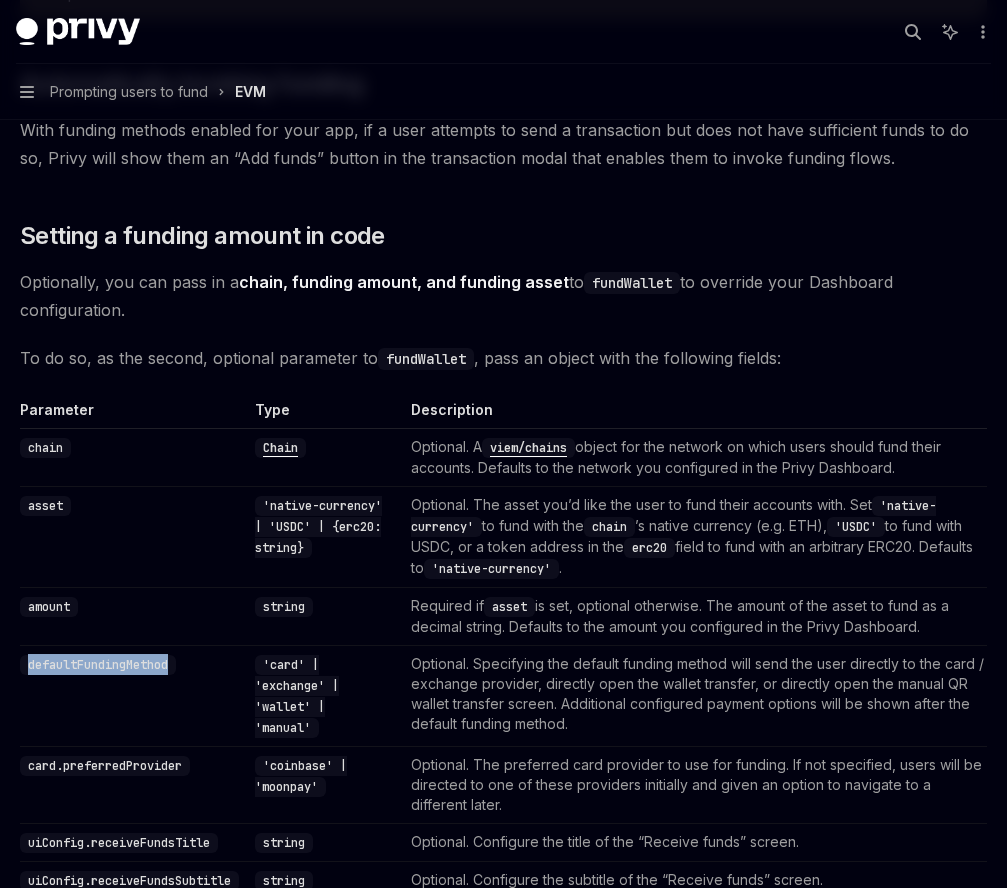 click on "defaultFundingMethod" at bounding box center (98, 665) 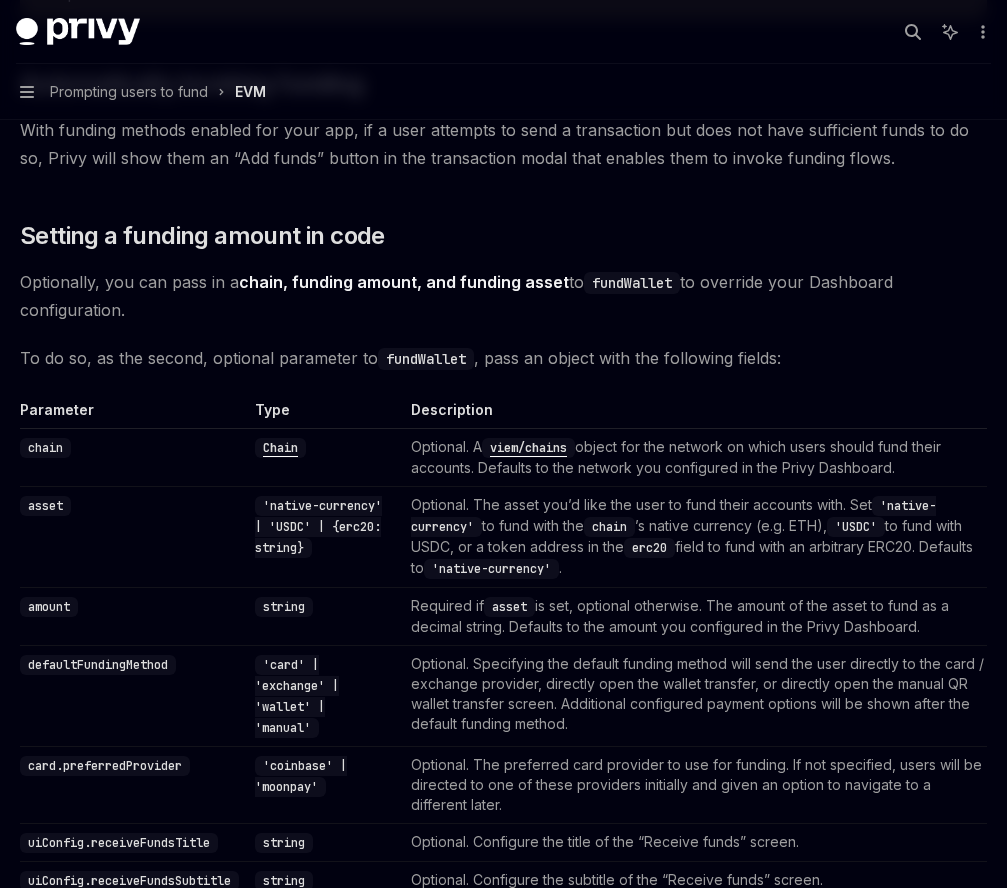 click on "defaultFundingMethod" at bounding box center [98, 665] 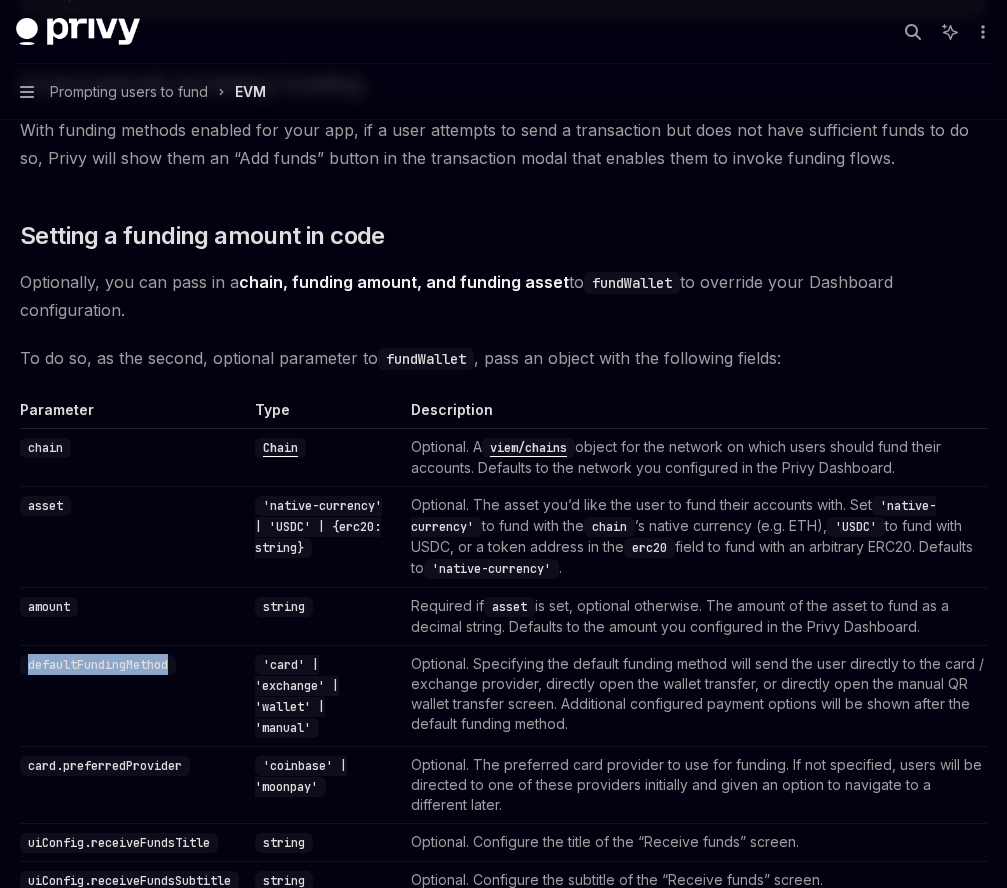 click on "defaultFundingMethod" at bounding box center (98, 665) 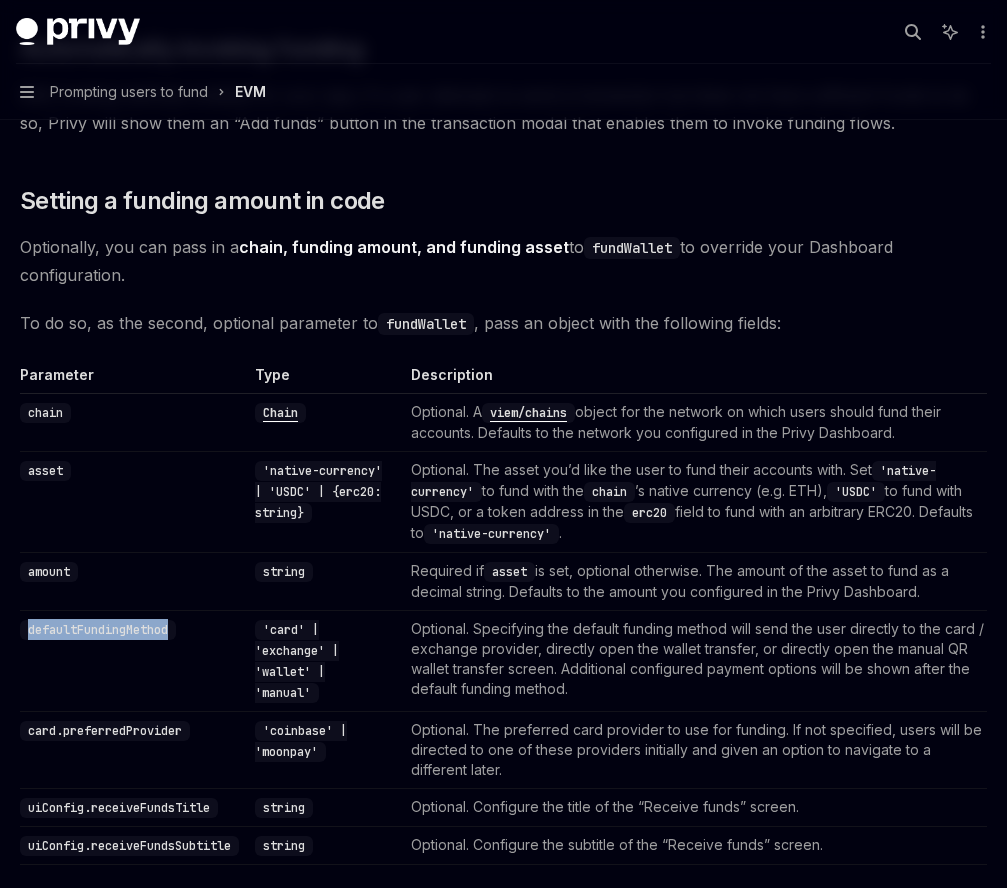 scroll, scrollTop: 1483, scrollLeft: 0, axis: vertical 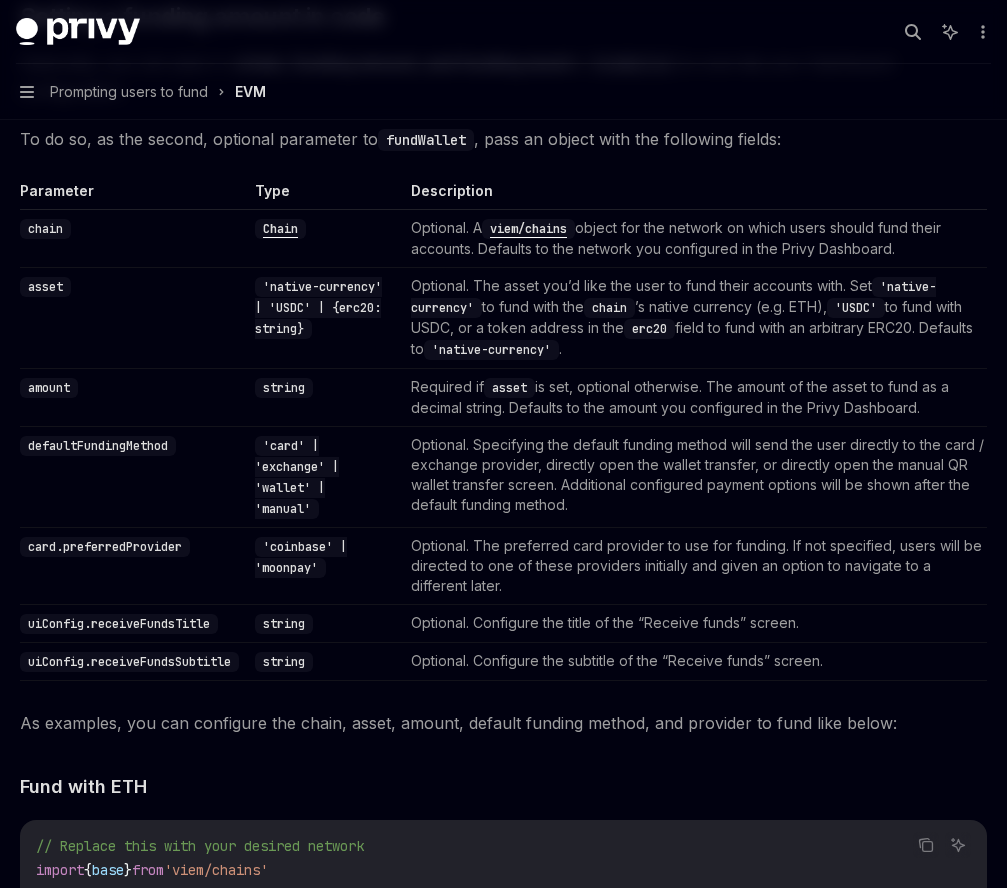 click on "card.preferredProvider" at bounding box center (105, 547) 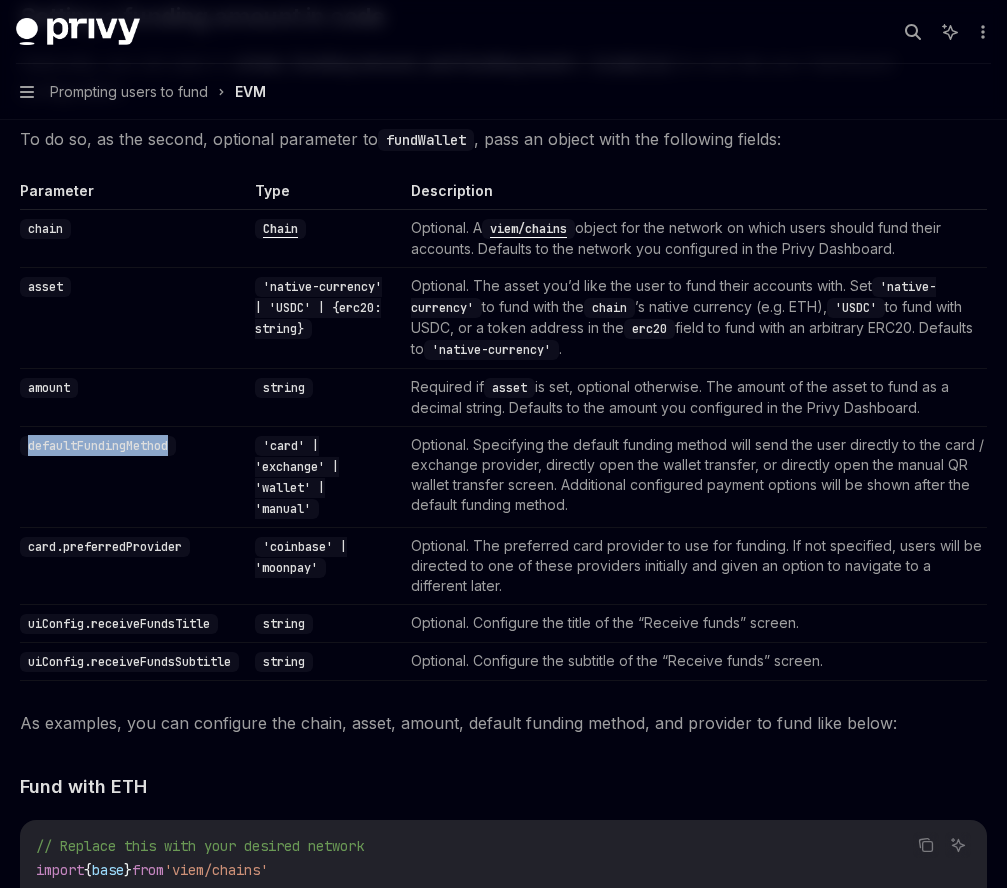 click on "defaultFundingMethod" at bounding box center (98, 446) 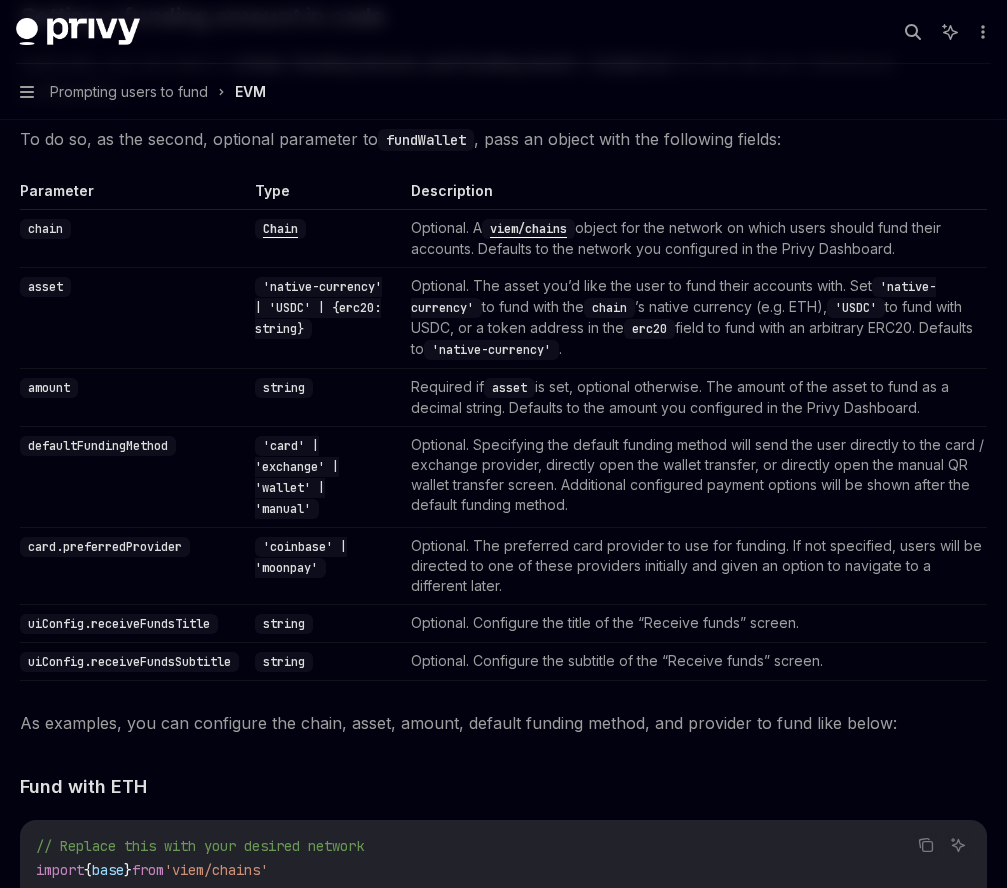 click on "card.preferredProvider" at bounding box center (133, 565) 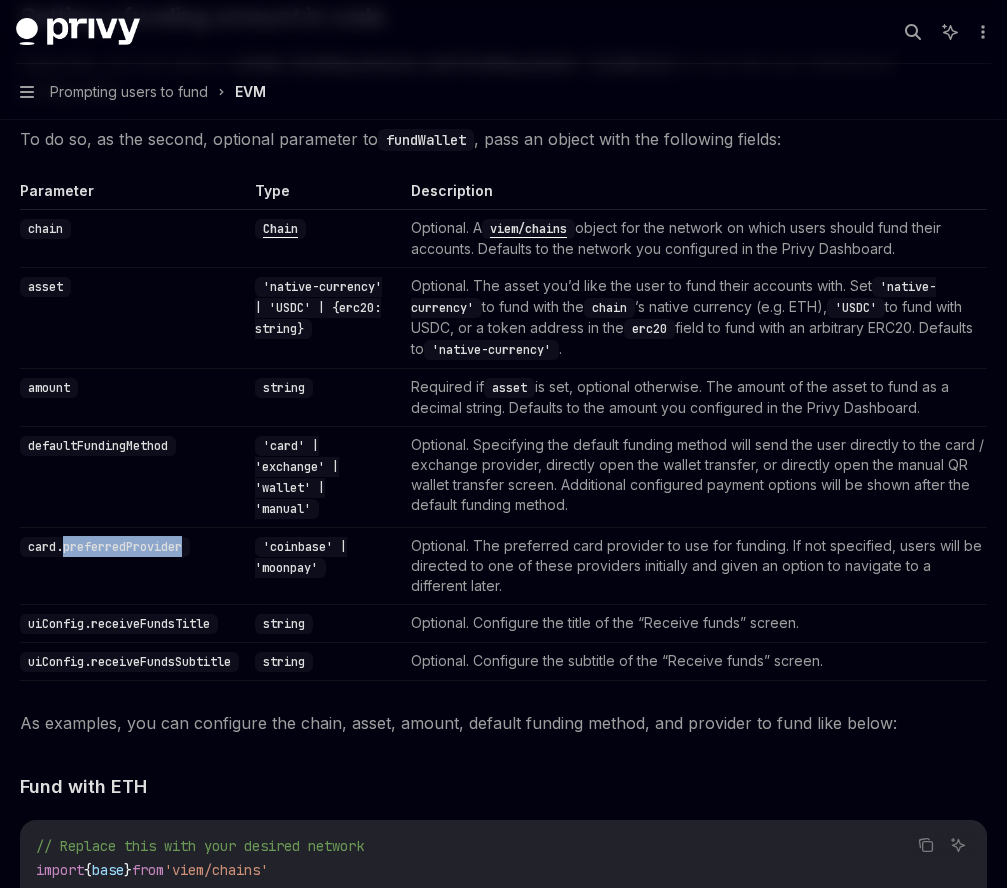 click on "card.preferredProvider" at bounding box center (105, 547) 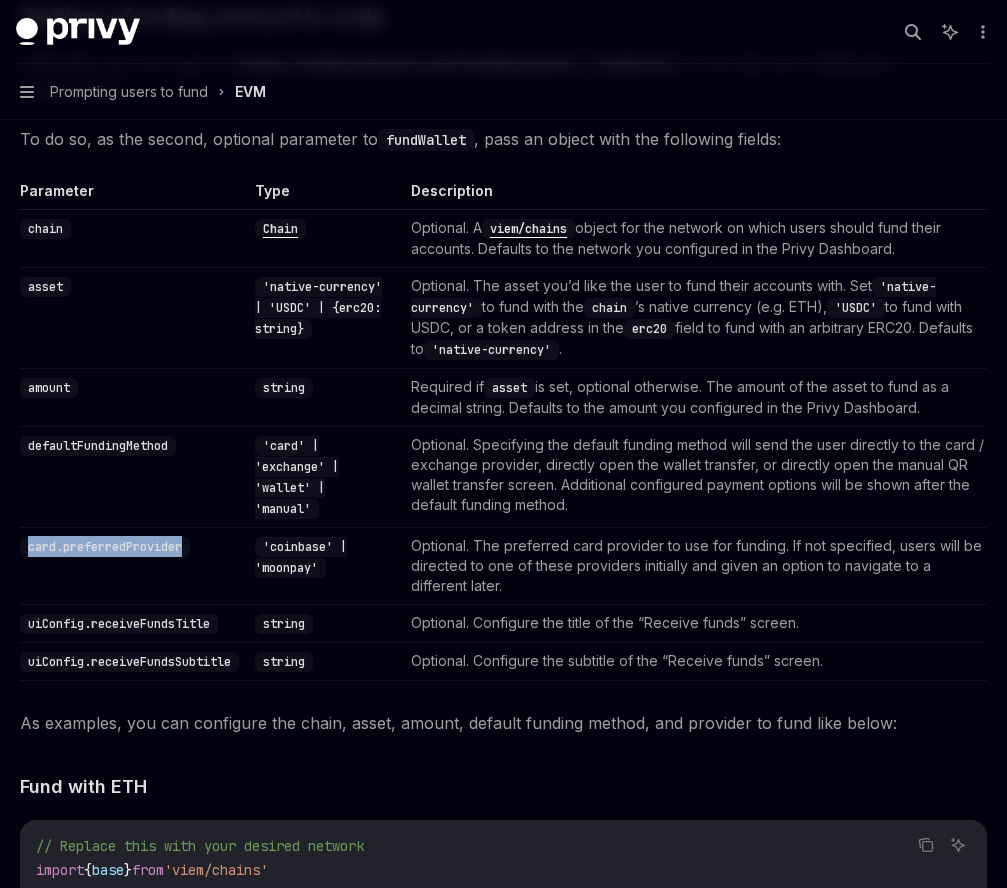 click on "card.preferredProvider" at bounding box center (105, 547) 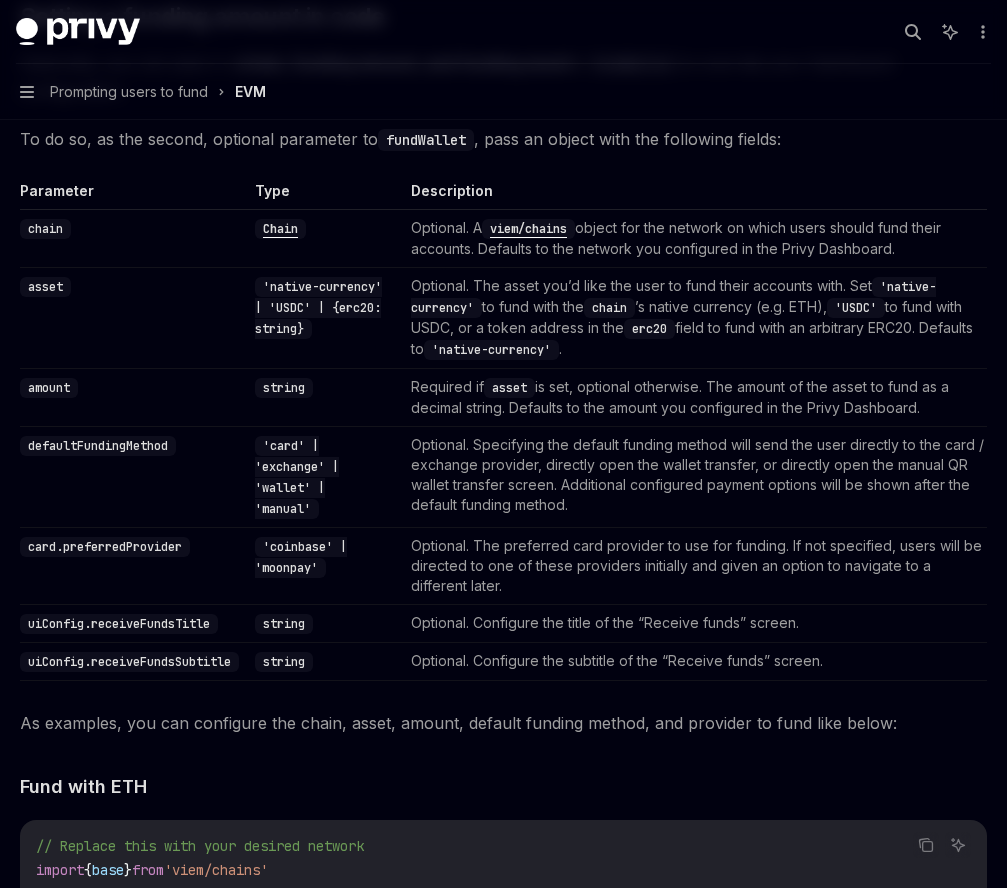 click on "defaultFundingMethod" at bounding box center [133, 476] 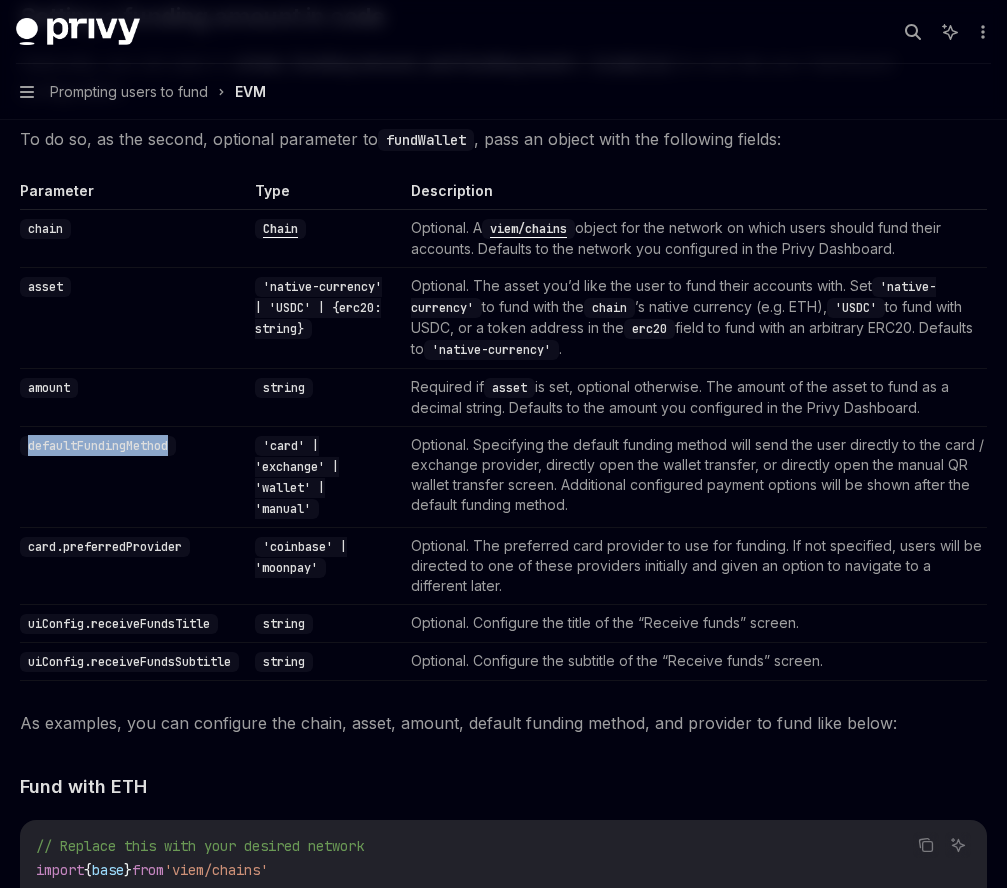 click on "defaultFundingMethod" at bounding box center (98, 446) 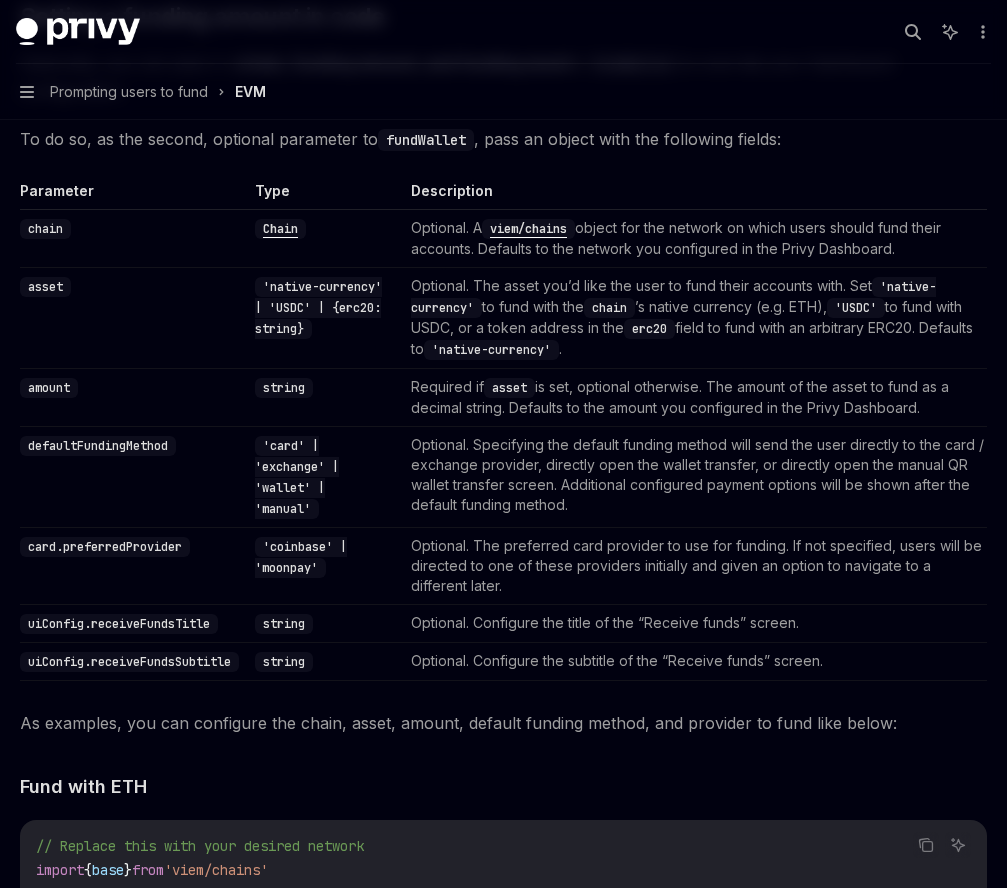 click on "card.preferredProvider" at bounding box center [105, 547] 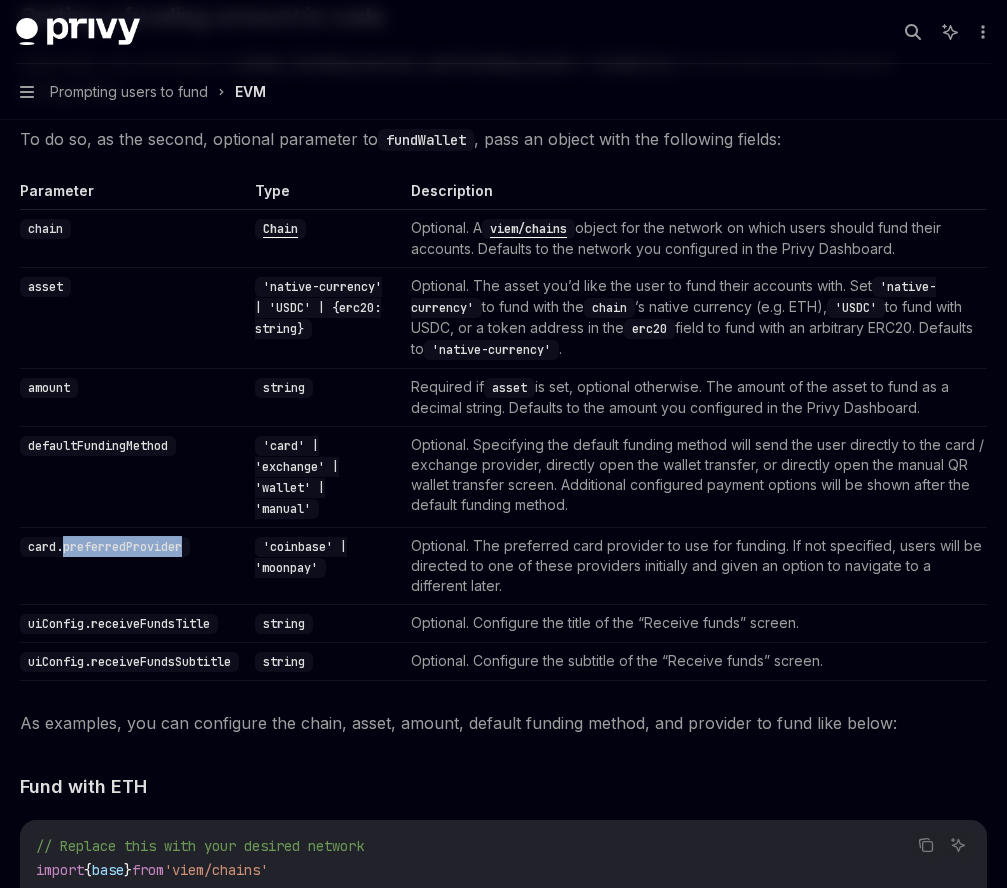 click on "card.preferredProvider" at bounding box center (105, 547) 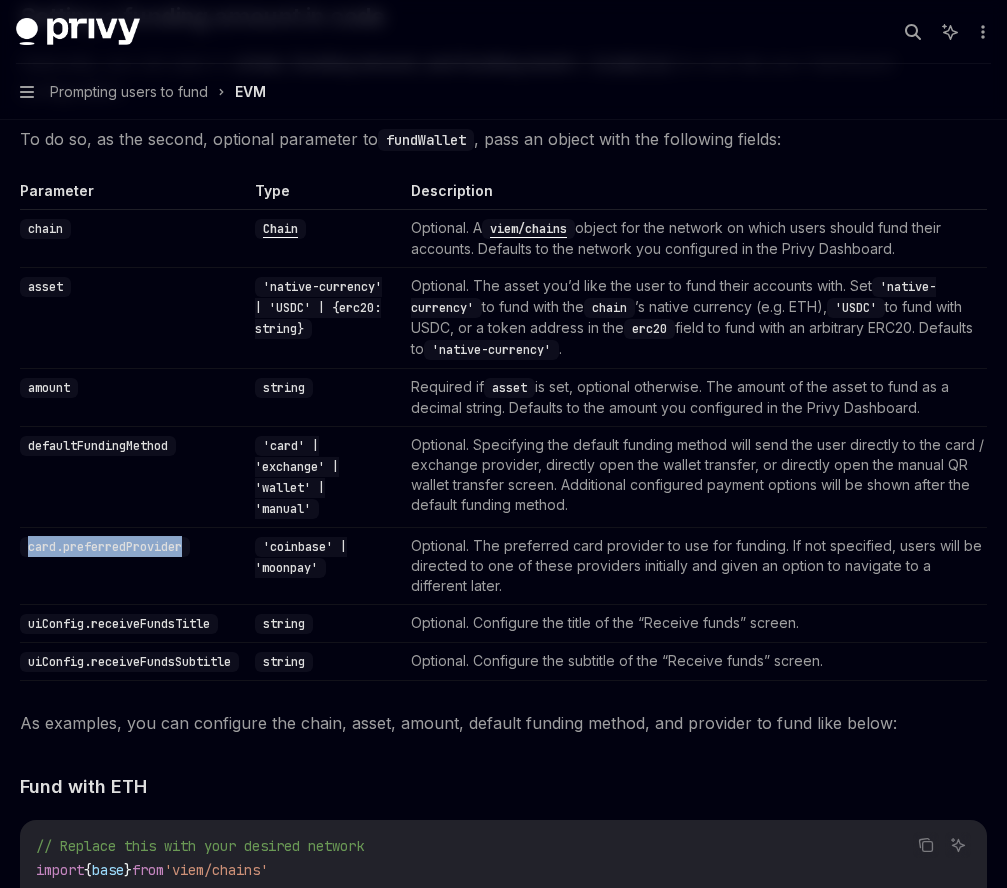 click on "card.preferredProvider" at bounding box center [105, 547] 